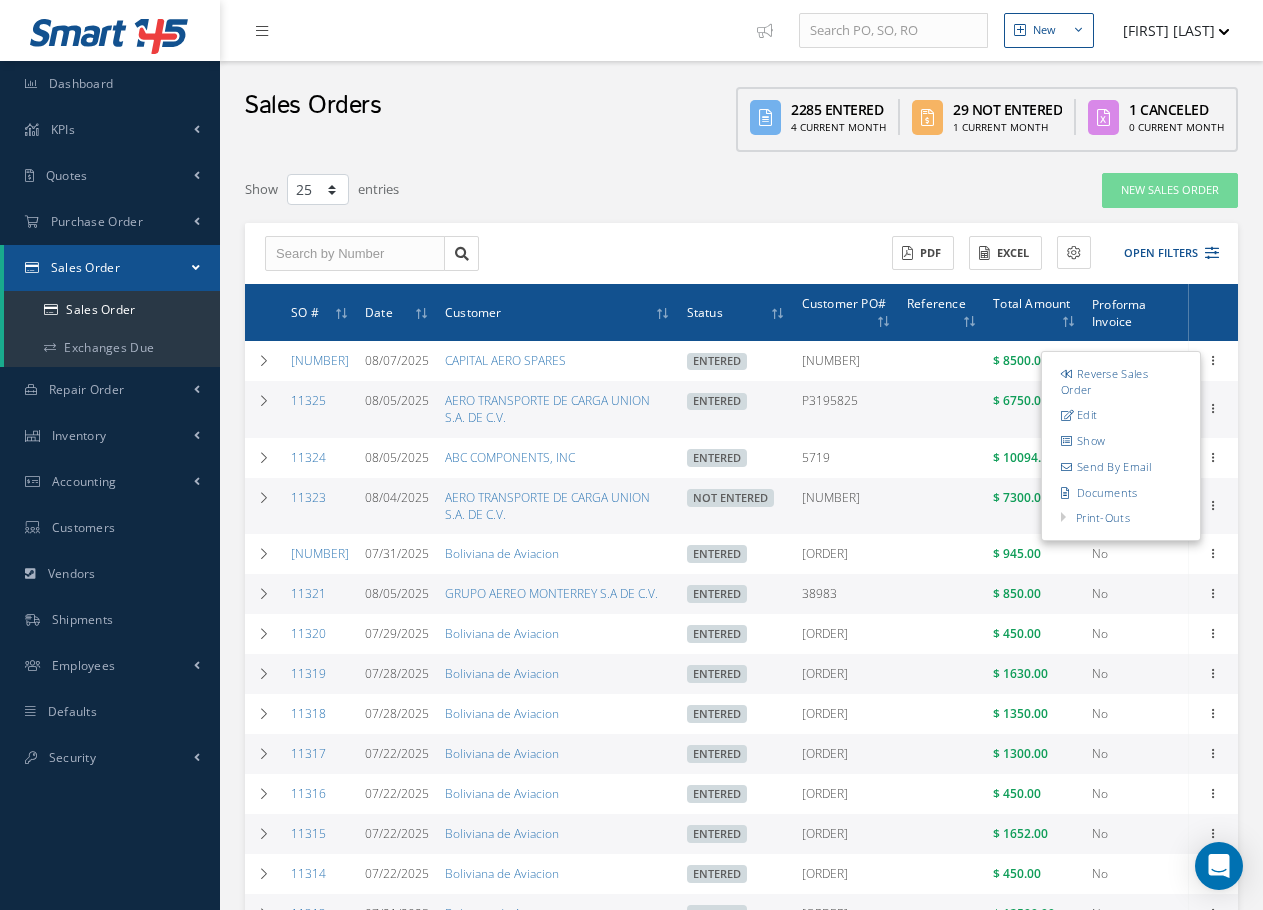 select on "25" 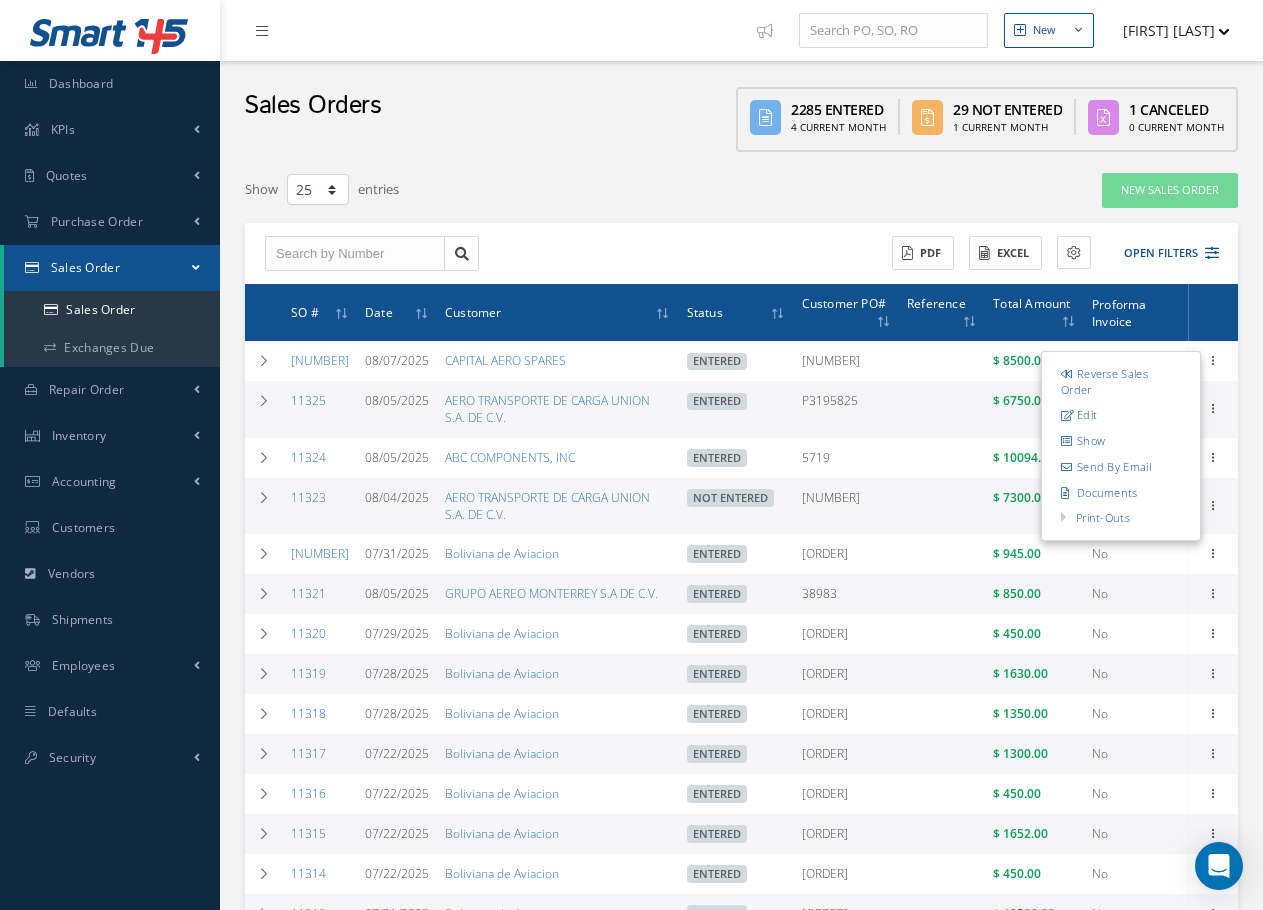click on "[NUMBER]" at bounding box center [847, 506] 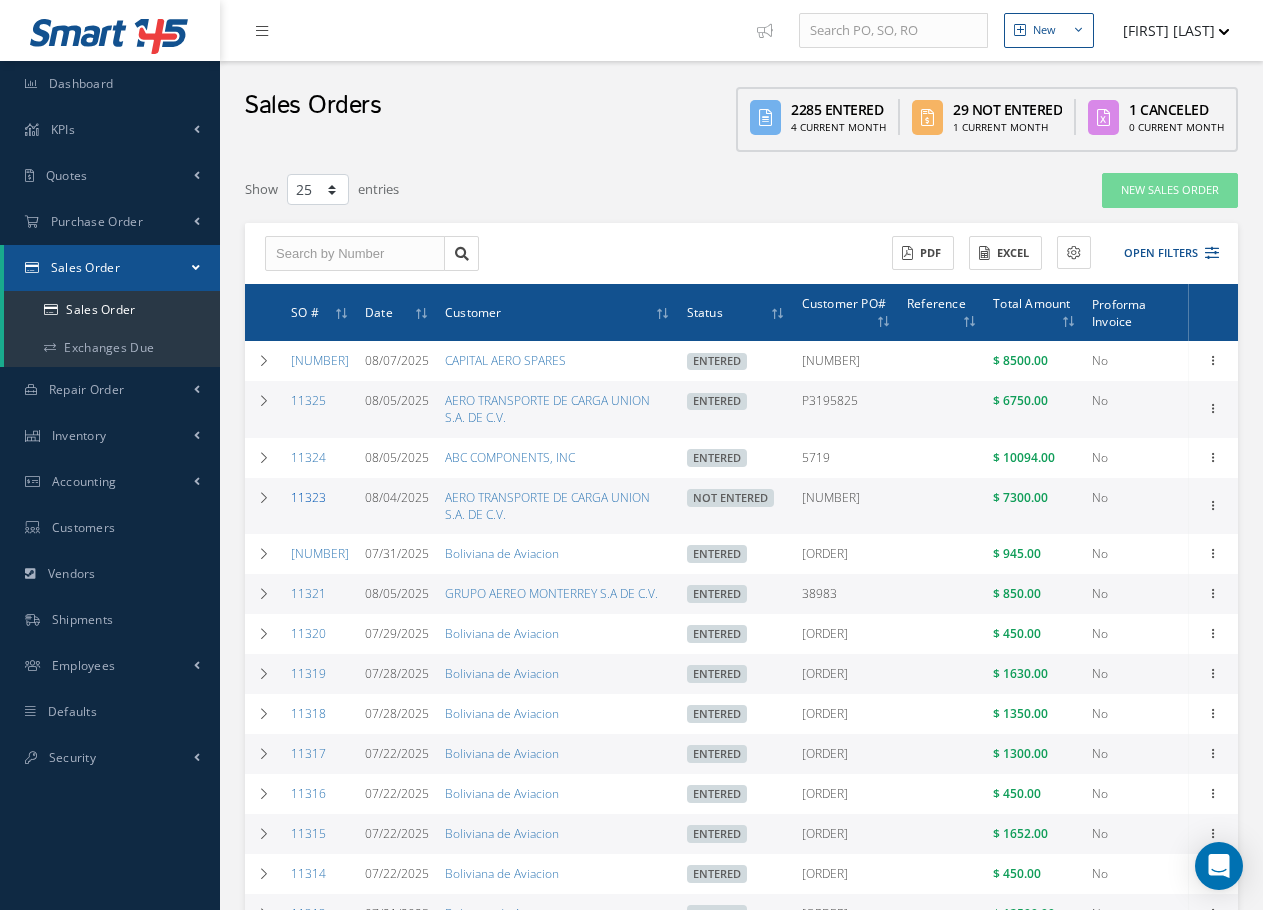 click on "11323" at bounding box center (308, 497) 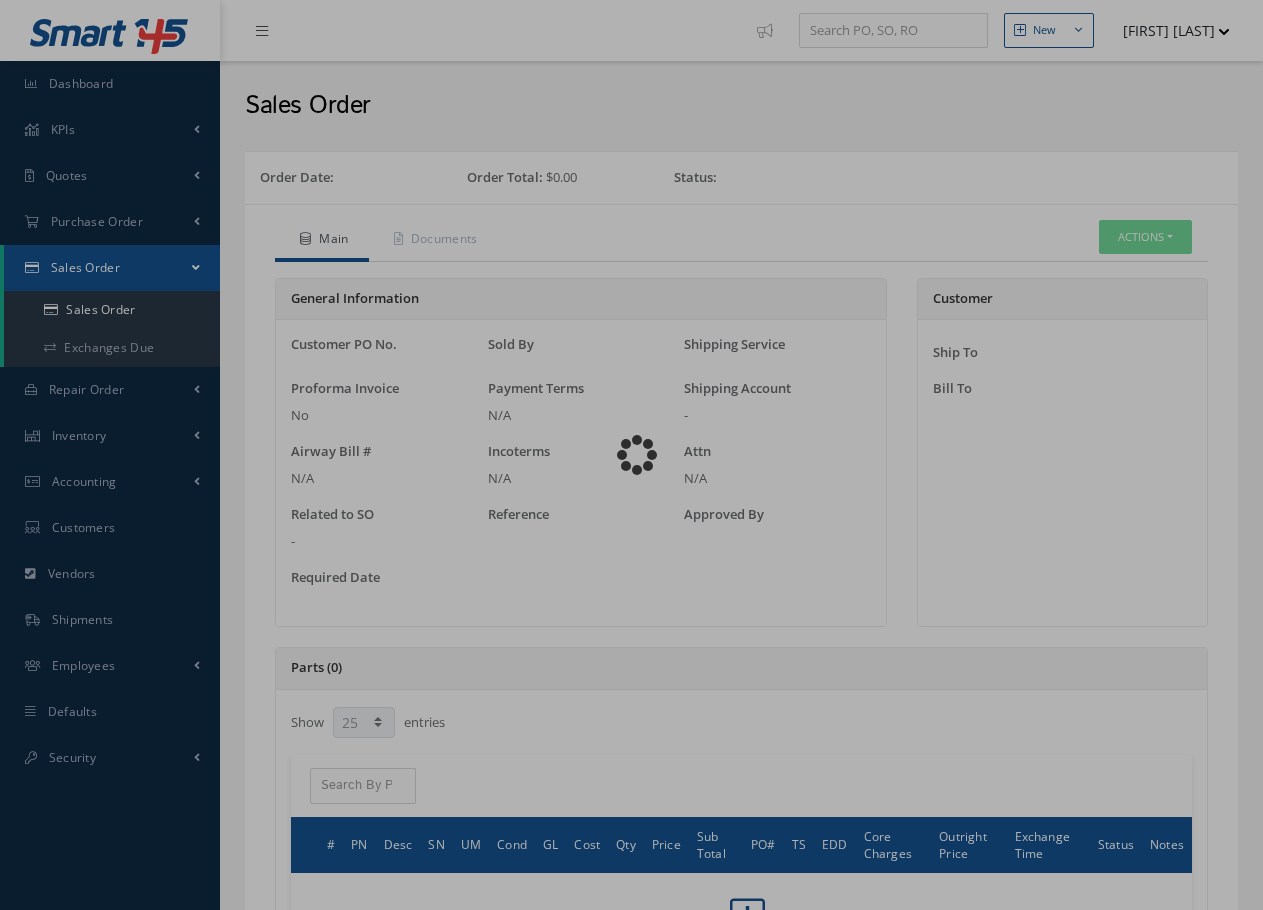 select on "25" 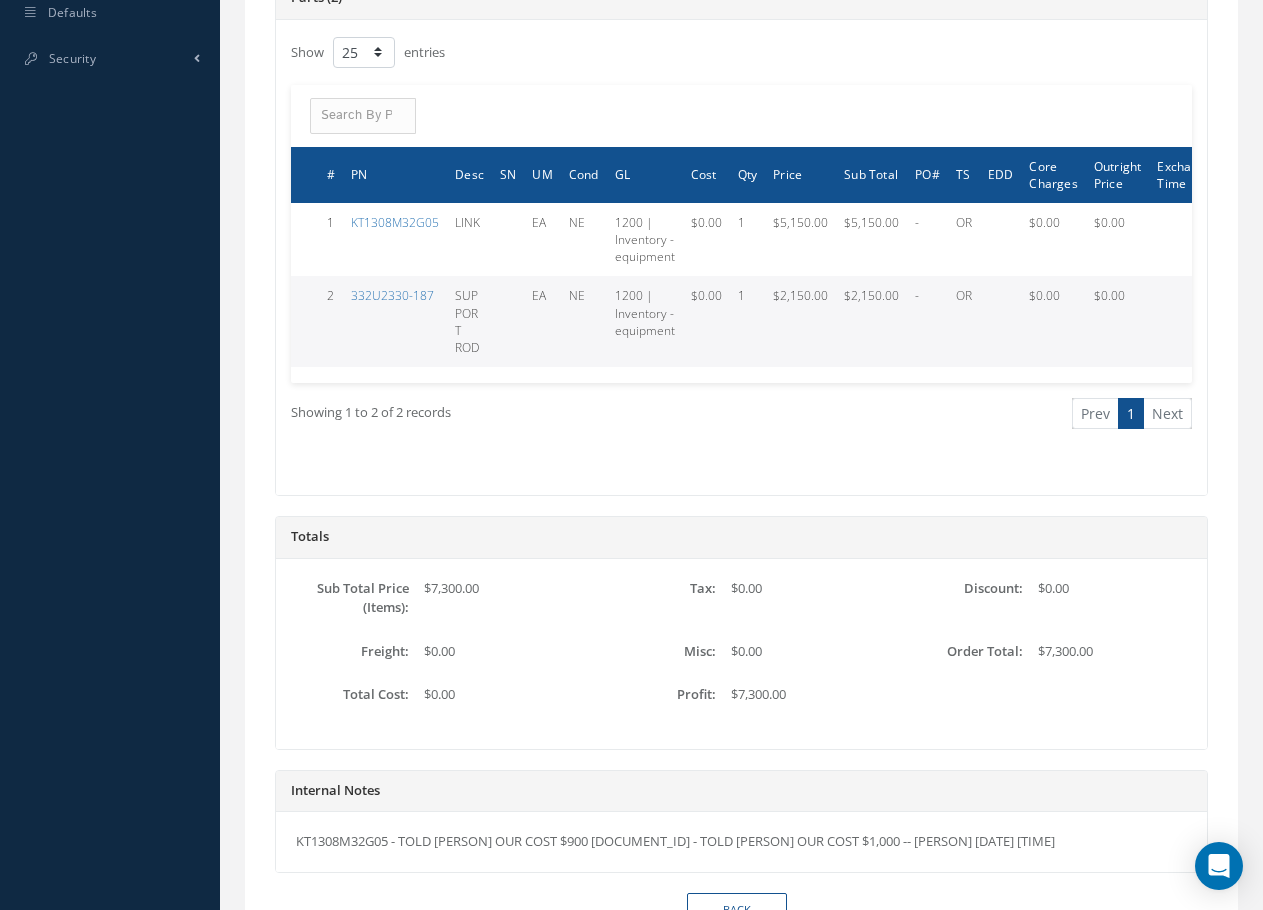 scroll, scrollTop: 700, scrollLeft: 0, axis: vertical 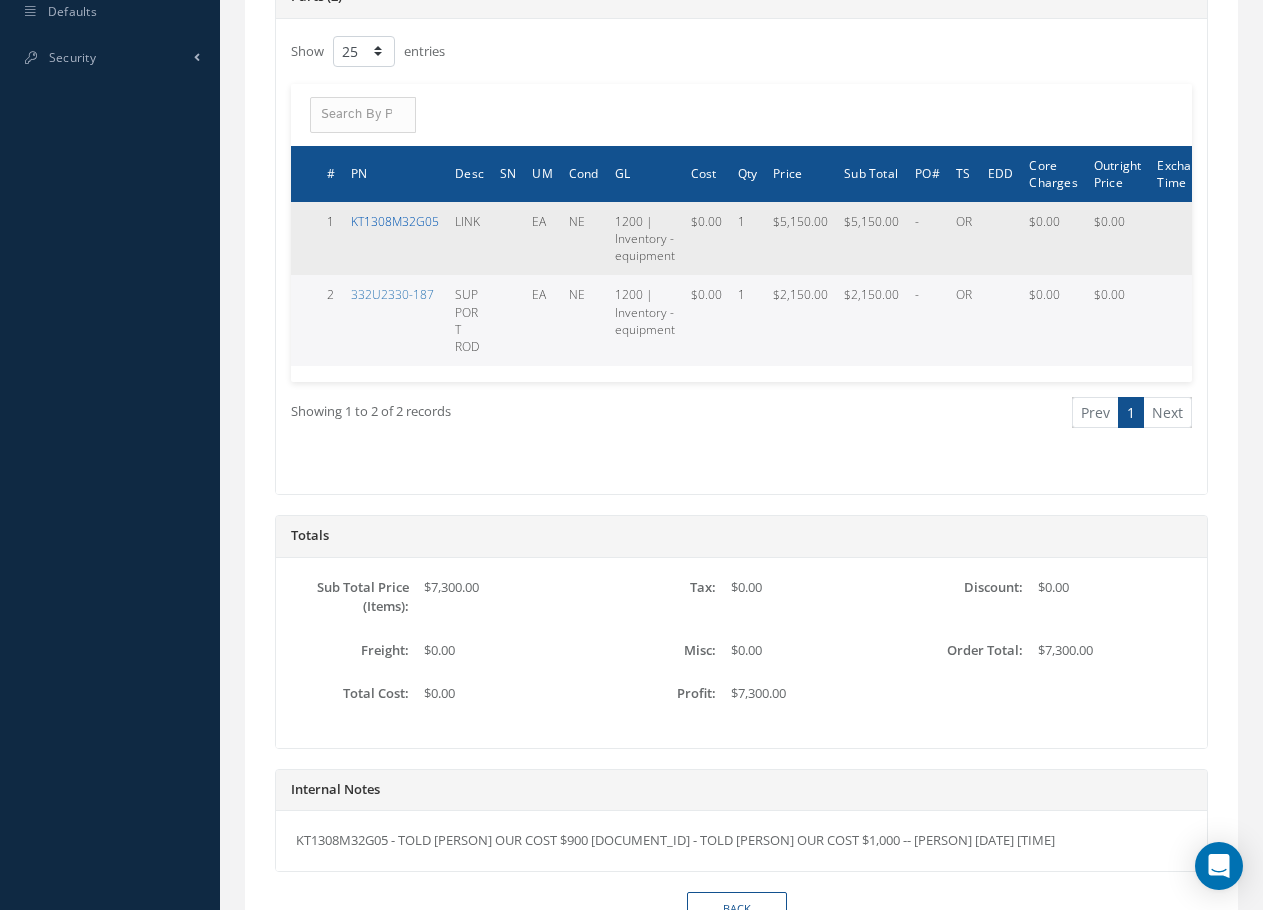 click on "[PASSPORT]" at bounding box center (395, 221) 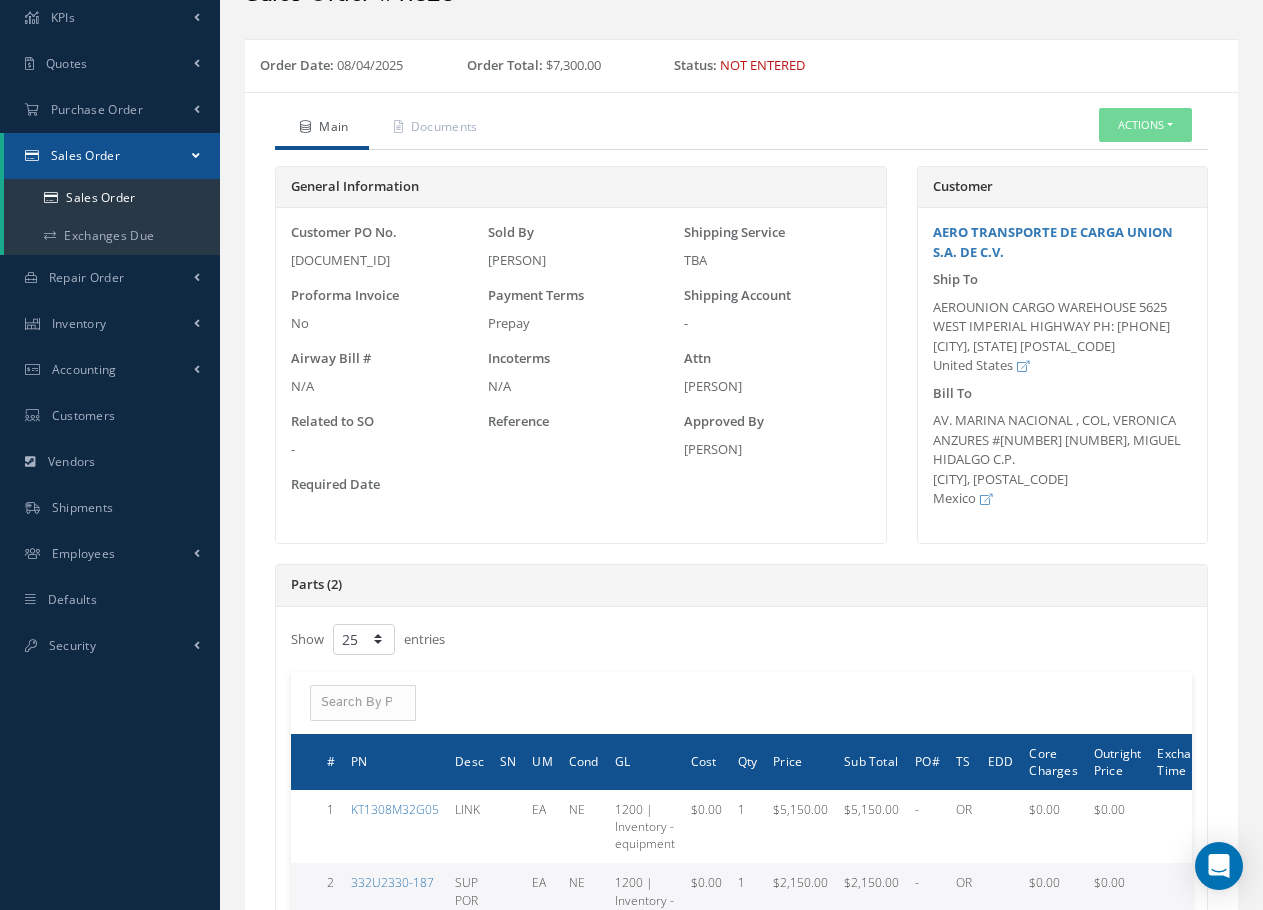 scroll, scrollTop: 0, scrollLeft: 0, axis: both 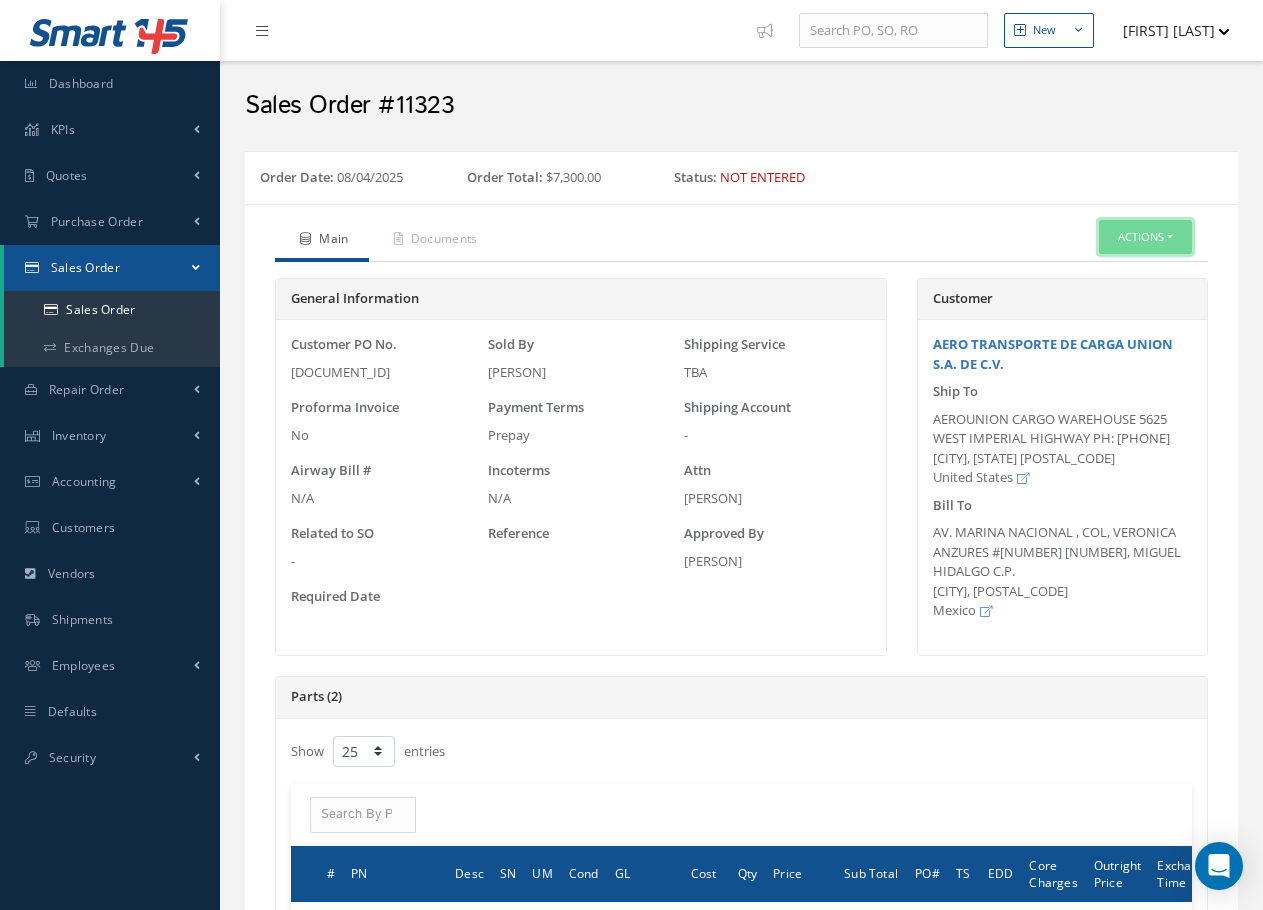 click on "Actions" at bounding box center [1145, 237] 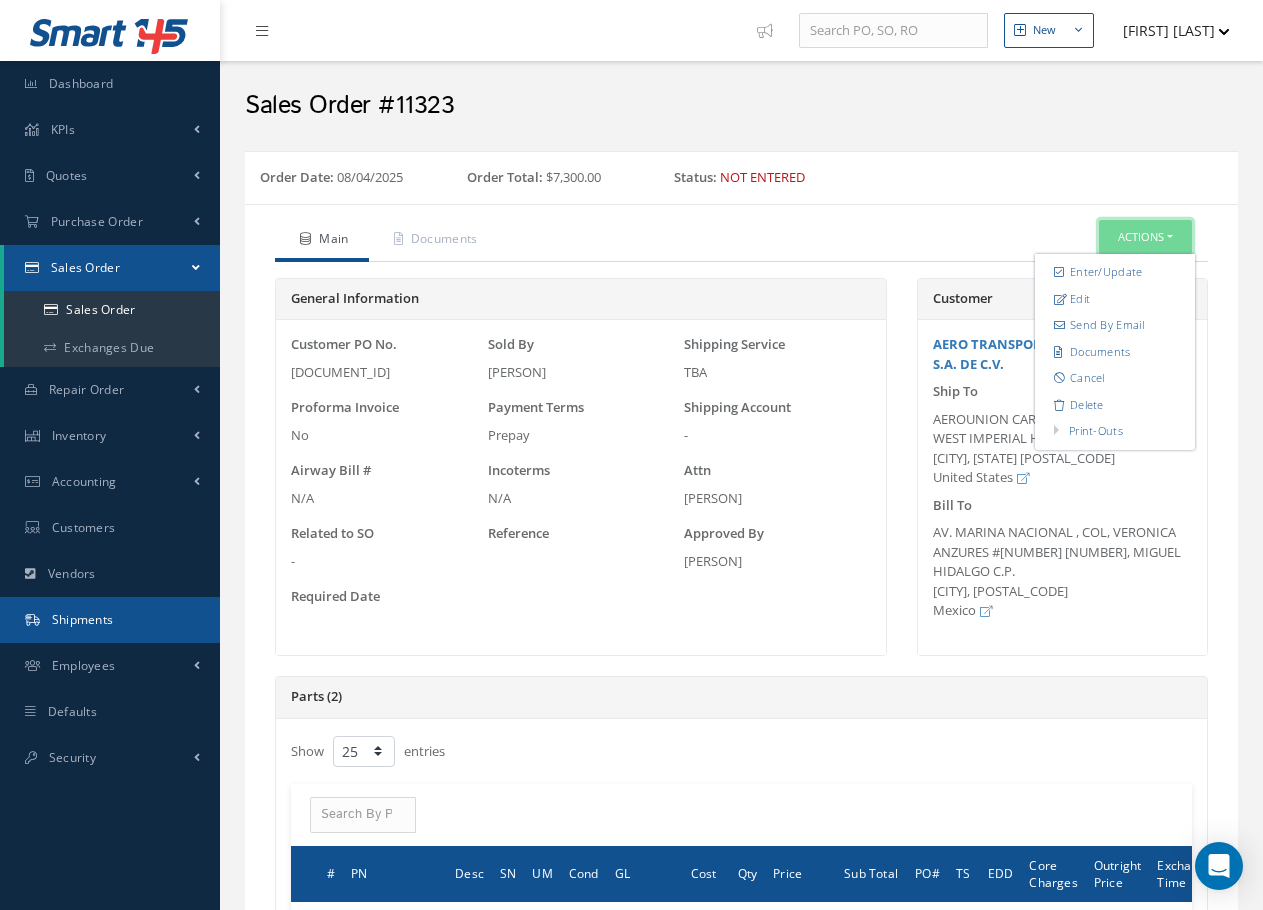 type 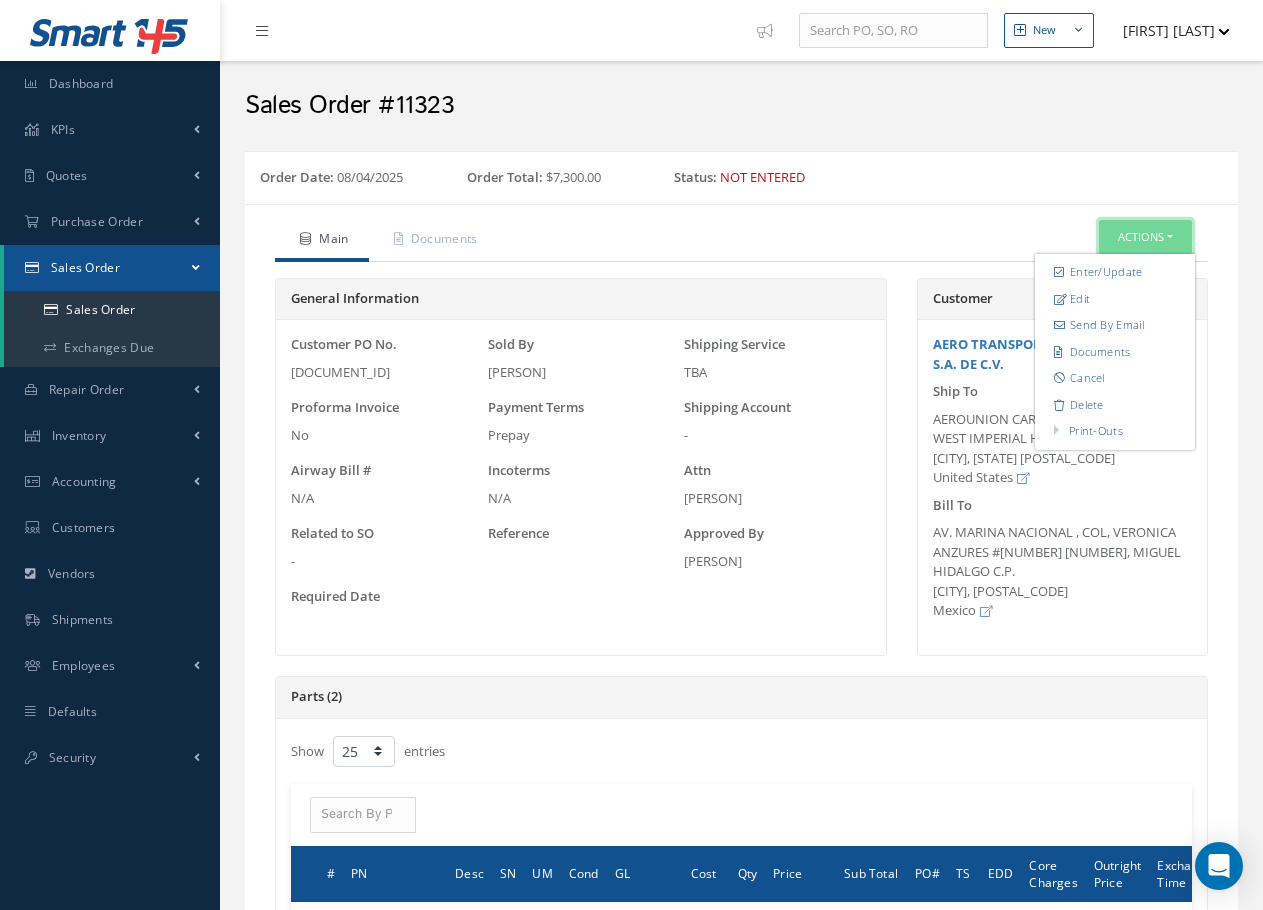 click on "Actions" at bounding box center [1145, 237] 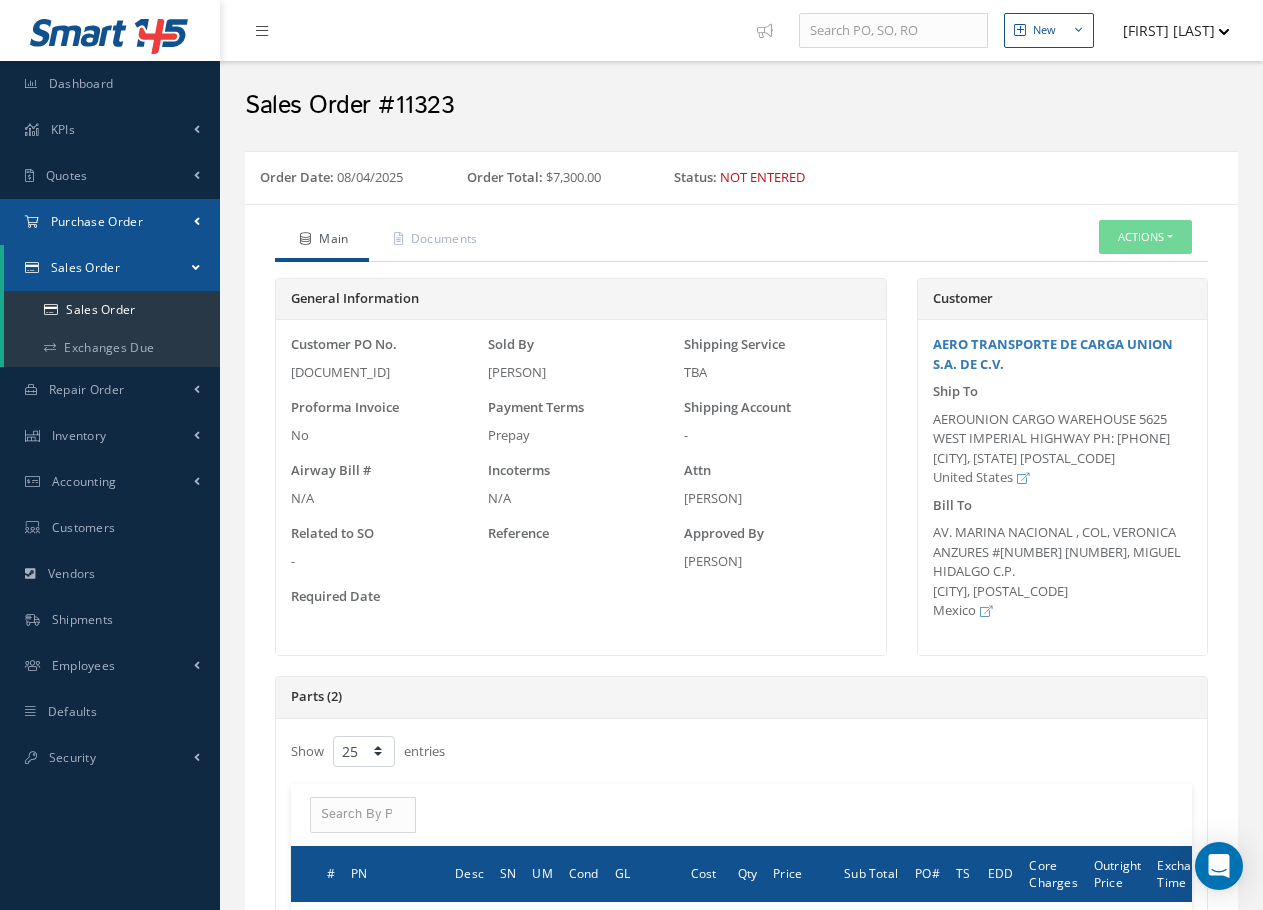 click on "Purchase Order" at bounding box center [110, 222] 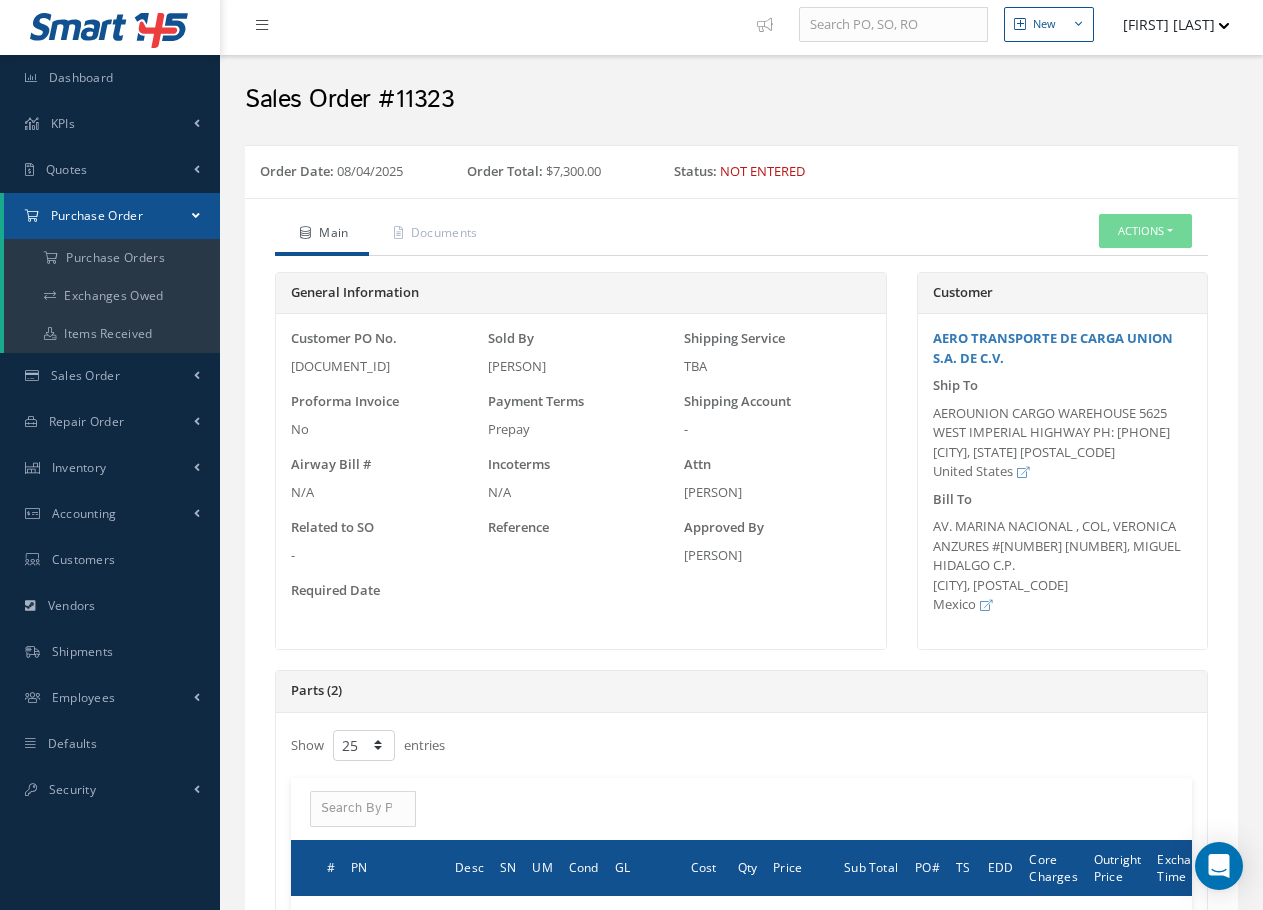 scroll, scrollTop: 0, scrollLeft: 0, axis: both 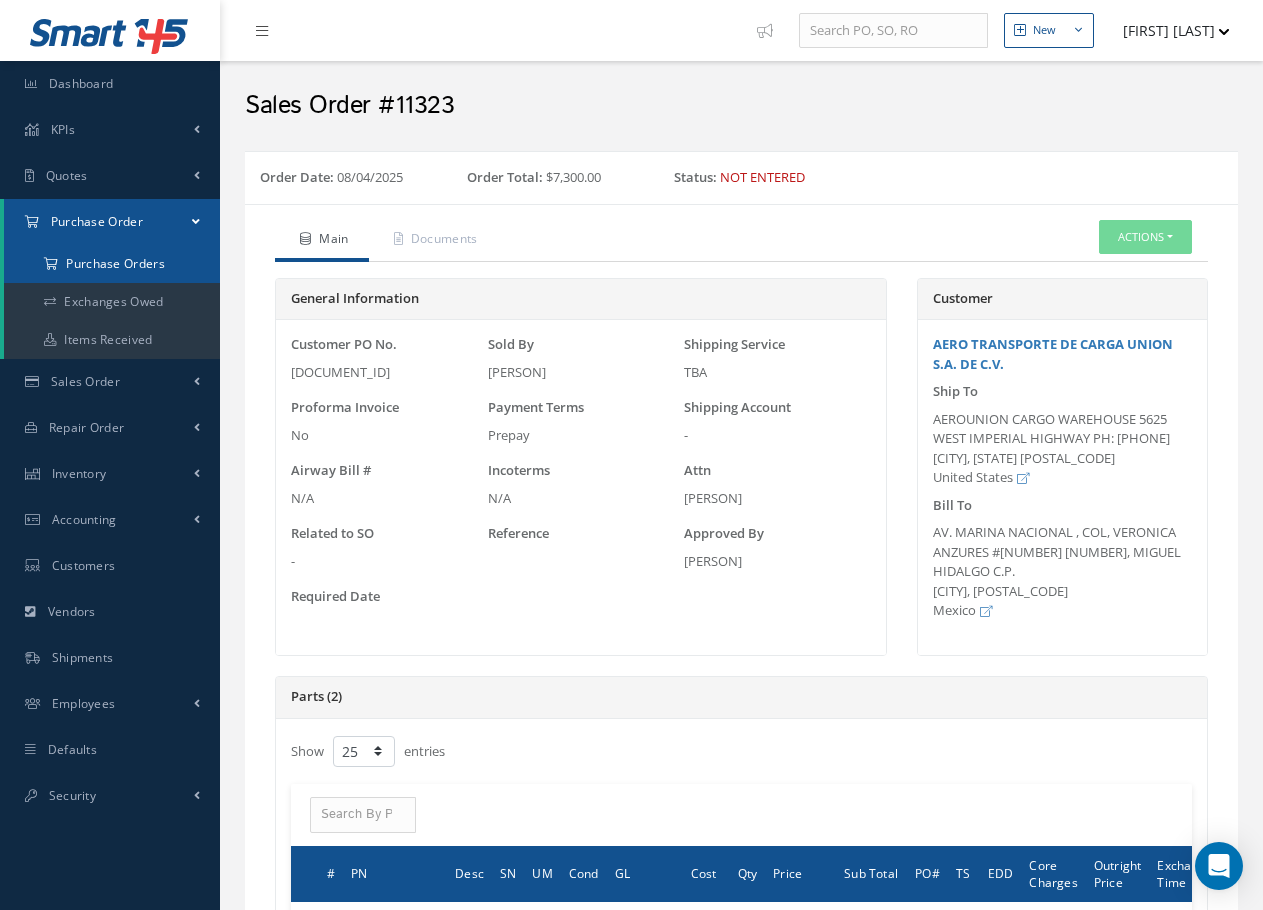 click on "Purchase Orders" at bounding box center [112, 264] 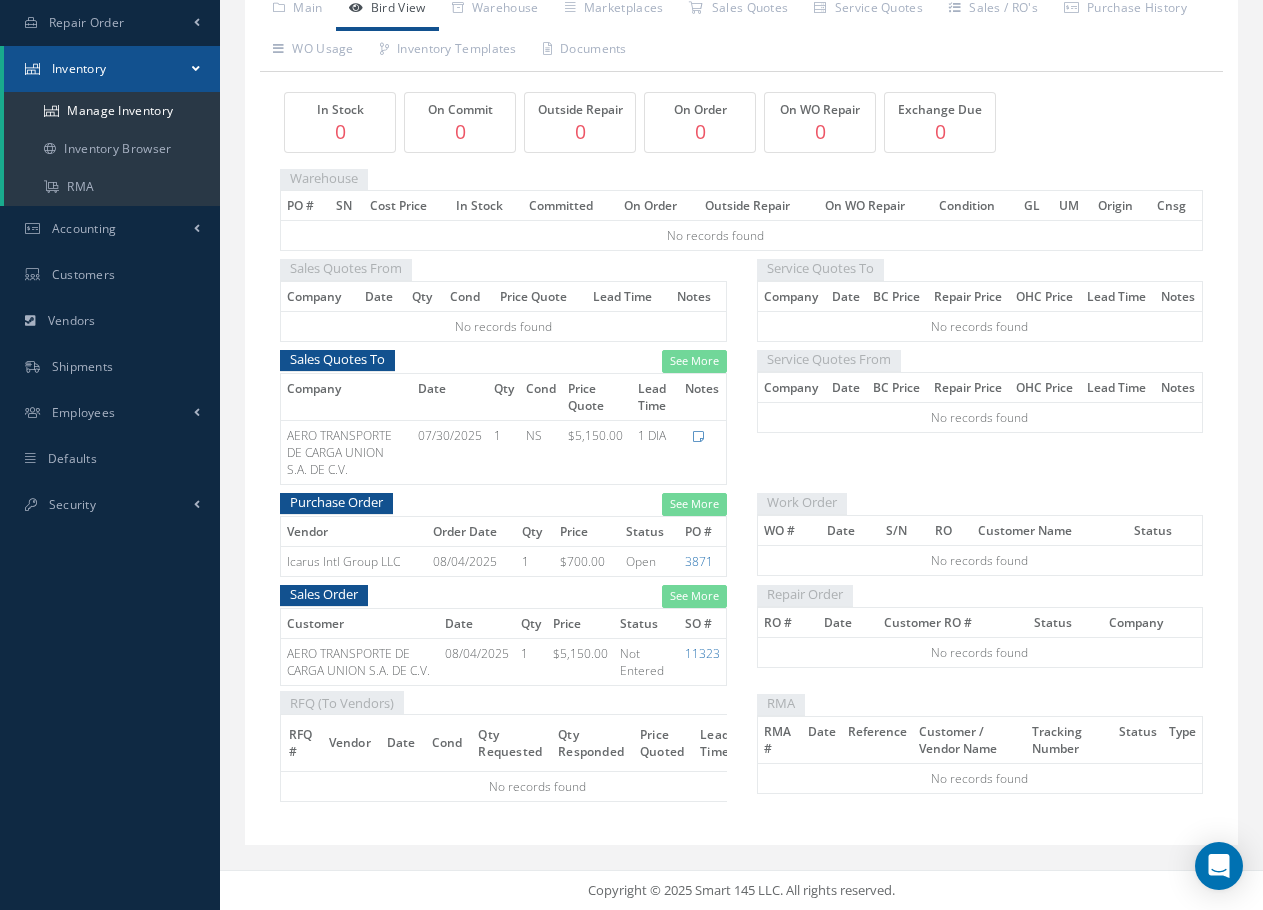 scroll, scrollTop: 306, scrollLeft: 0, axis: vertical 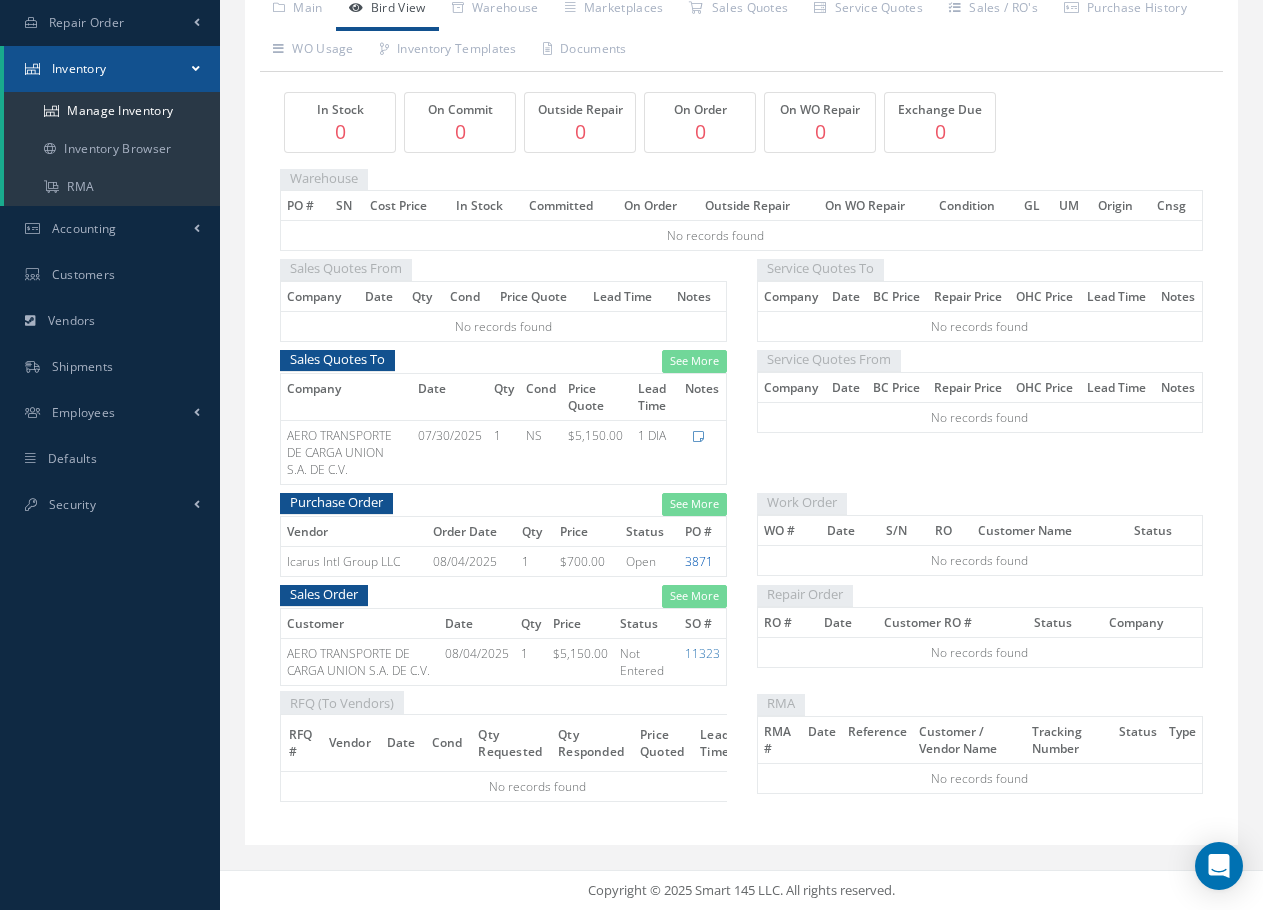 click on "3871" at bounding box center (699, 561) 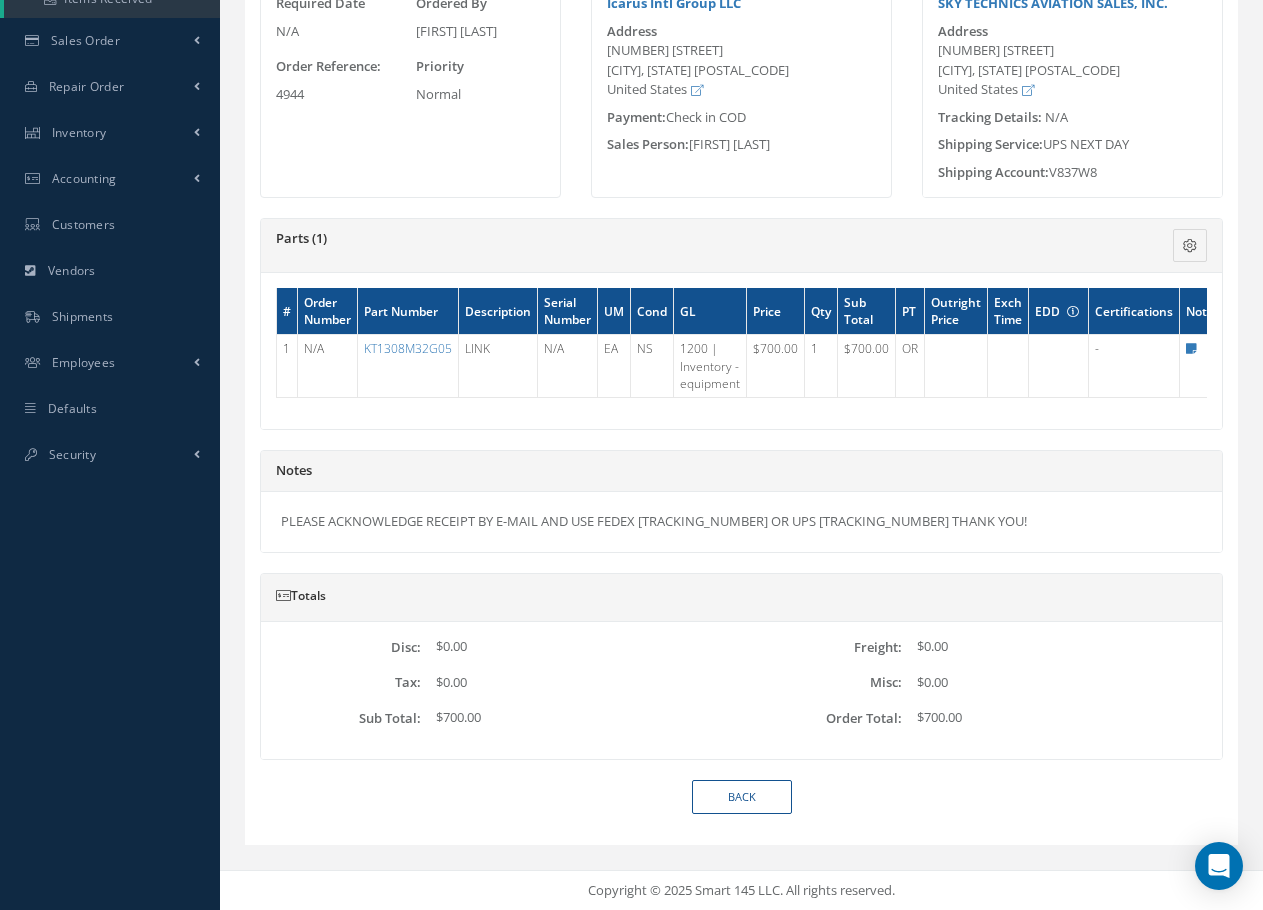scroll, scrollTop: 376, scrollLeft: 0, axis: vertical 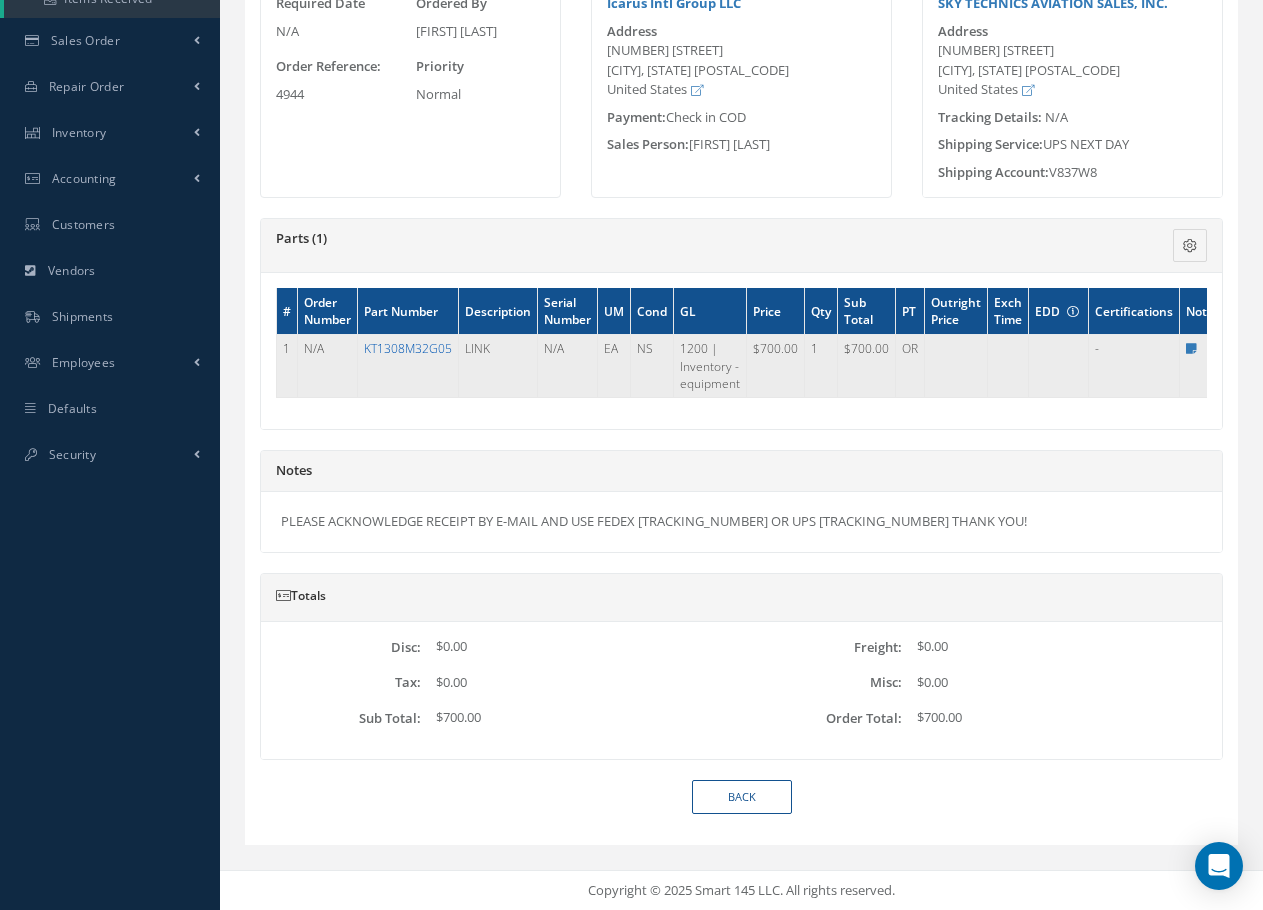 click on "[PASSPORT]" at bounding box center (408, 348) 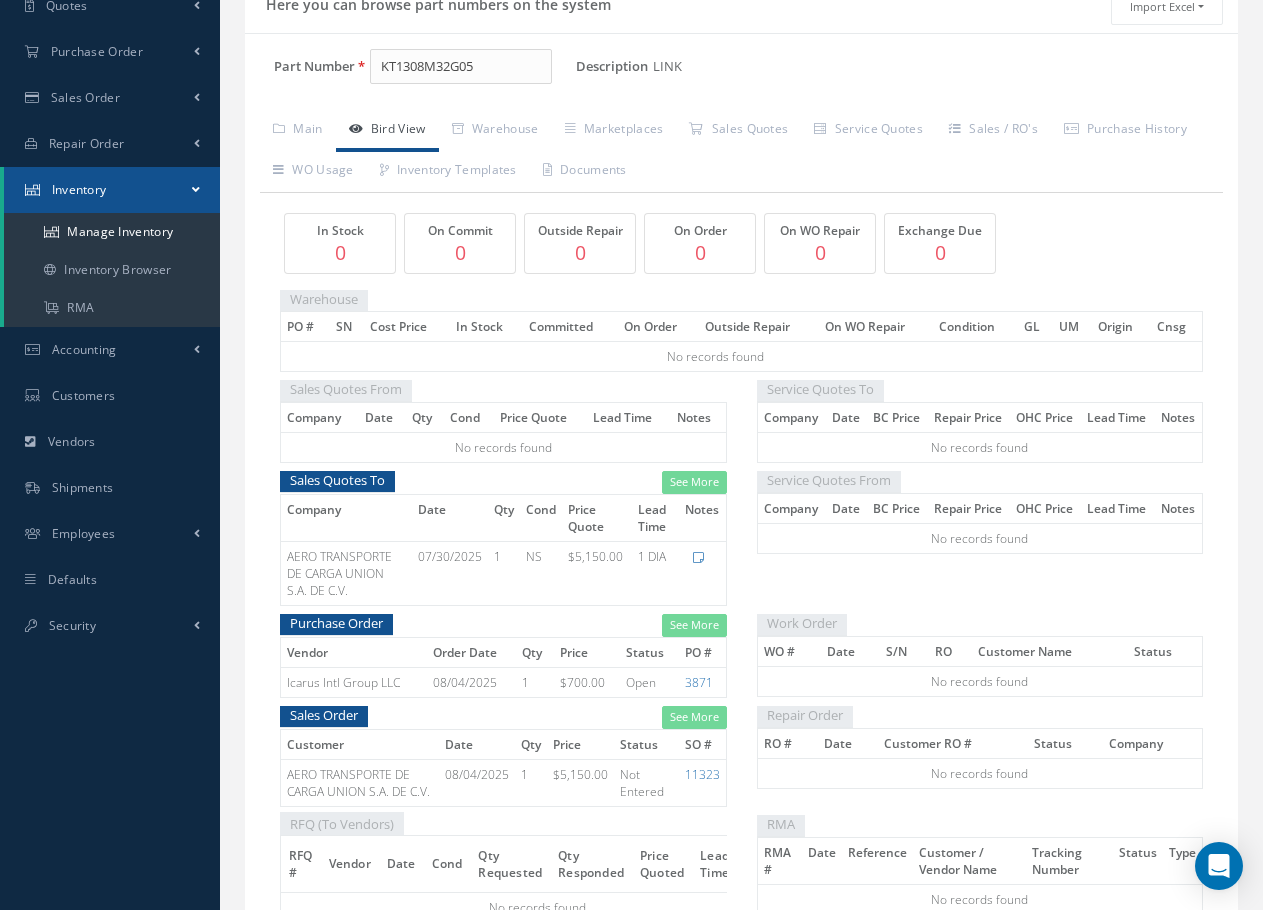 scroll, scrollTop: 306, scrollLeft: 0, axis: vertical 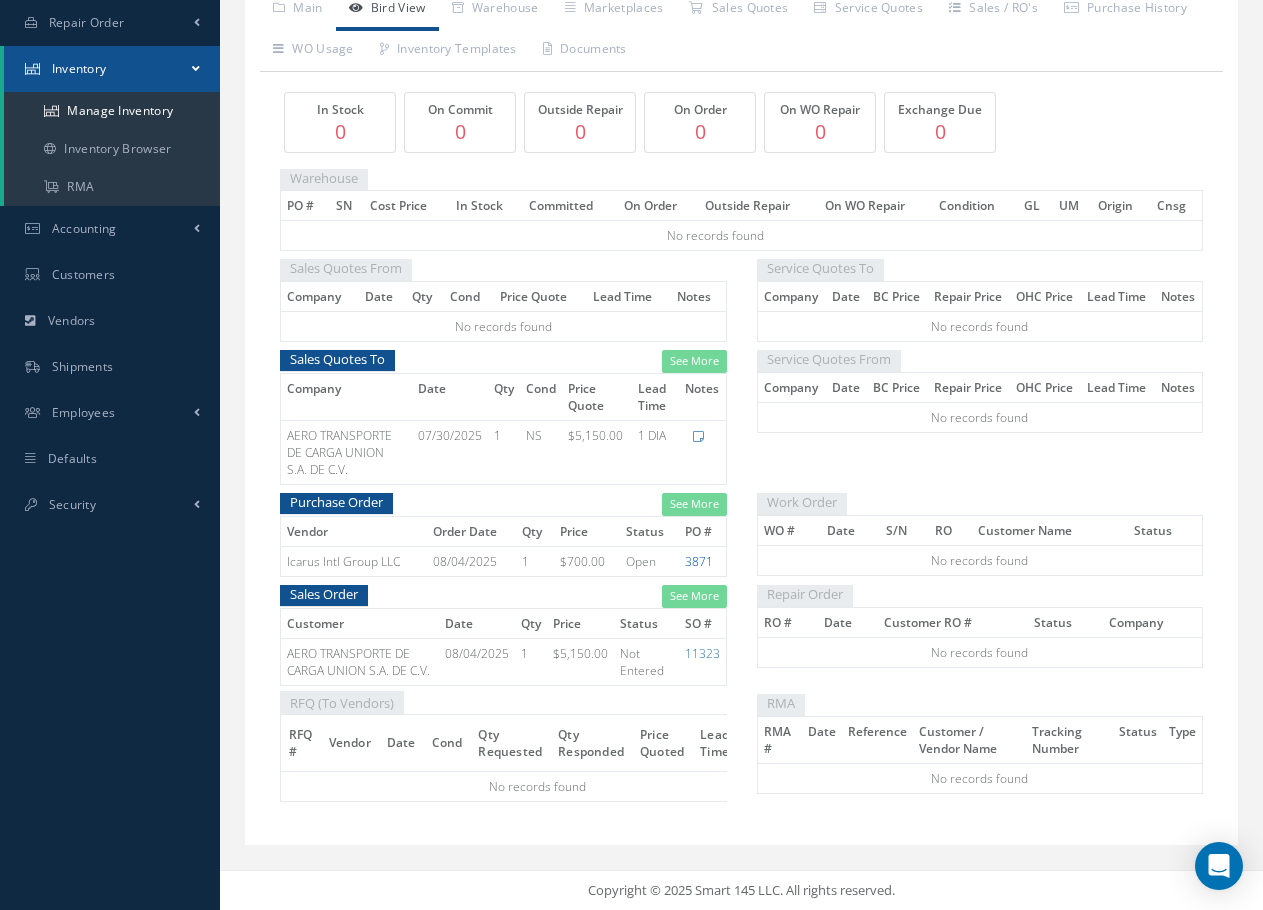 click on "3871" at bounding box center (699, 561) 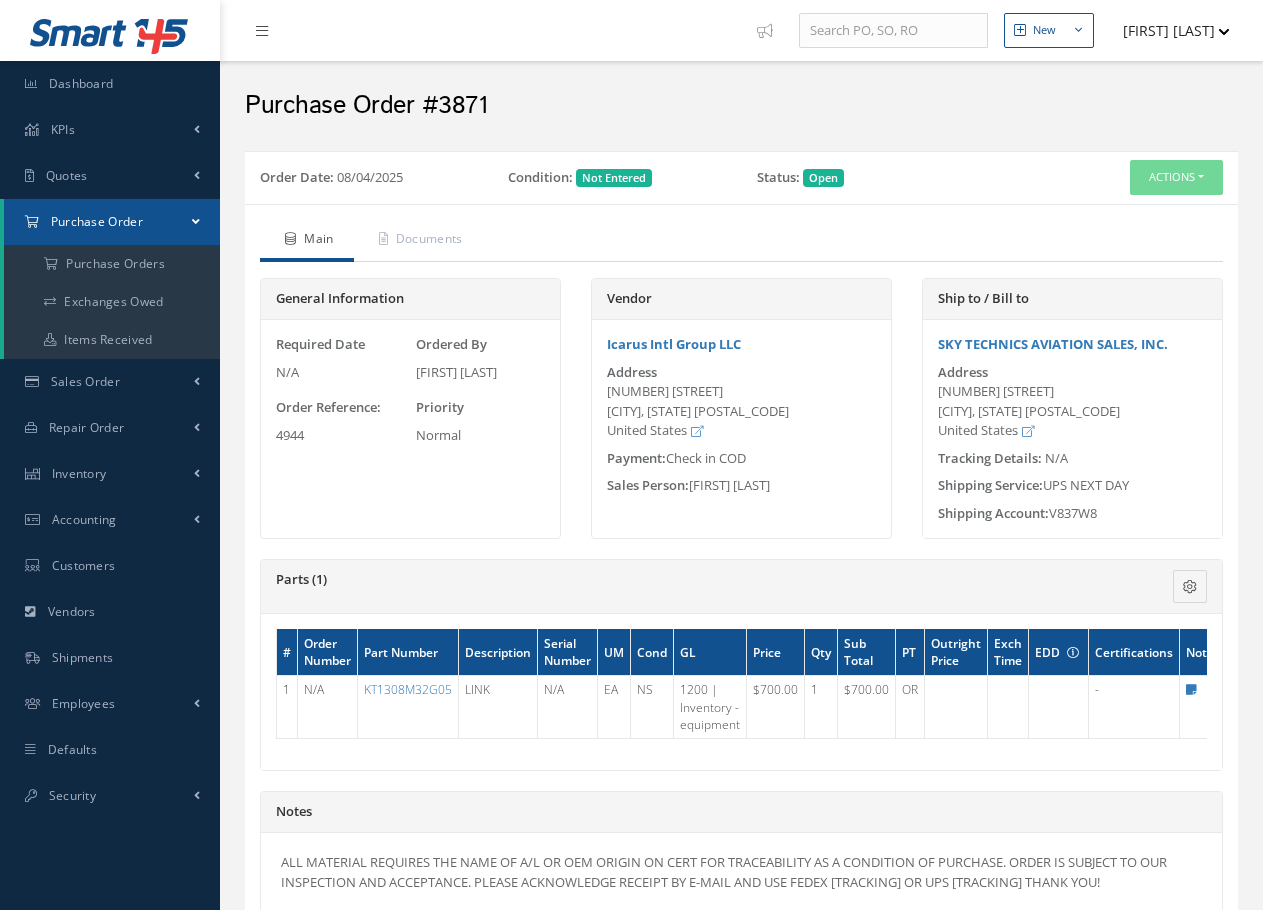scroll, scrollTop: 0, scrollLeft: 0, axis: both 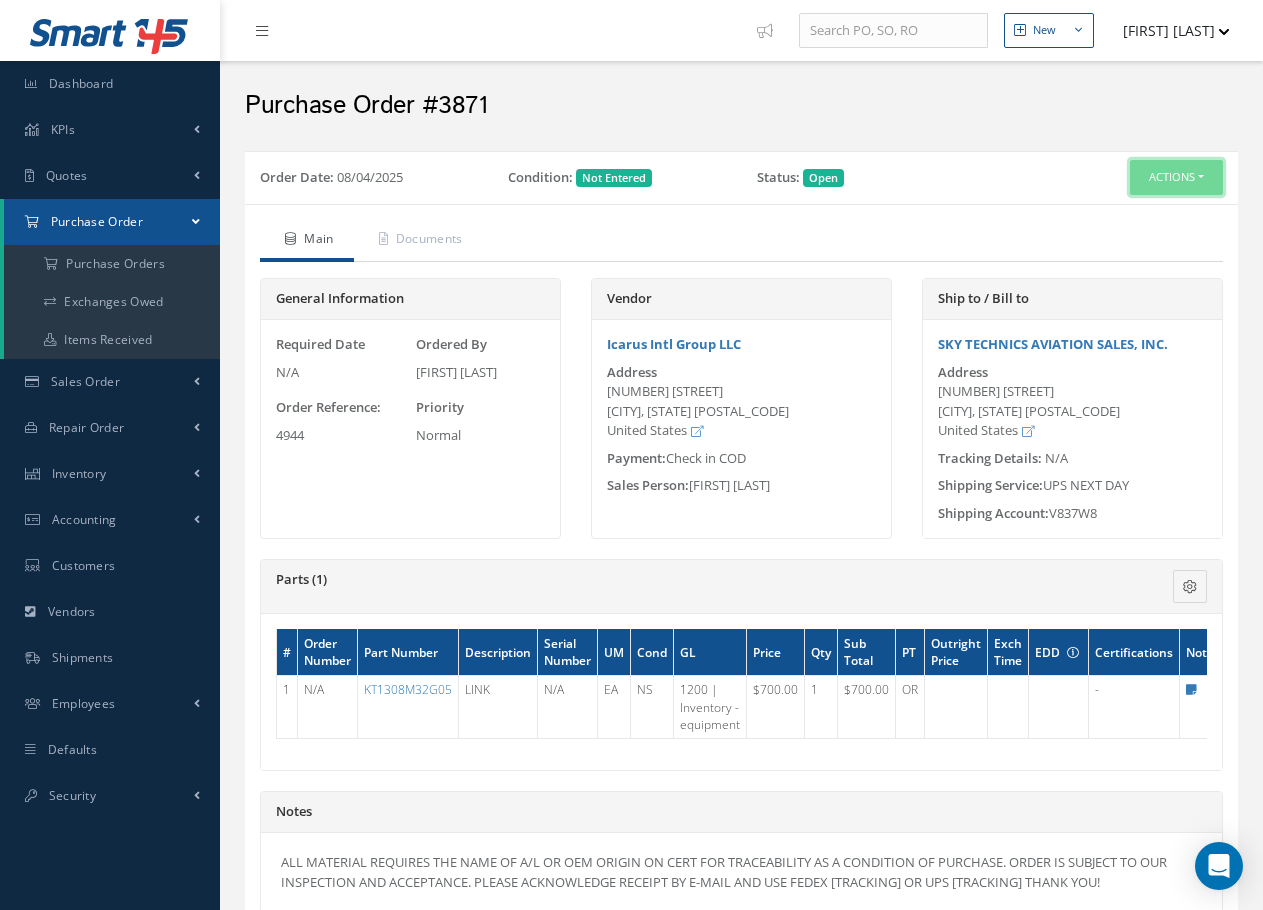 click on "Actions" at bounding box center (1176, 177) 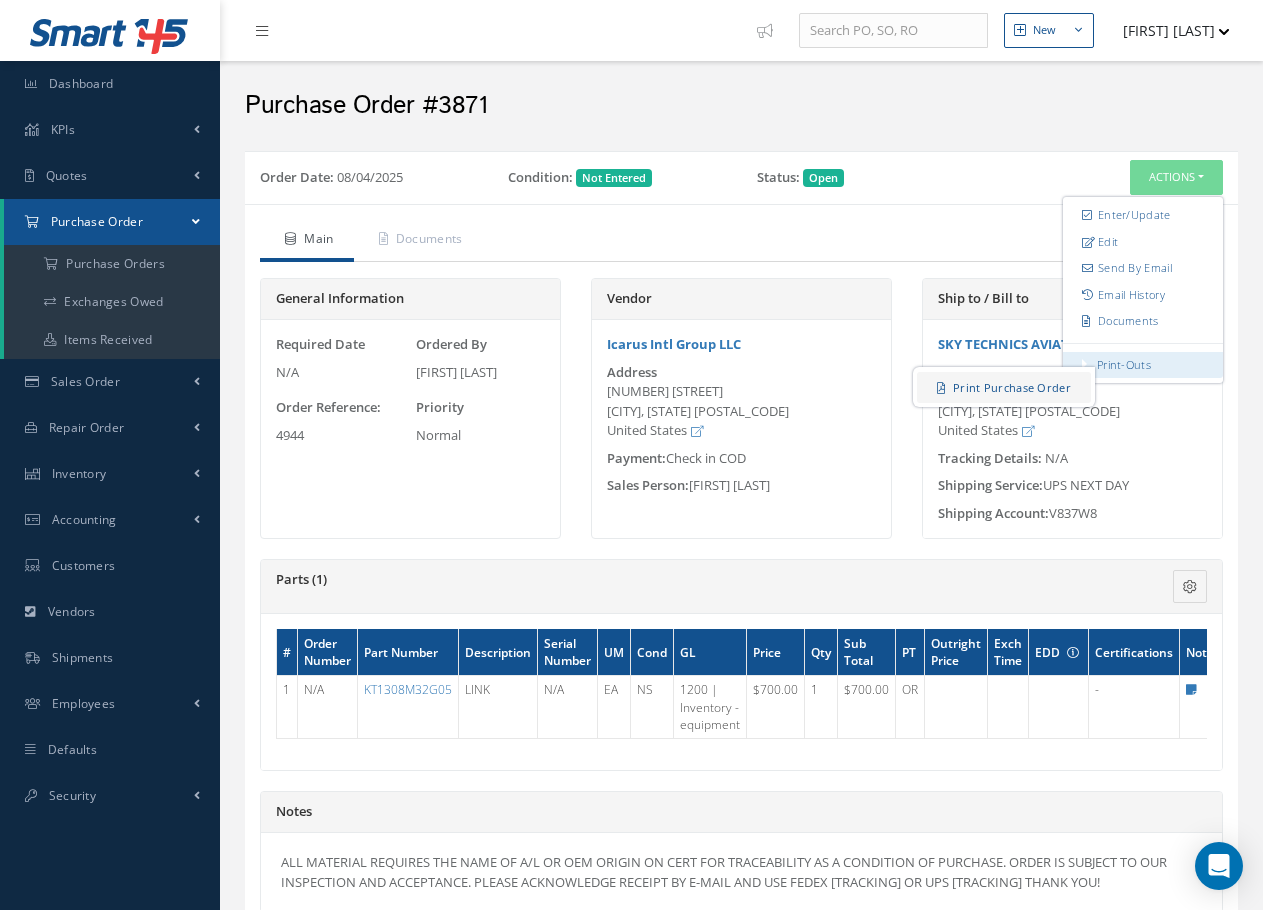 click on "Print Purchase Order" at bounding box center [1004, 387] 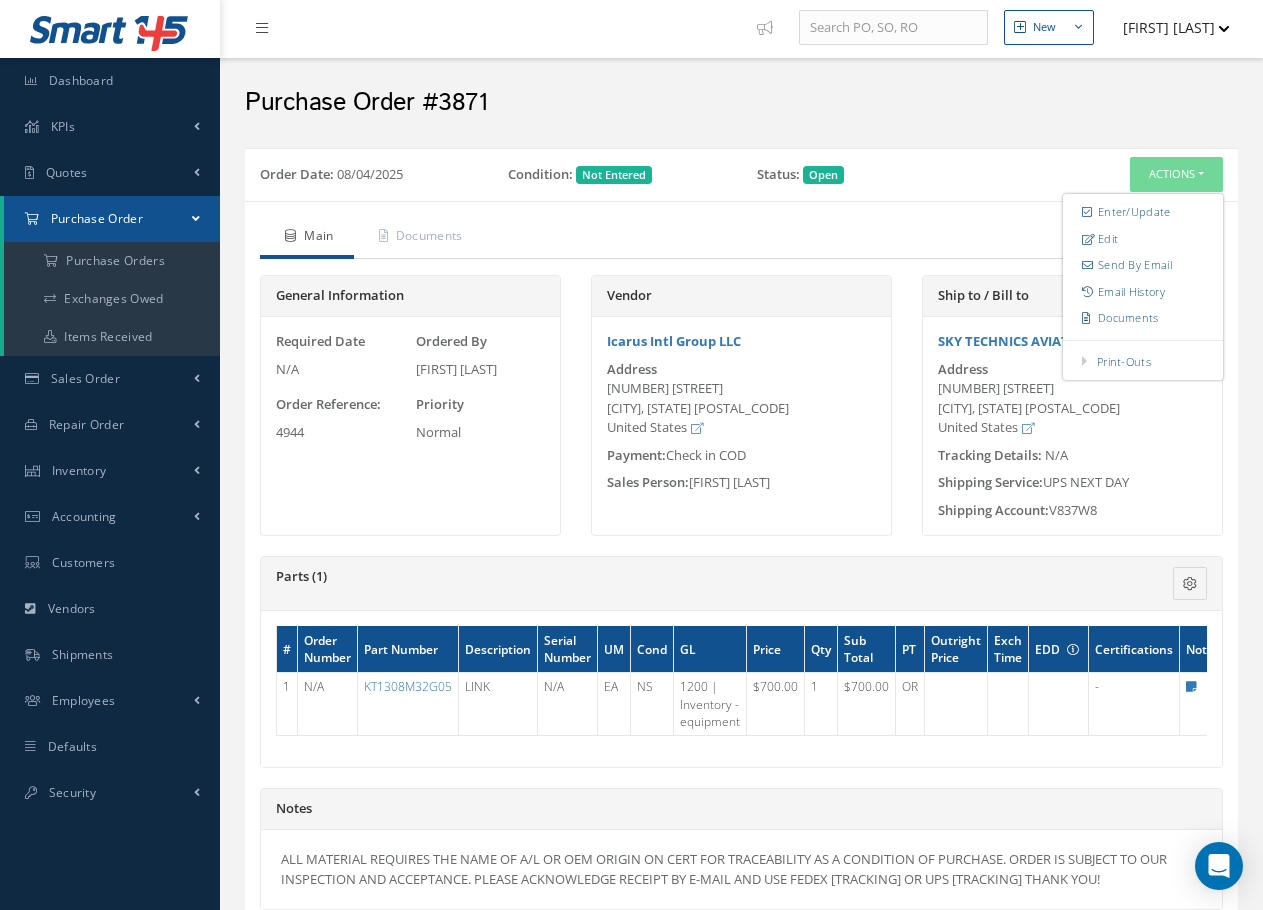 scroll, scrollTop: 0, scrollLeft: 0, axis: both 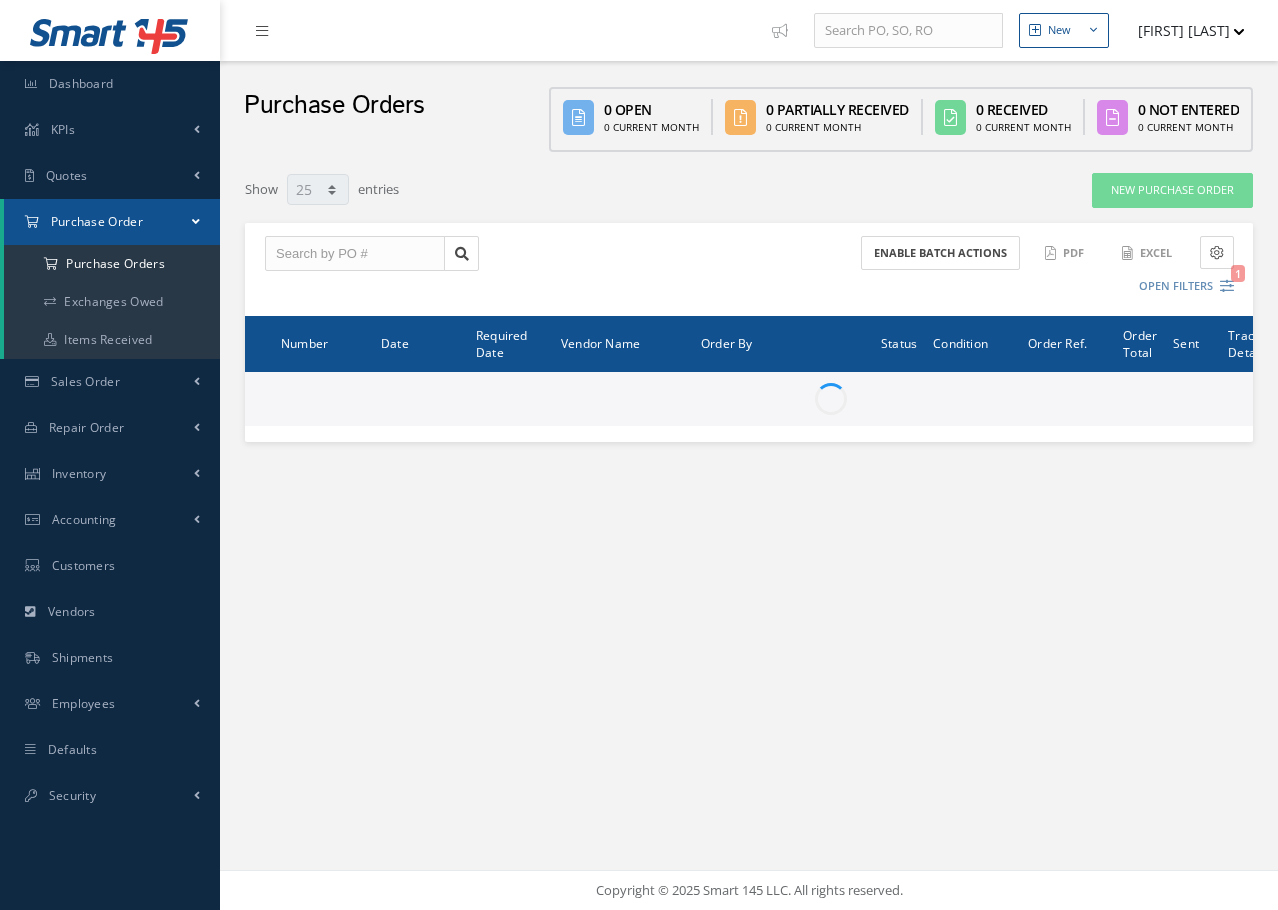 select on "25" 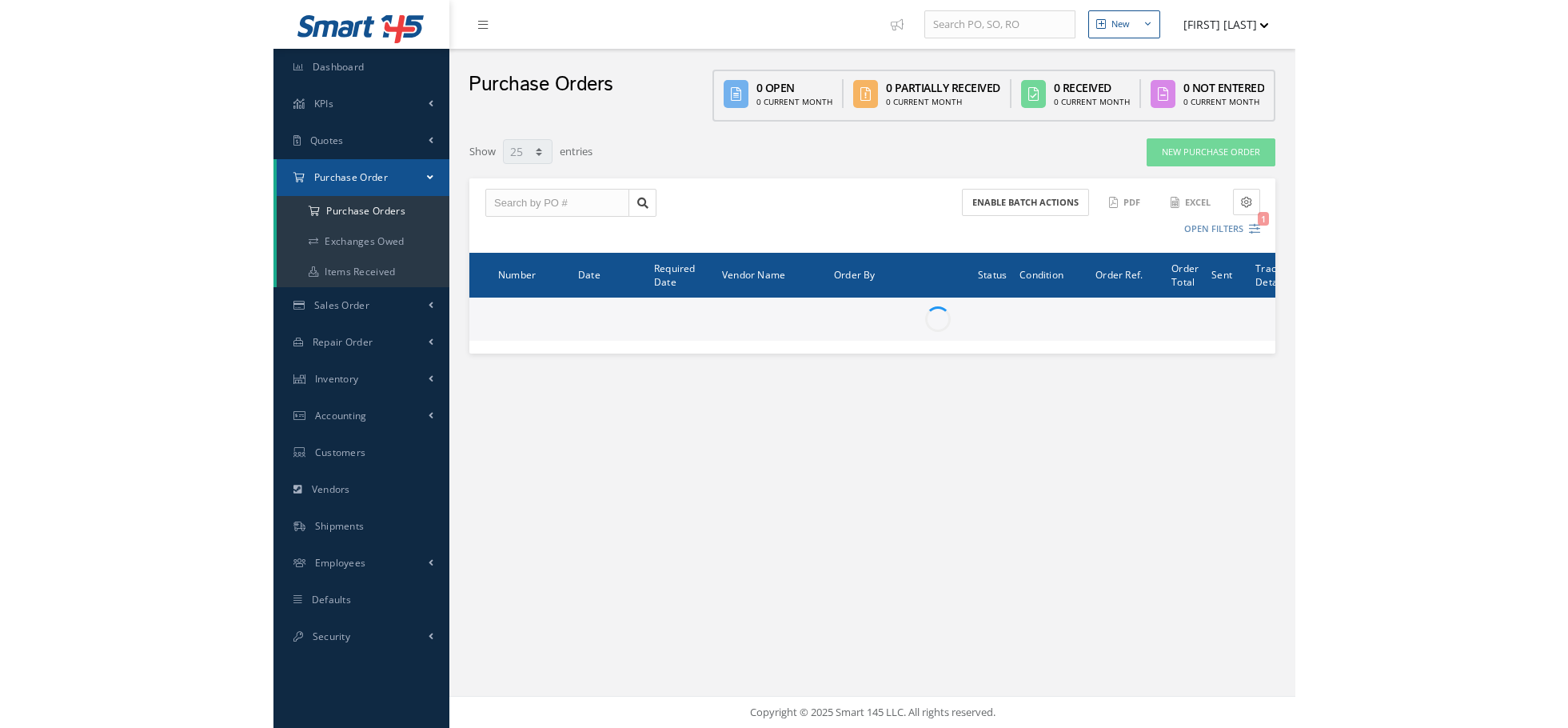 scroll, scrollTop: 0, scrollLeft: 0, axis: both 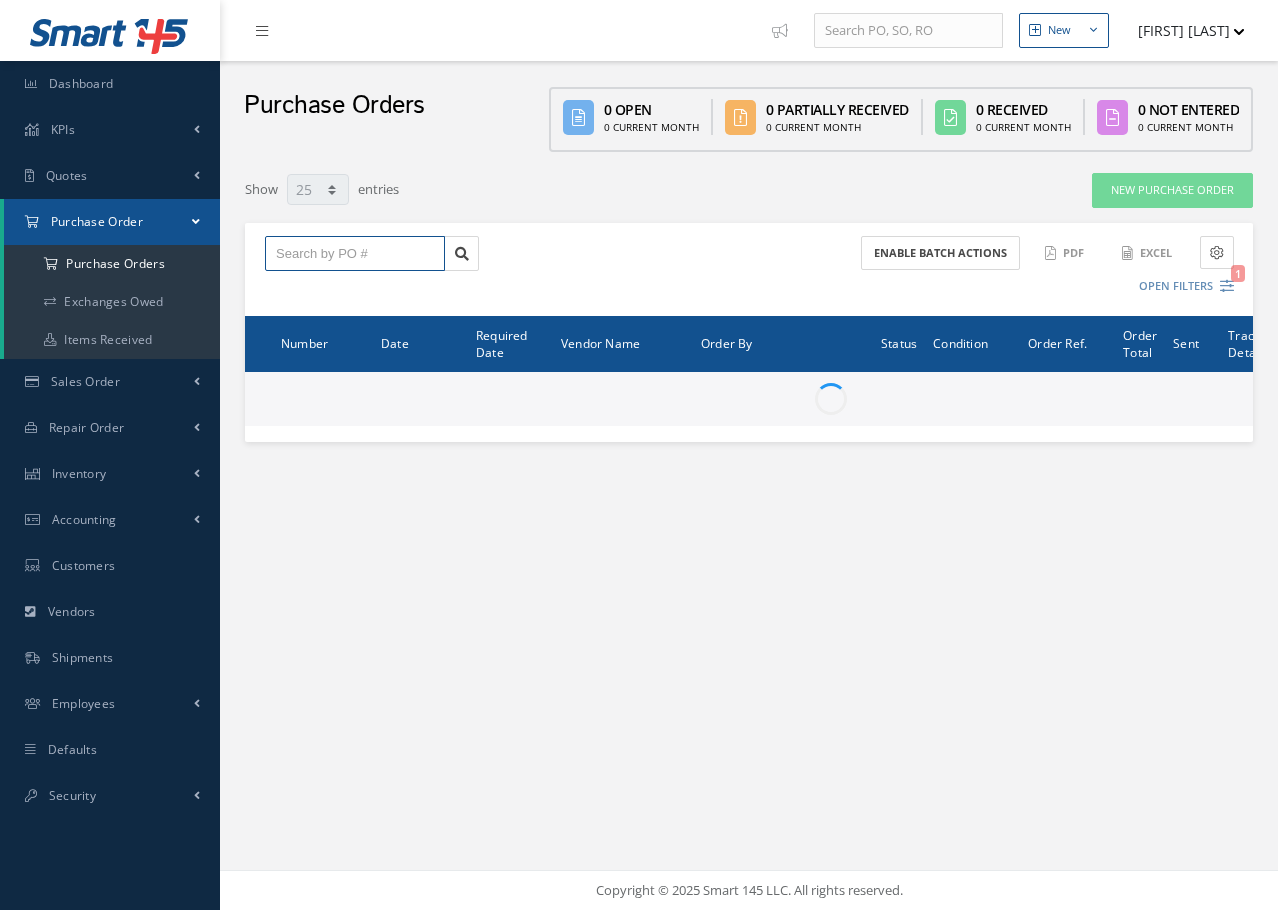 click at bounding box center [355, 254] 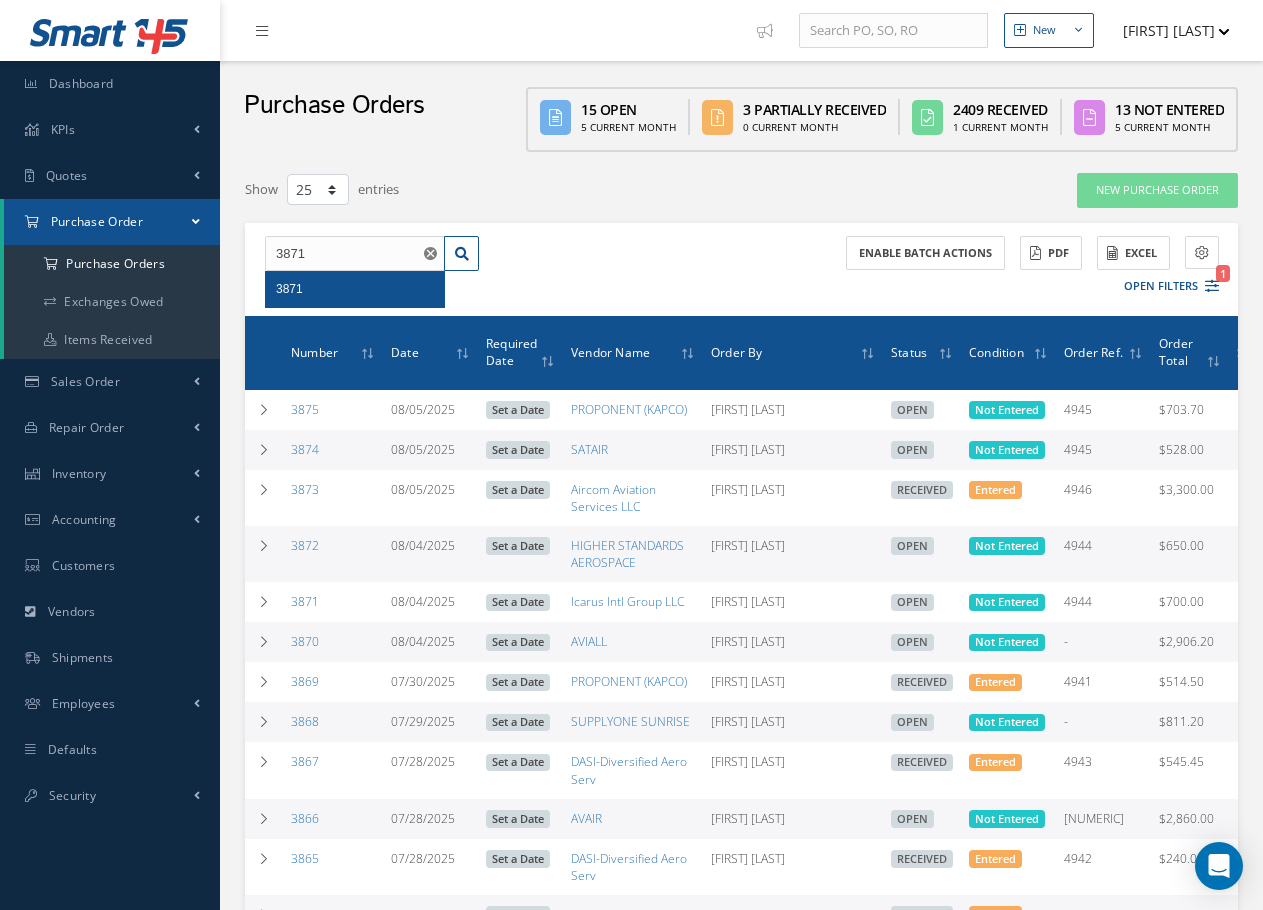 click on "3871" at bounding box center [355, 289] 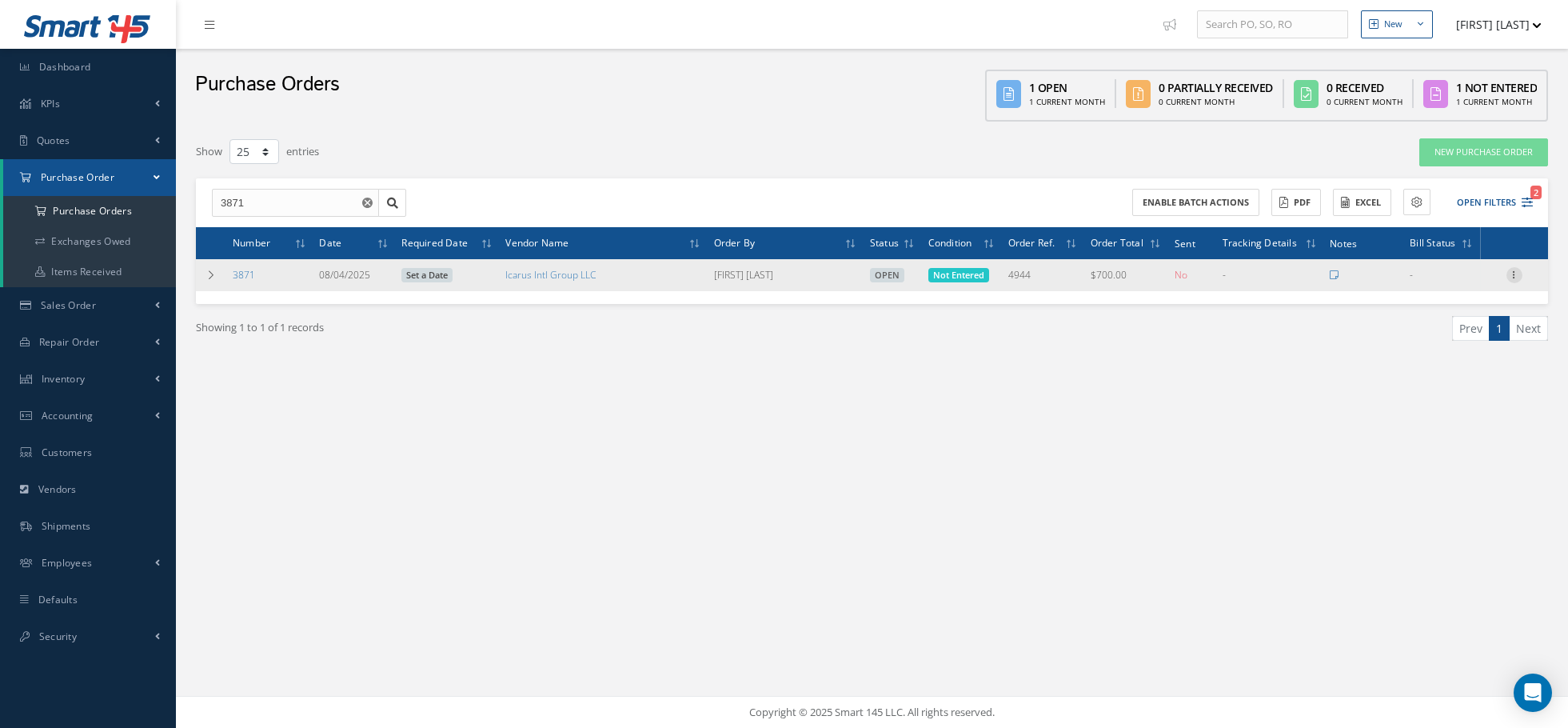 click at bounding box center [1514, 274] 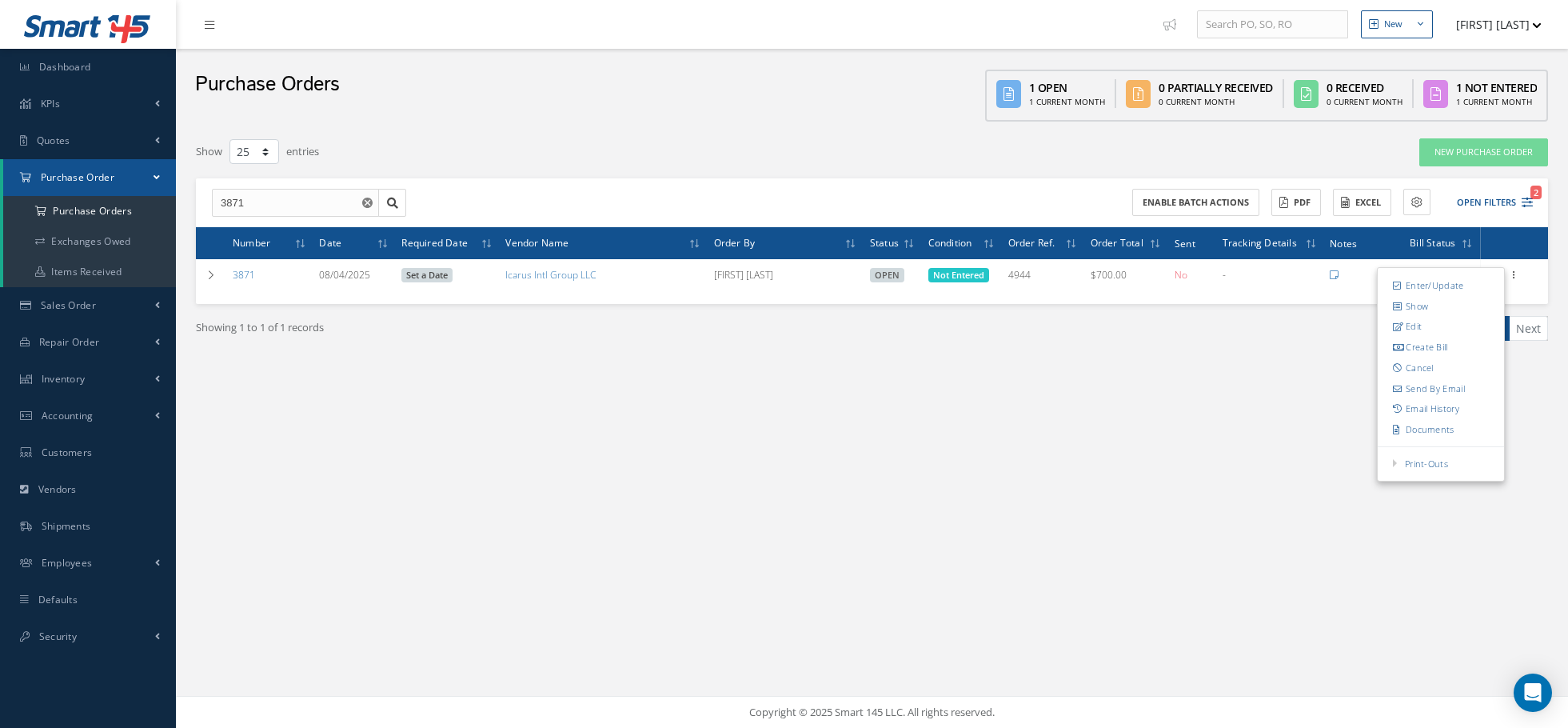 click on "Filters
PO #
3871
Vendor Name
Open
Partially/Received
Received
Canceled
Edited
Open
Partially/Received
Received
Edited
Order Reference
Order Number
PN
Description
Customer
Tracking Details
--All Bill Status--         --All Bill Status--   Open   Paid   Partially Paid   No Bill
No elements found.
List is empty.                All General Ledgers         All General Ledgers   1000 | Petty Cash   1010 | Cash   1020 | Transfers   1050 | Accounts receivable   1110 | Prepaid expenses   1200 | Inventory - equipment   1210 | Inventory - small parts   1520 | Employee loan   1610 | Computer equipment   1620 | Leasehold improvements" at bounding box center (872, 271) 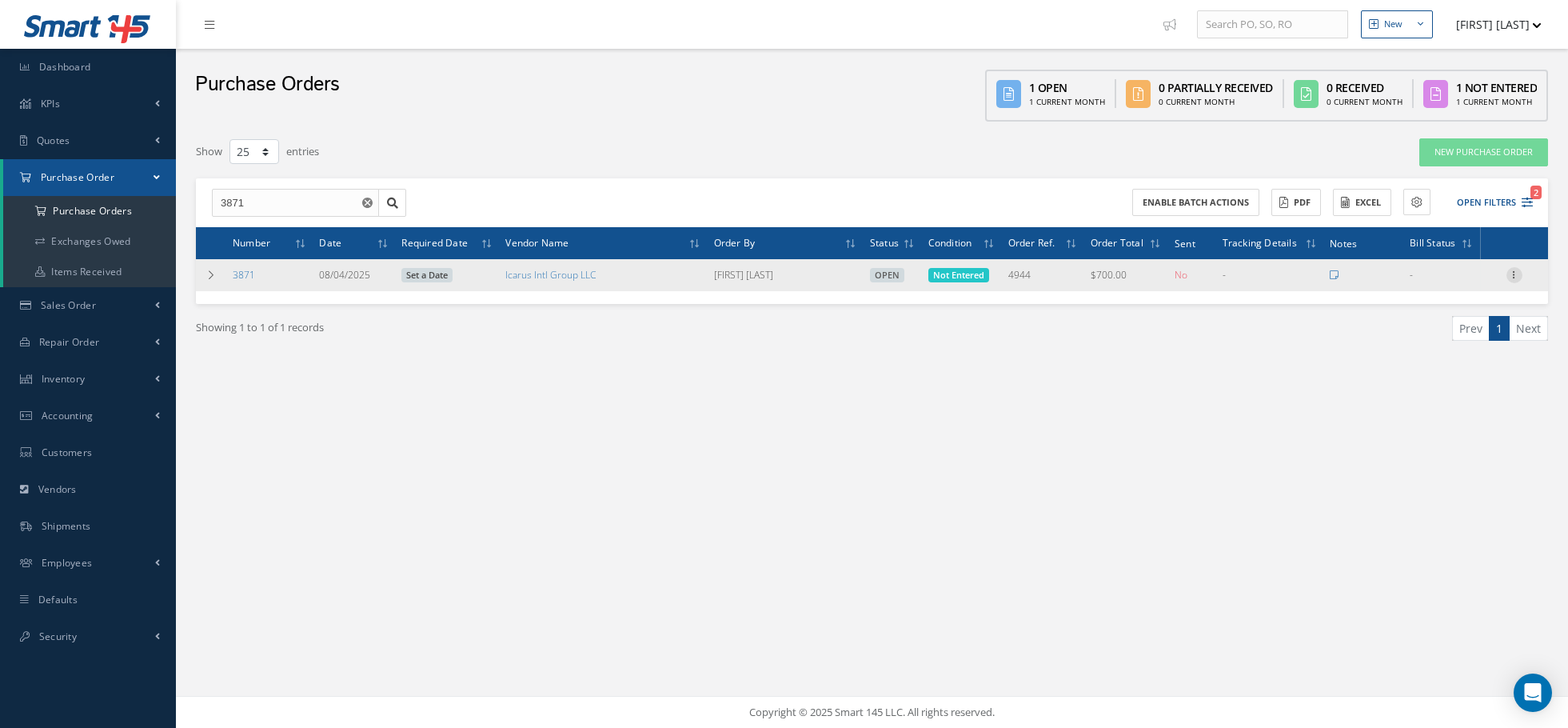 click at bounding box center [1514, 274] 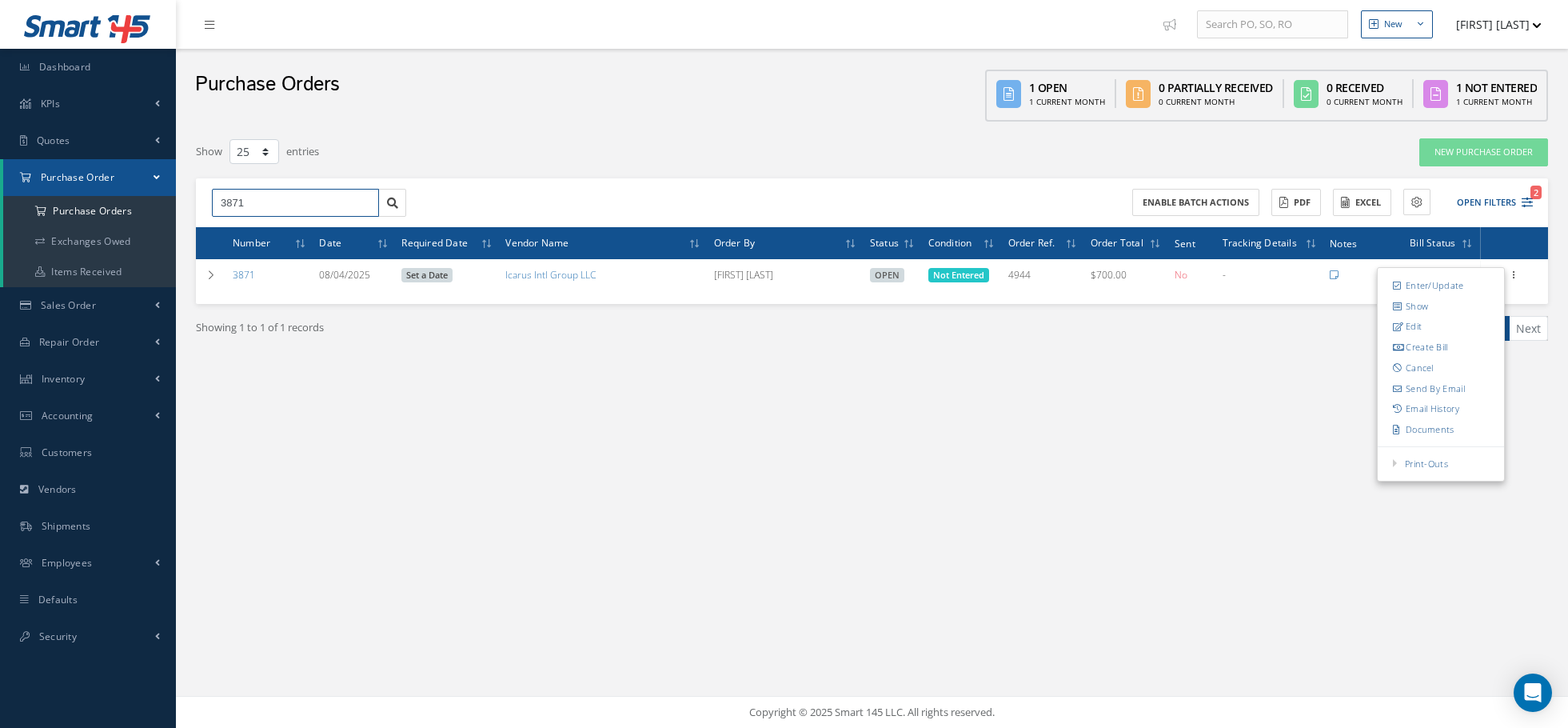 drag, startPoint x: 238, startPoint y: 210, endPoint x: 245, endPoint y: 204, distance: 9.219544 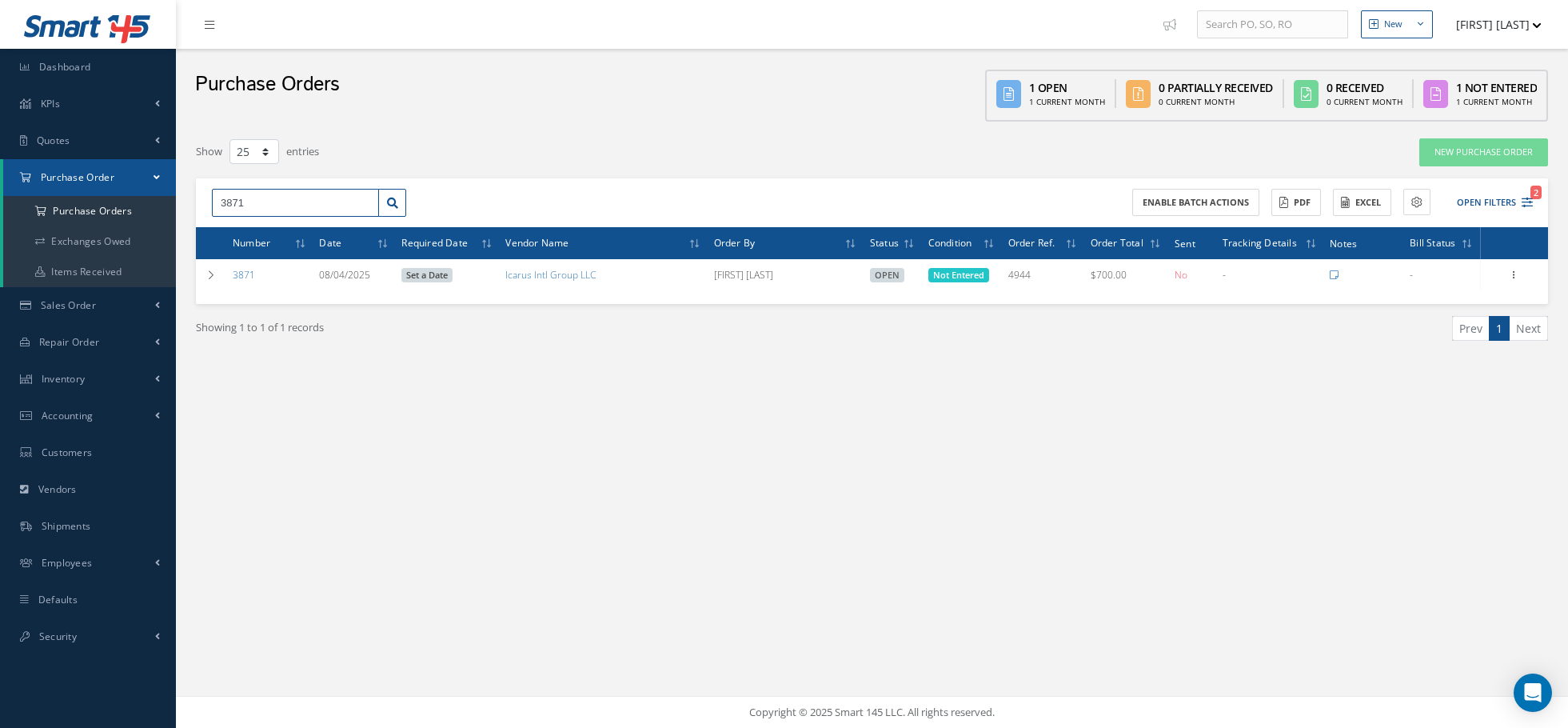click on "3871" at bounding box center [295, 203] 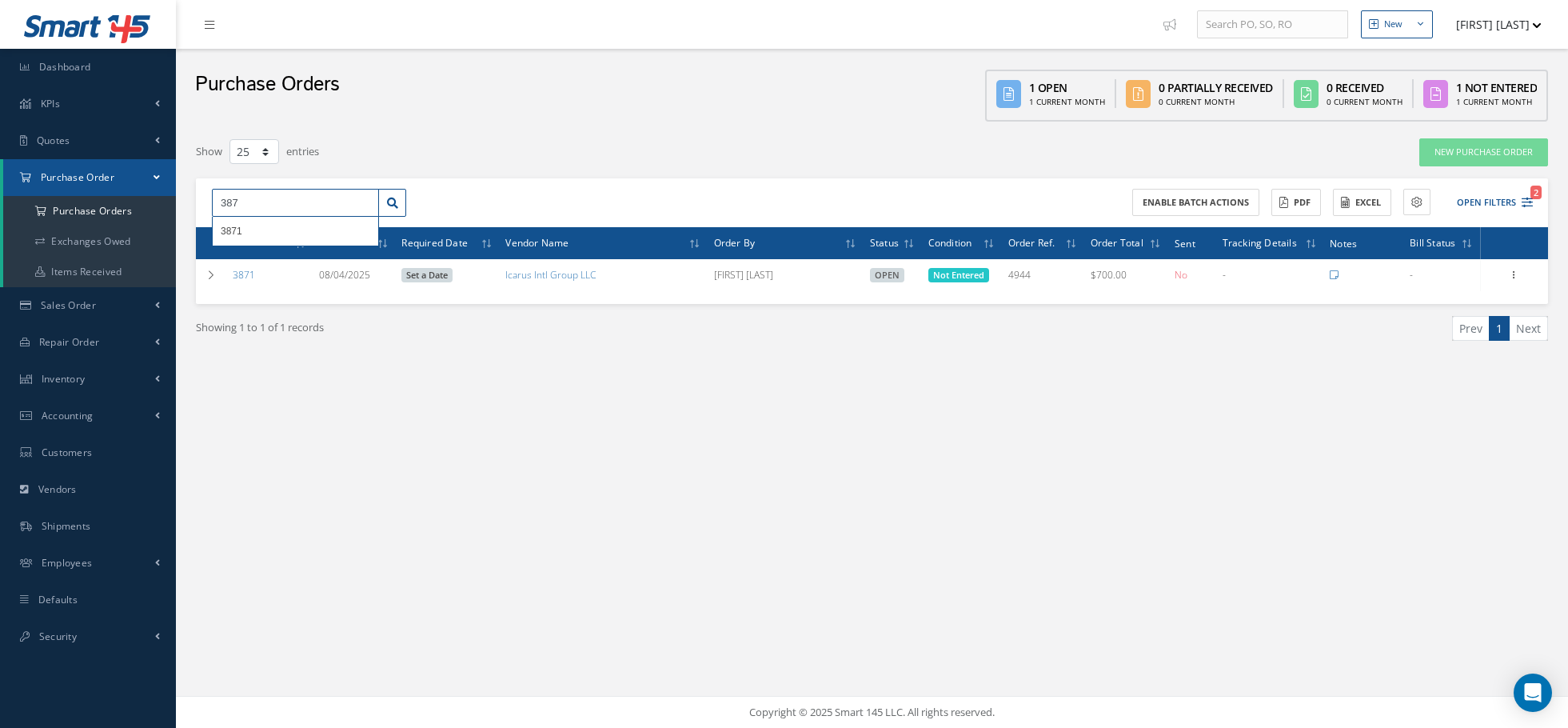 type on "3871" 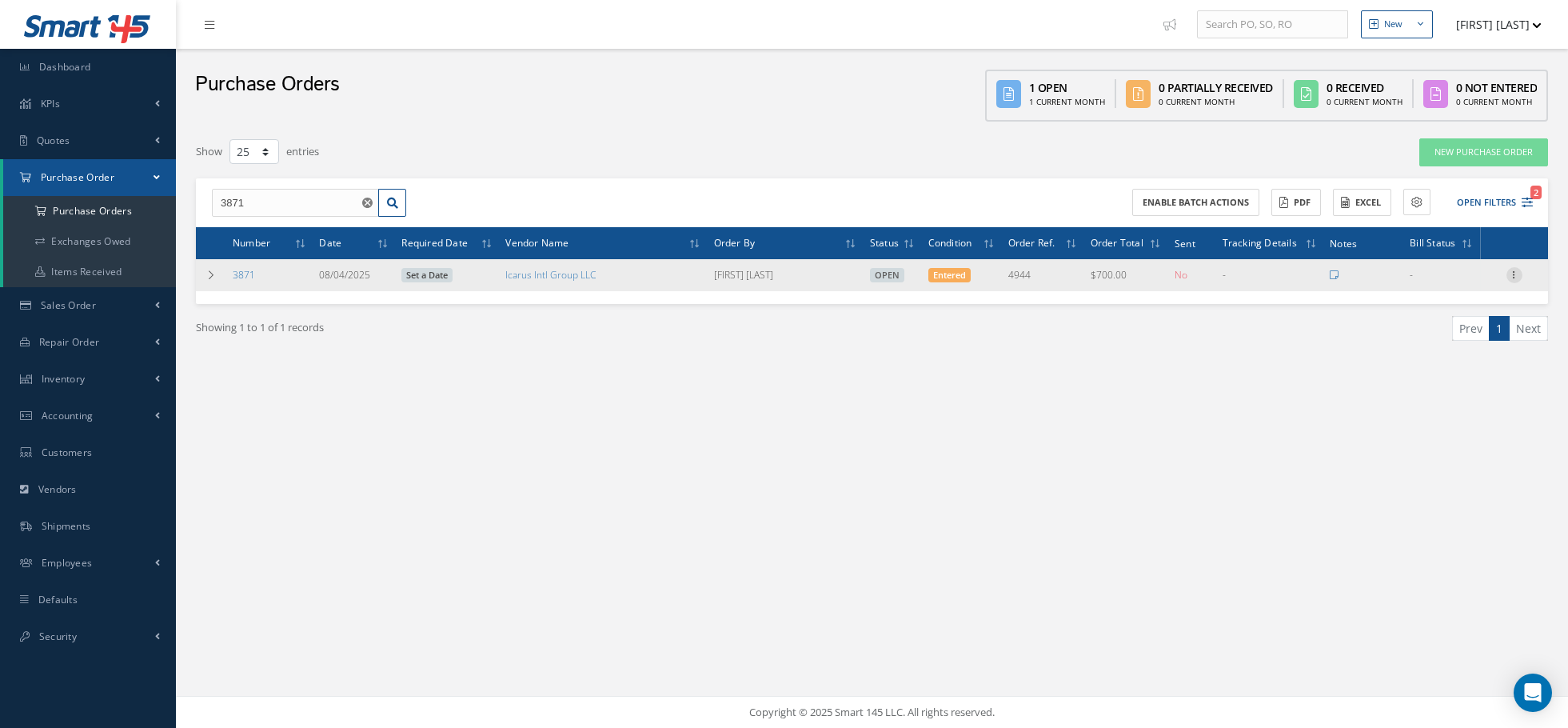 click at bounding box center [1514, 274] 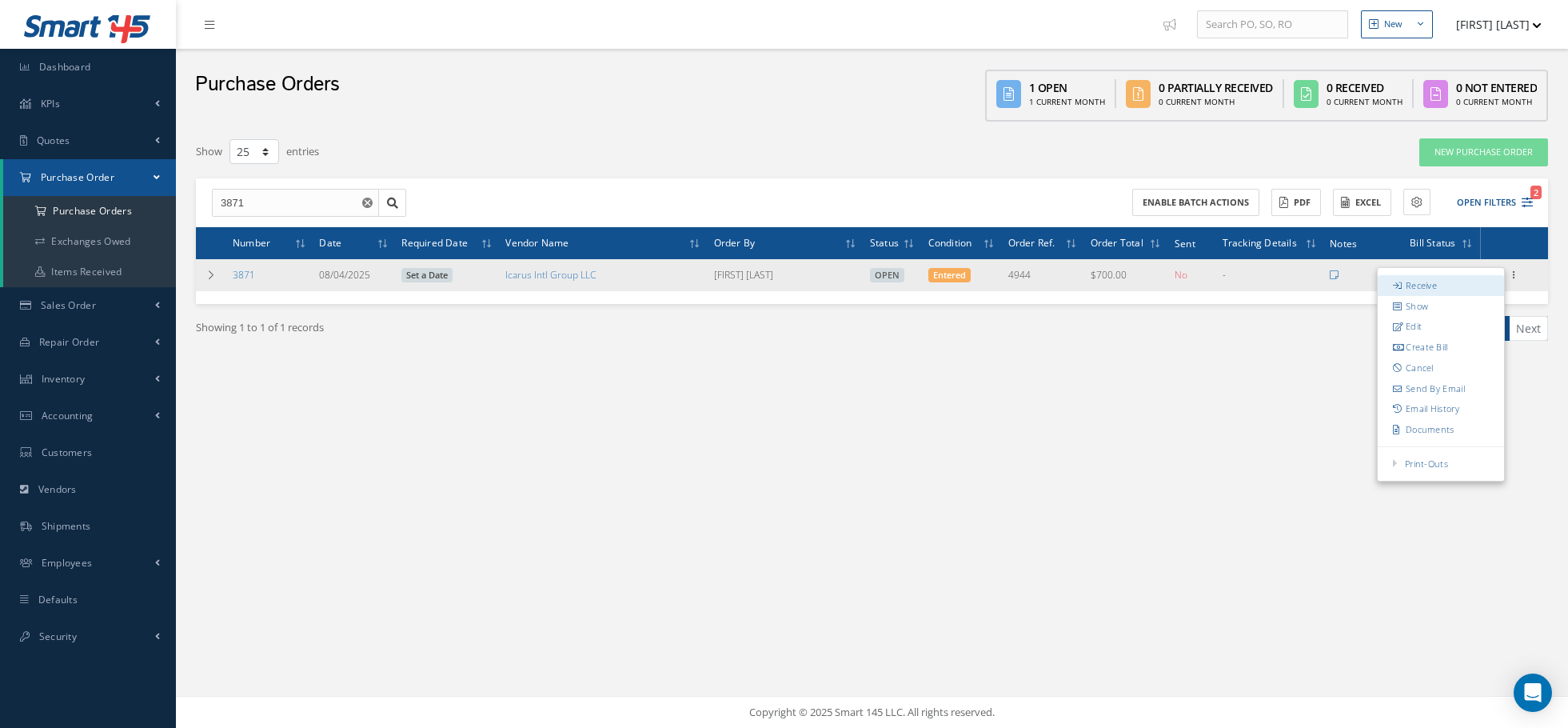 click on "Receive" at bounding box center (1441, 286) 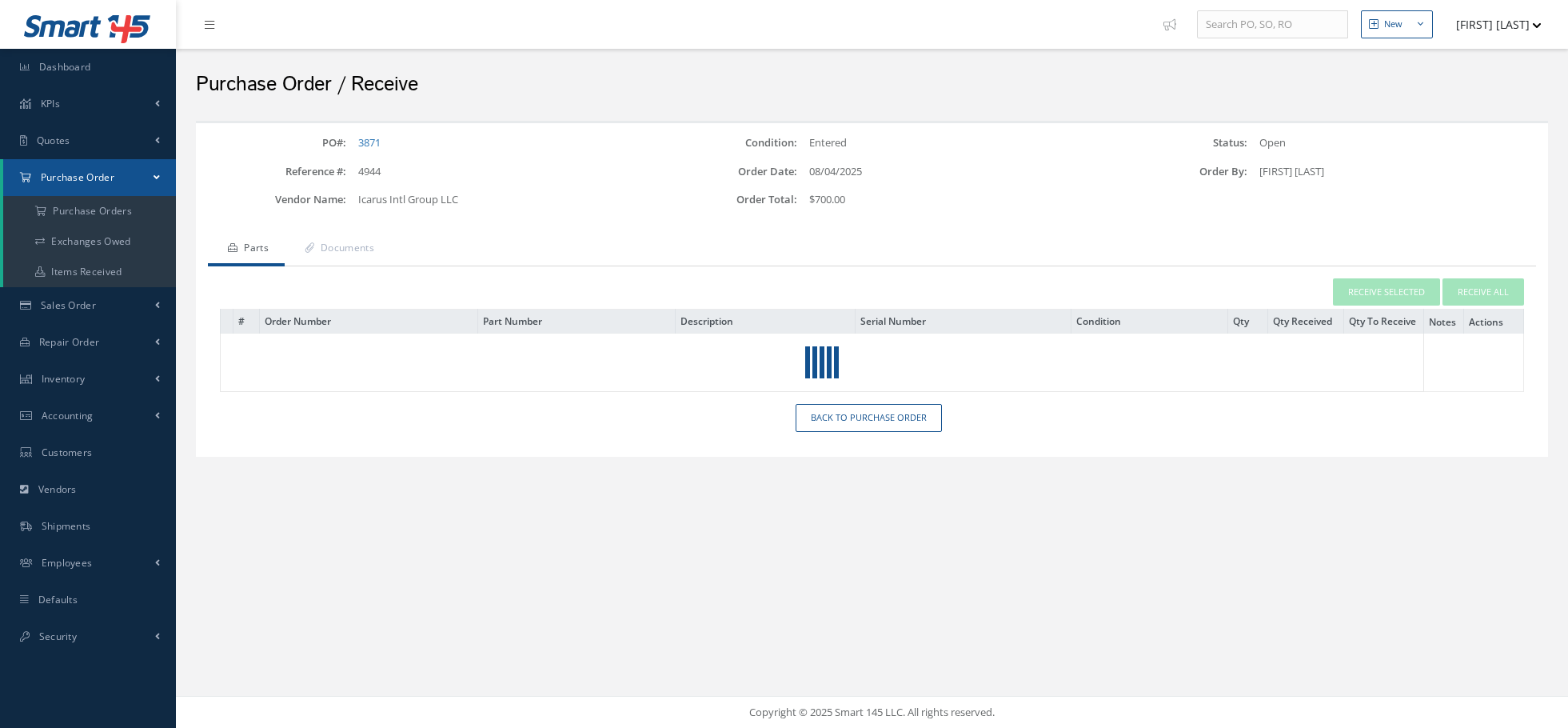 scroll, scrollTop: 0, scrollLeft: 0, axis: both 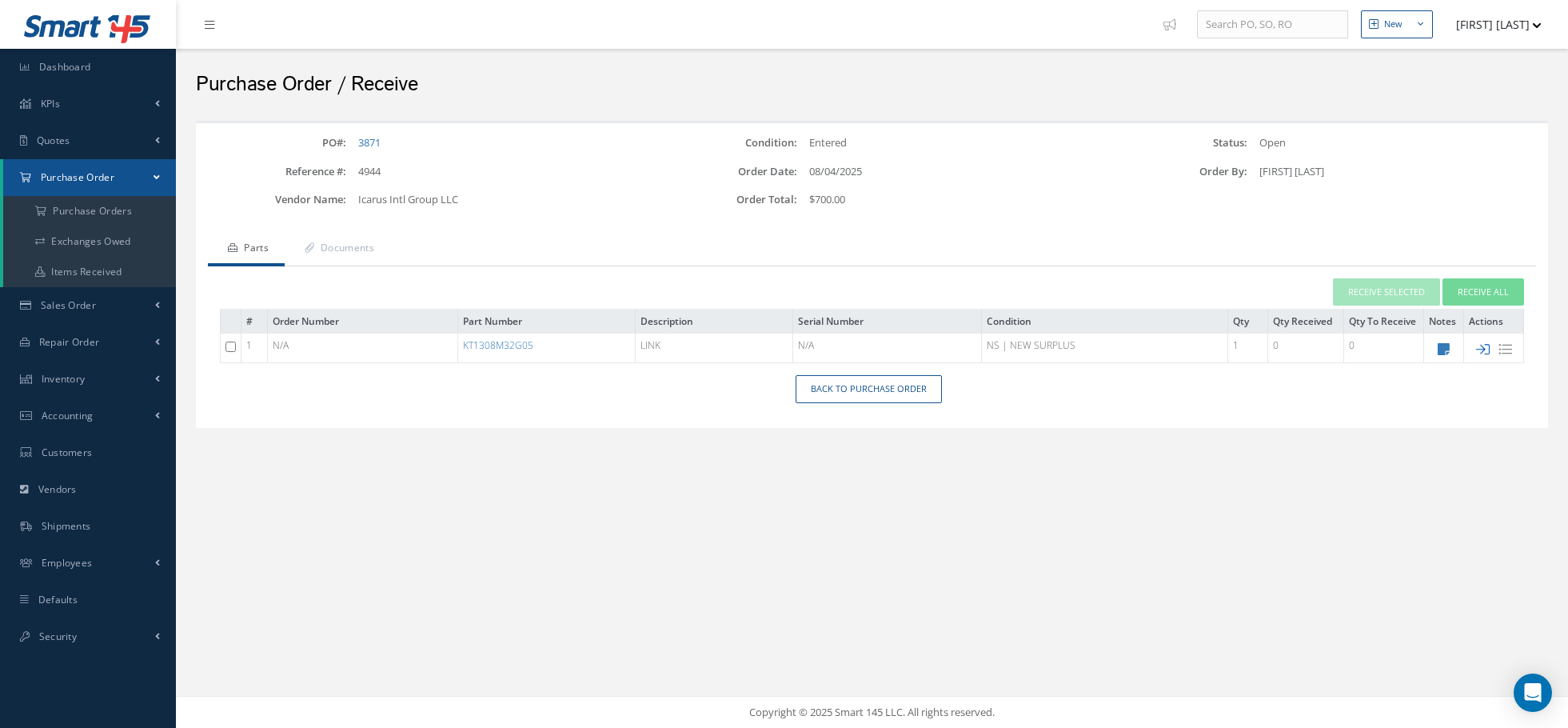 click at bounding box center (1482, 349) 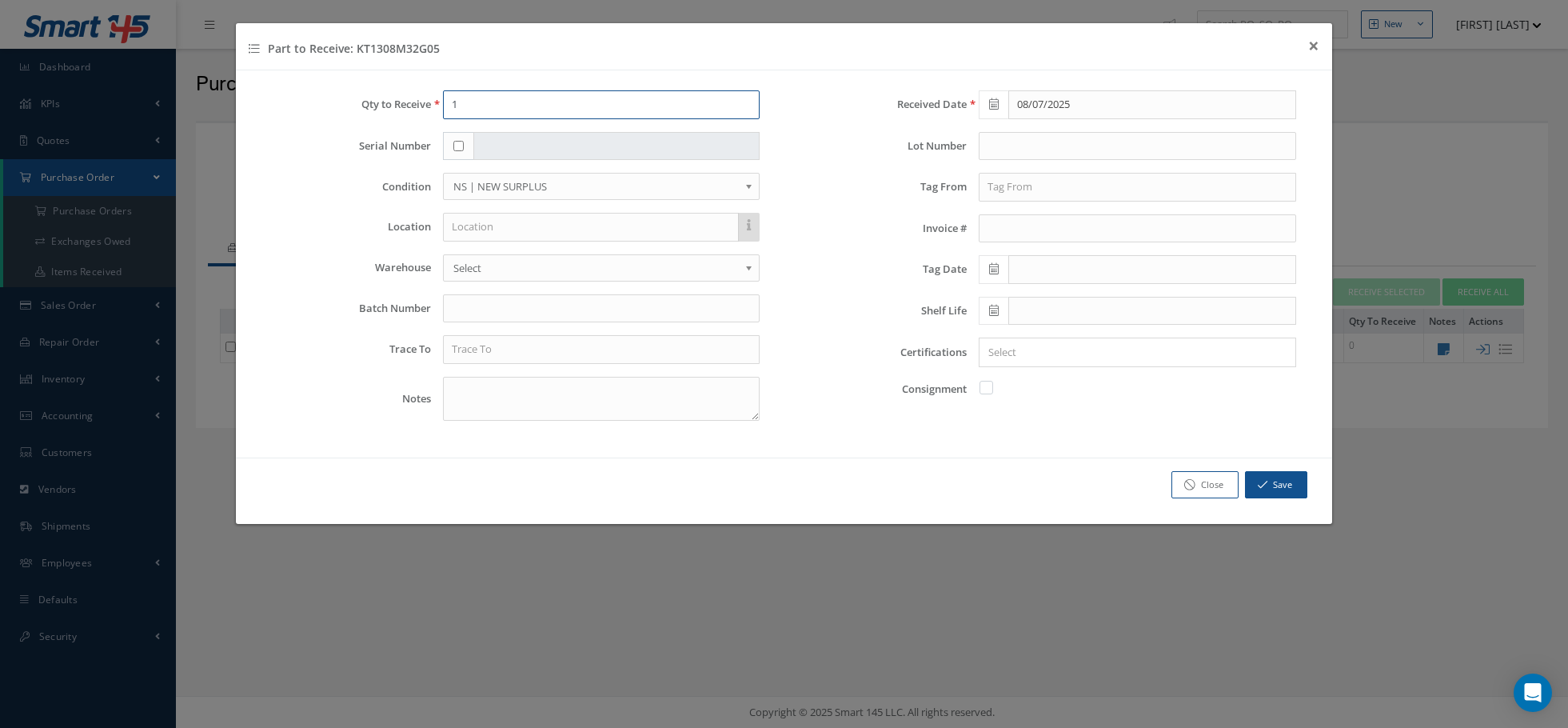 click on "1" at bounding box center [601, 105] 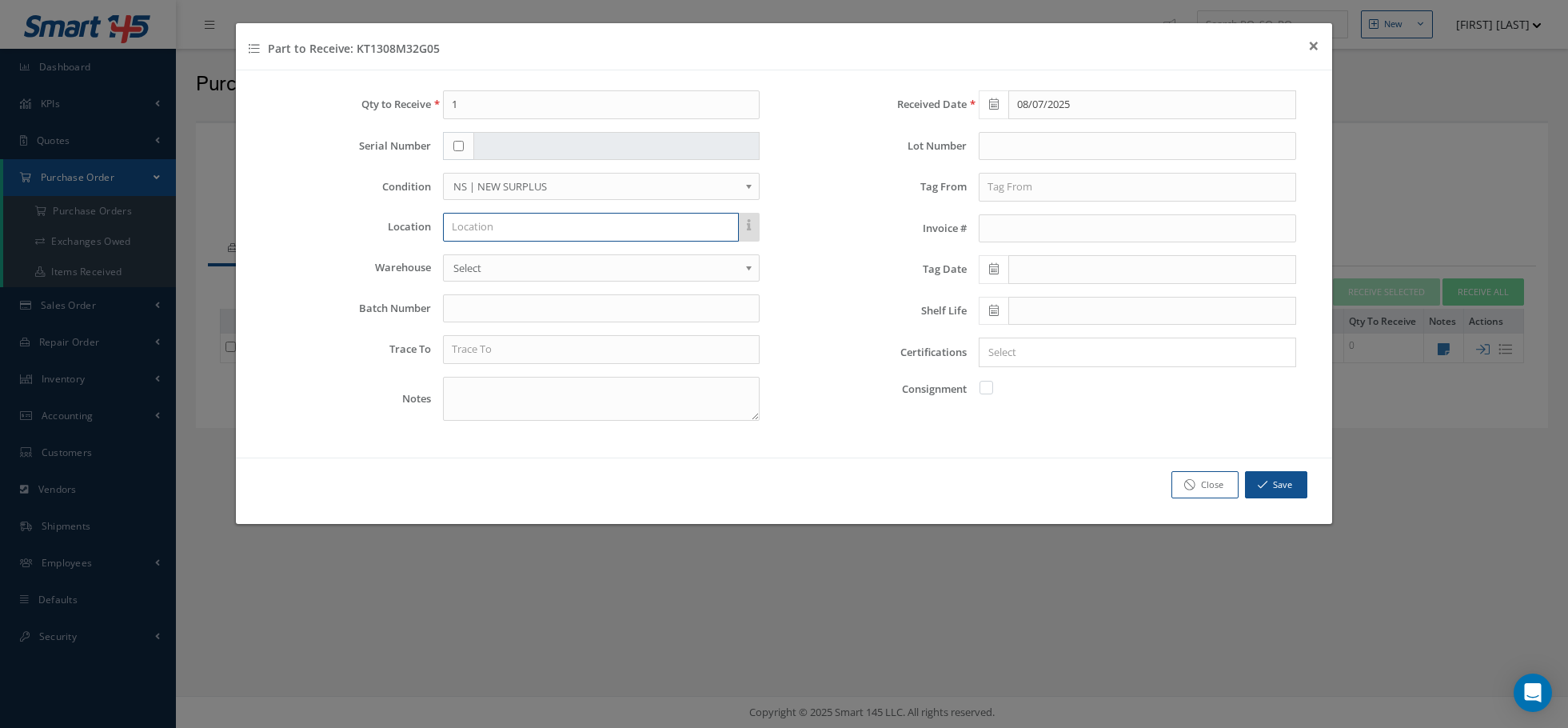 click at bounding box center (591, 227) 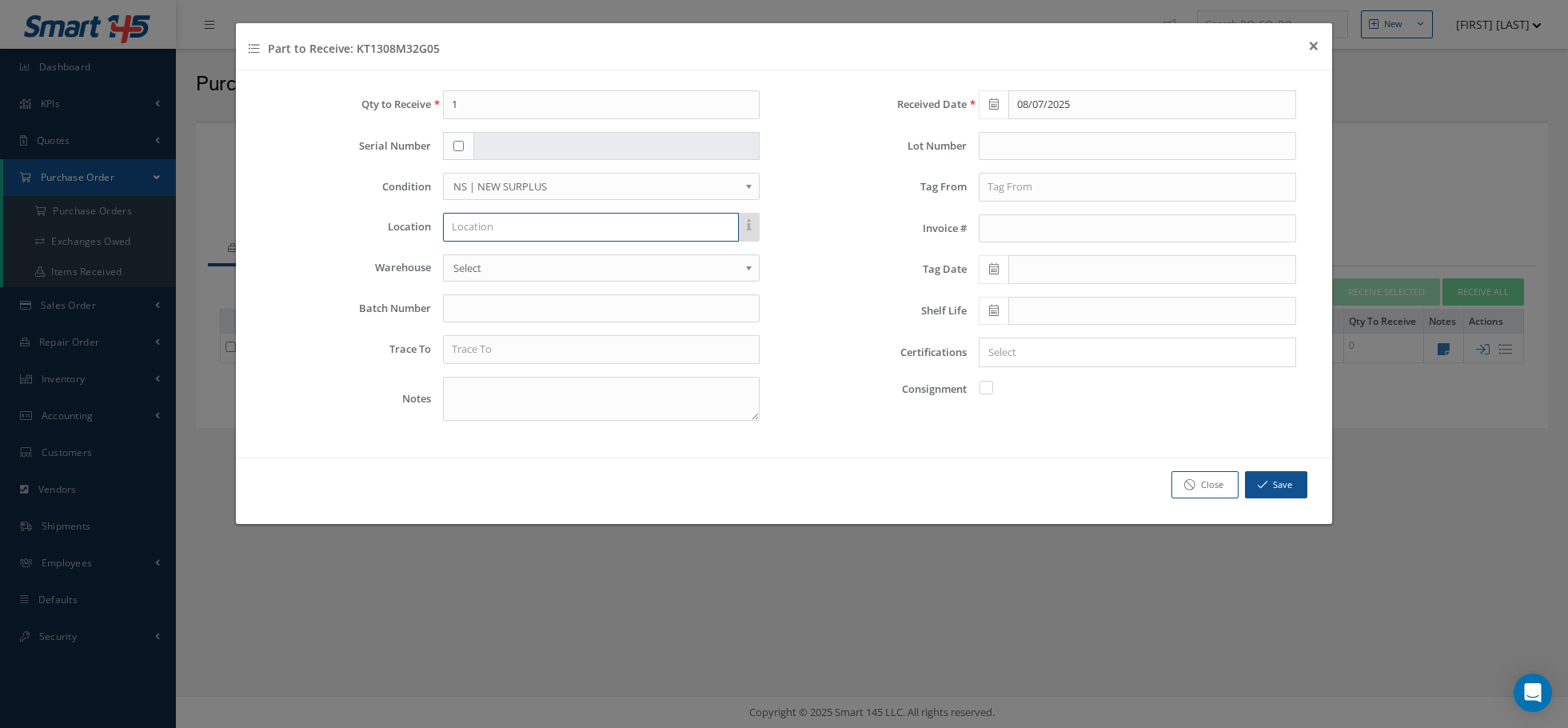 type on "t" 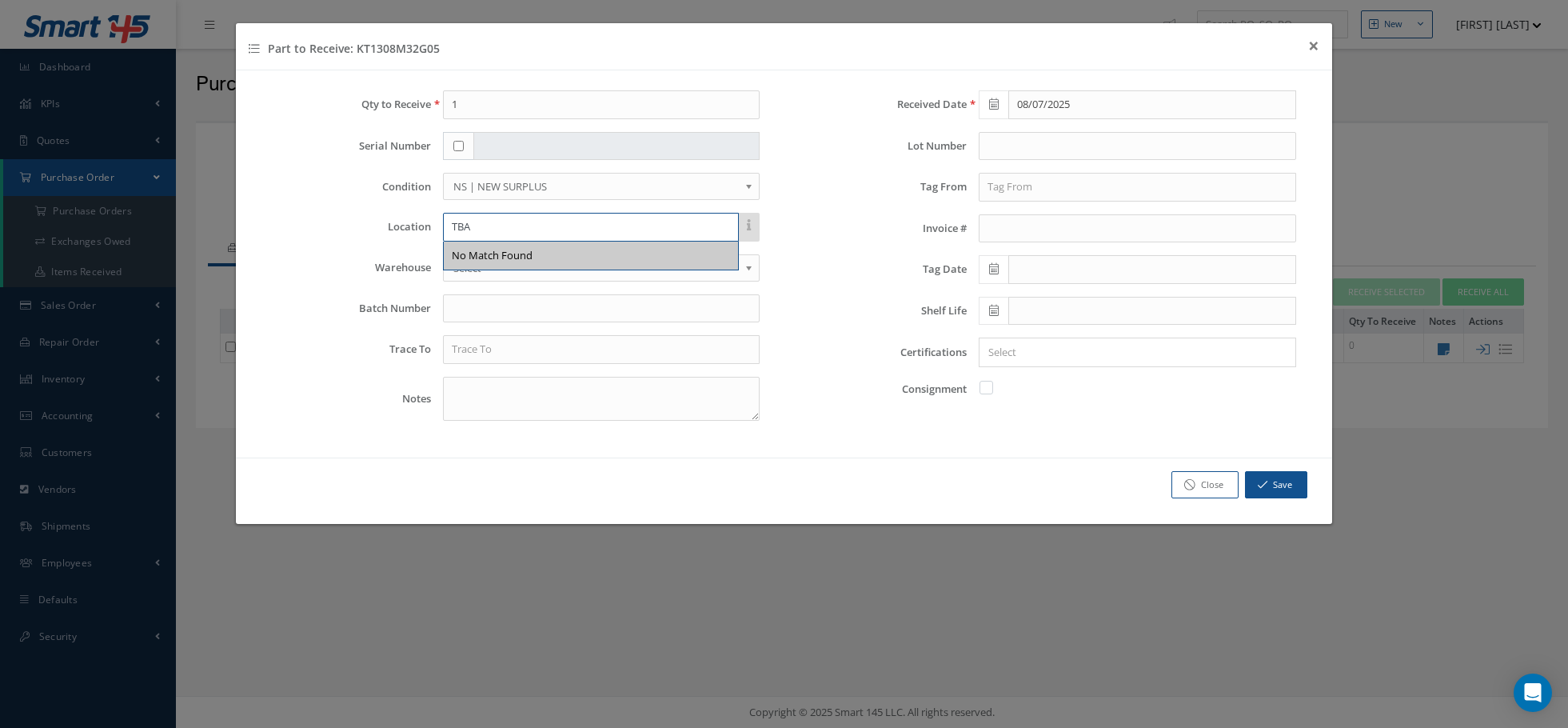 type on "TBA" 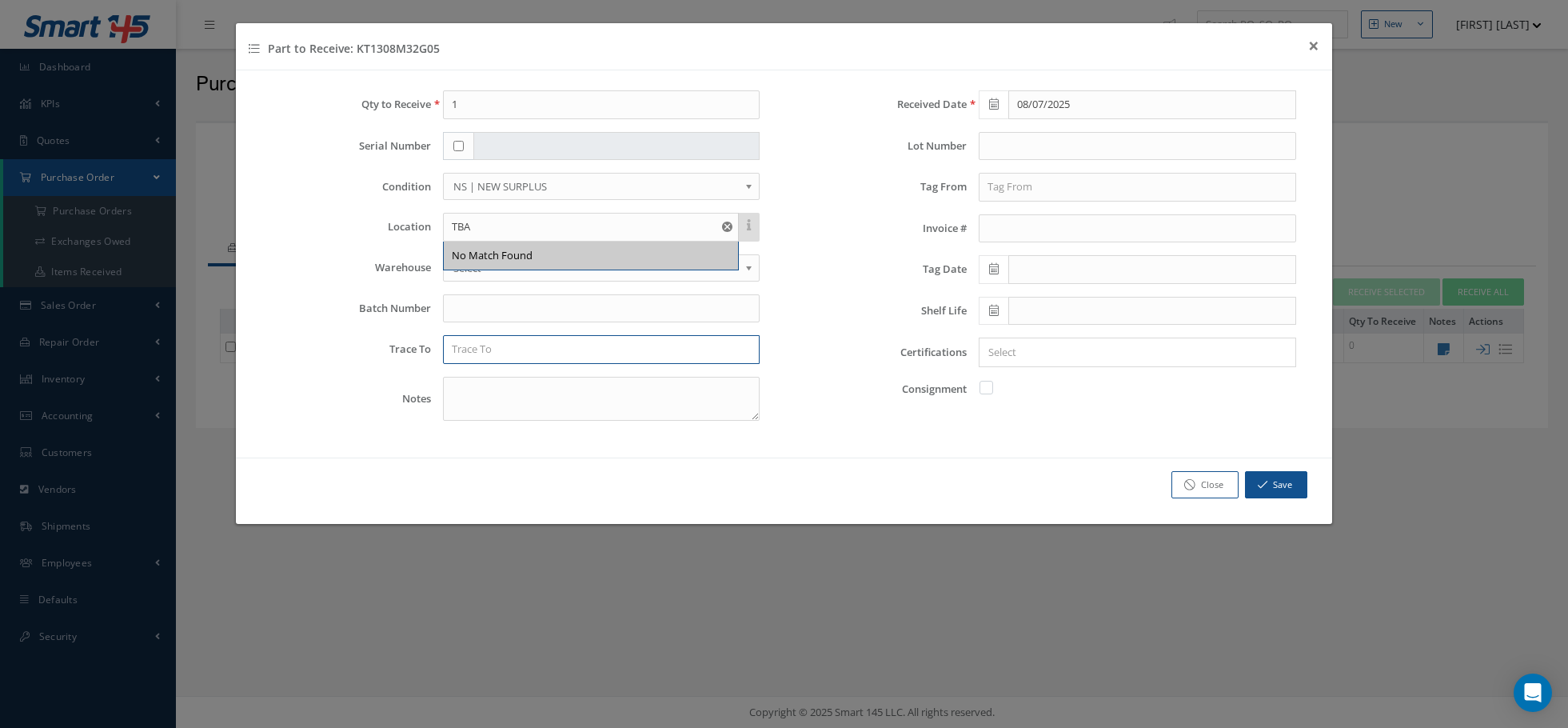 click at bounding box center [601, 350] 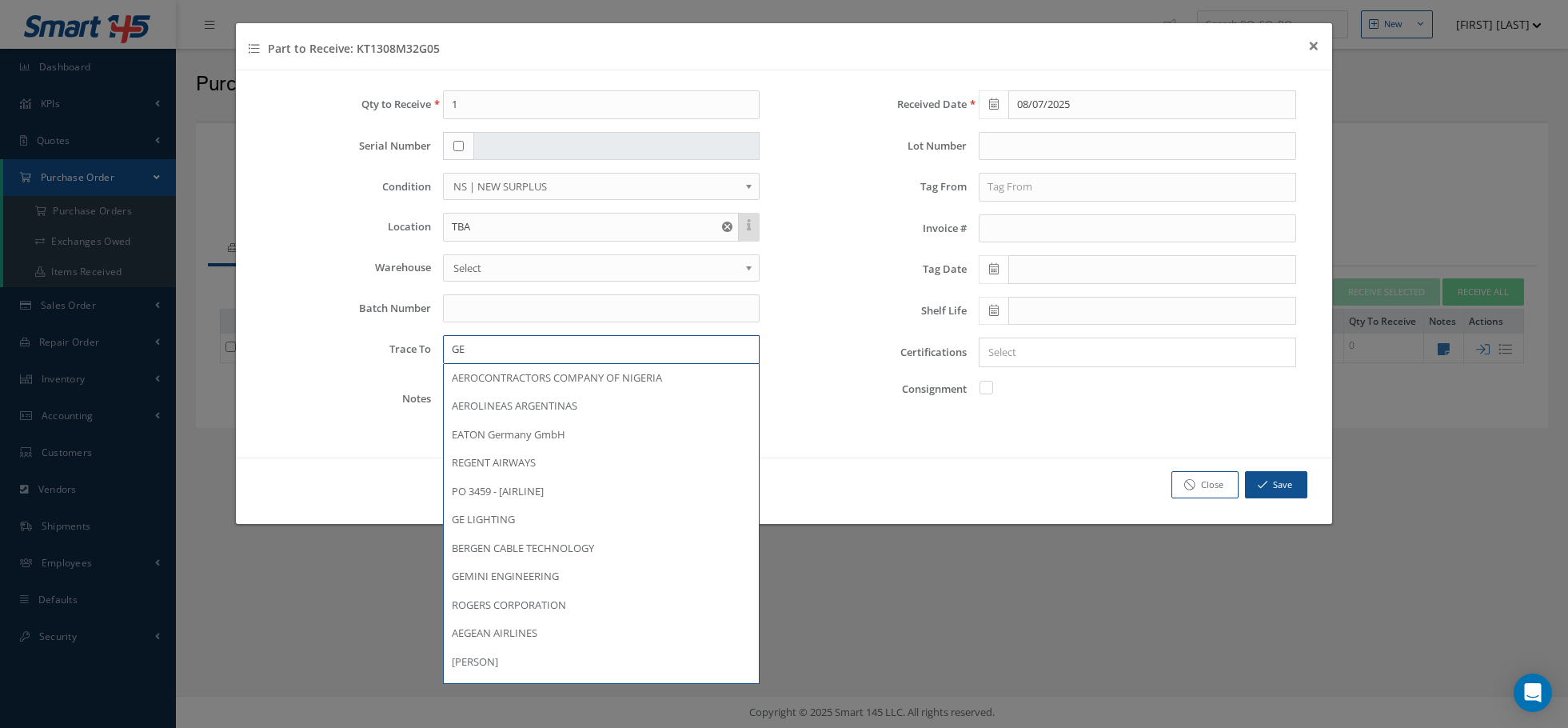 type on "G" 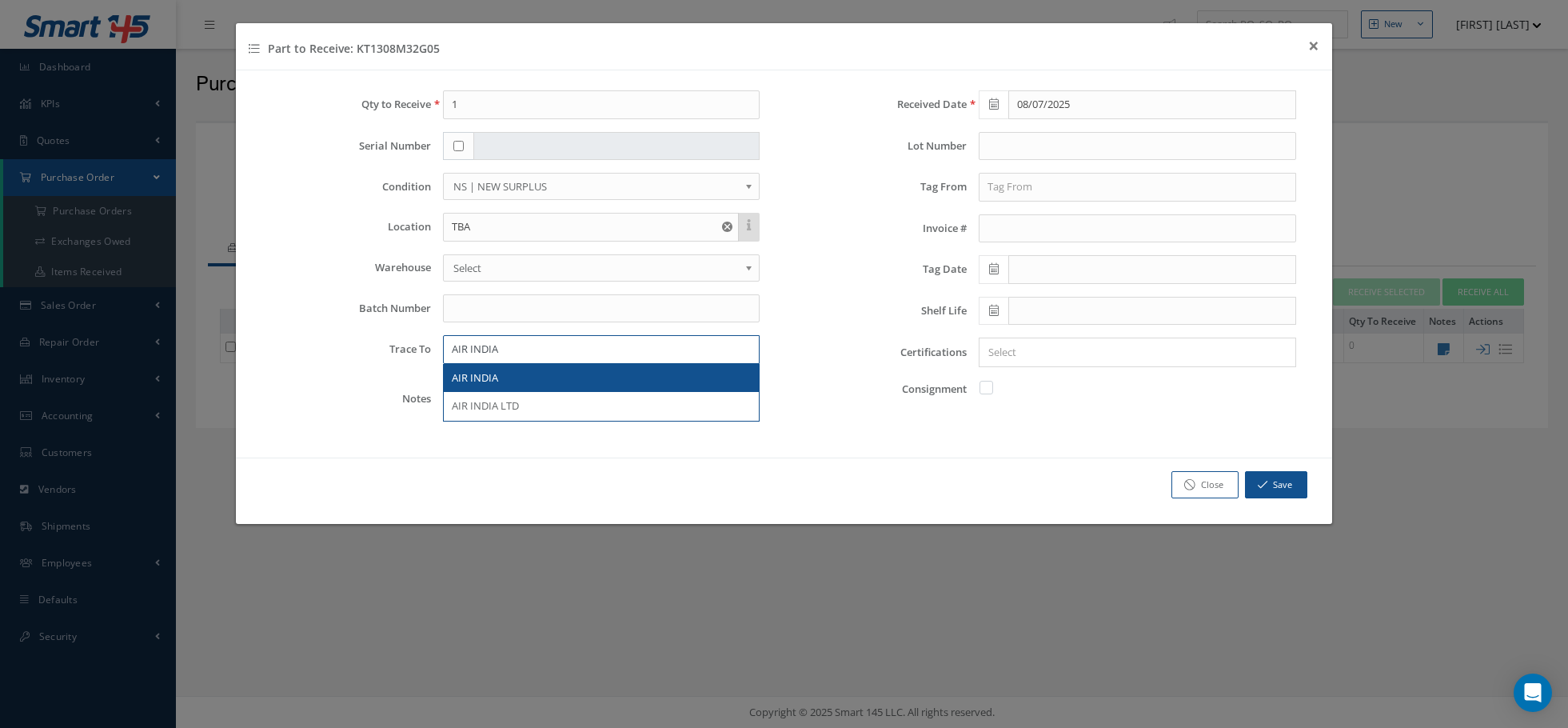 type on "AIR INDIA" 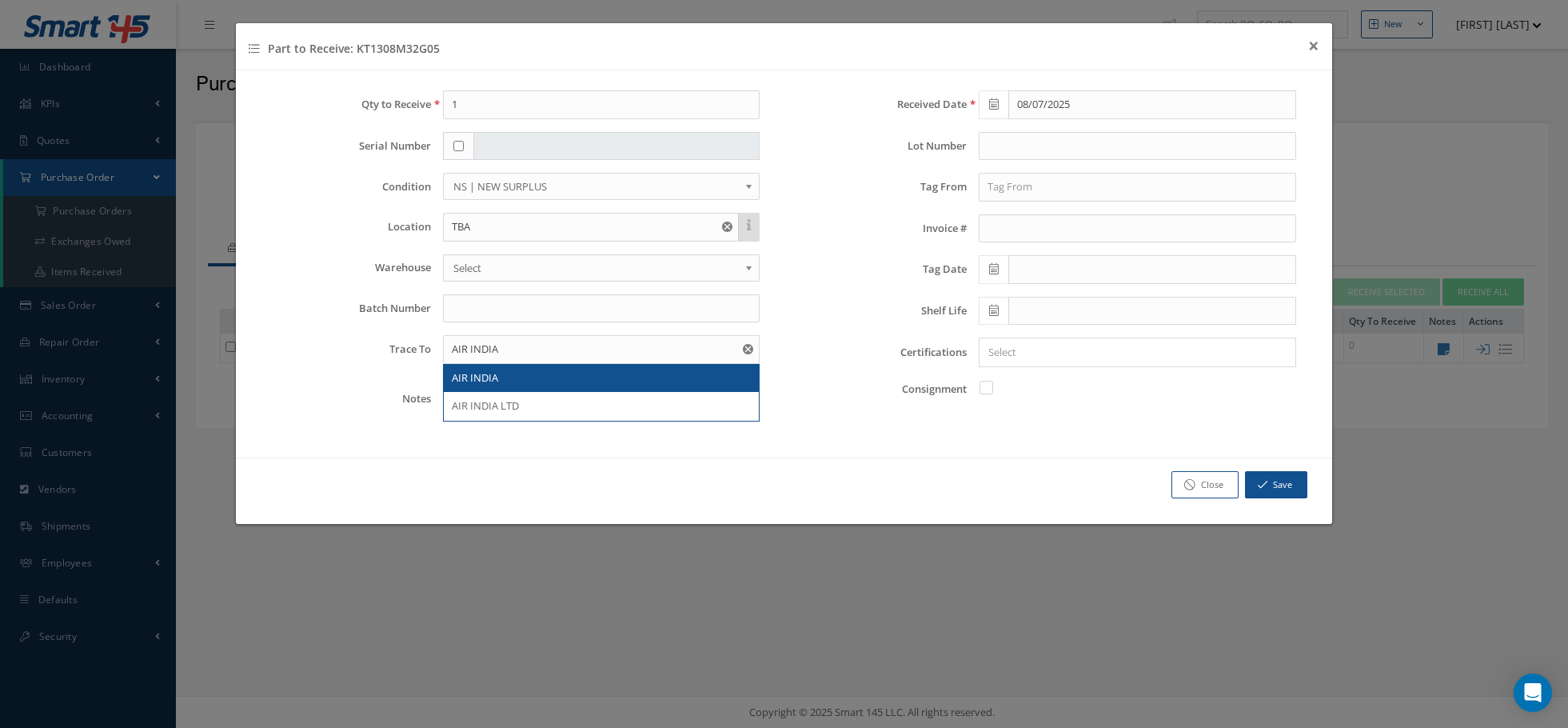 click on "AIR INDIA" at bounding box center [601, 378] 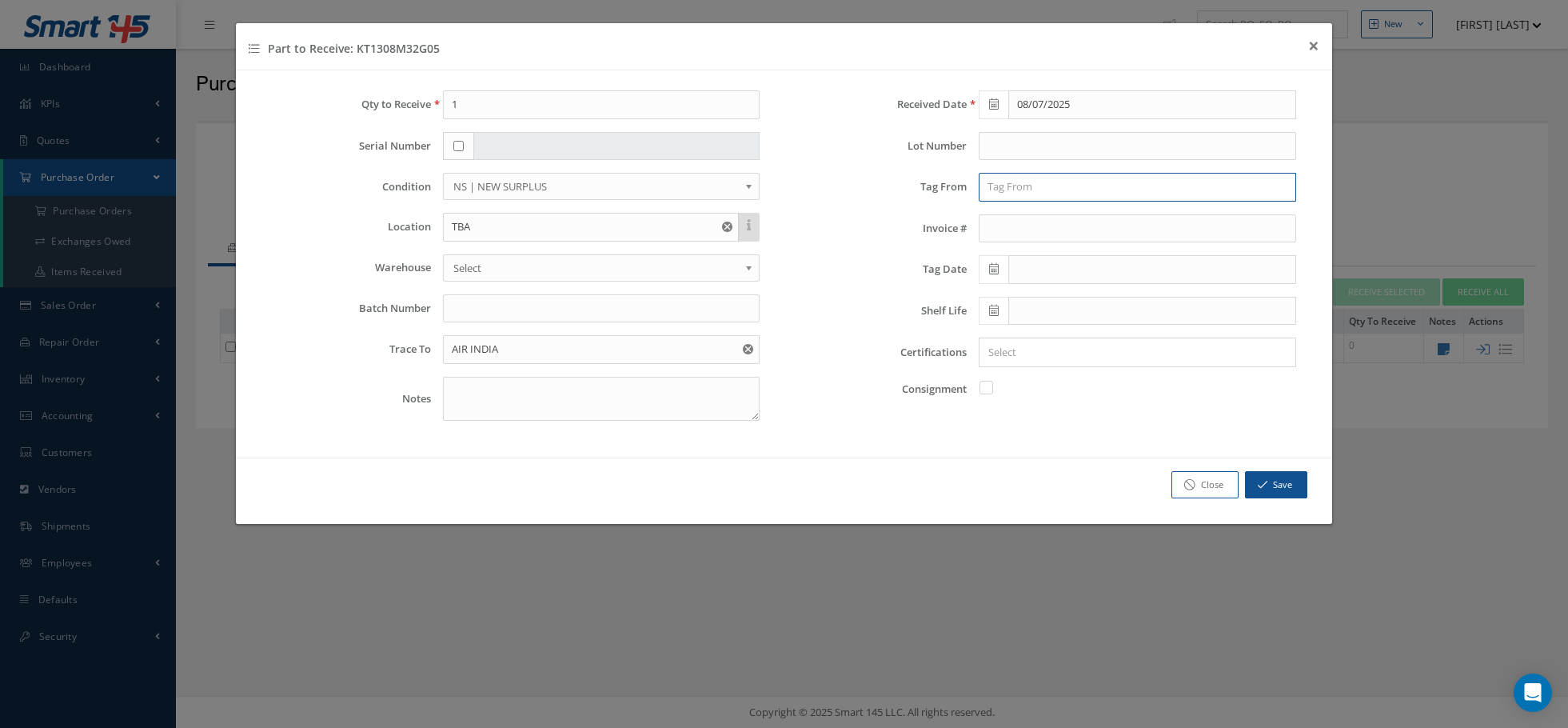 click at bounding box center [1137, 187] 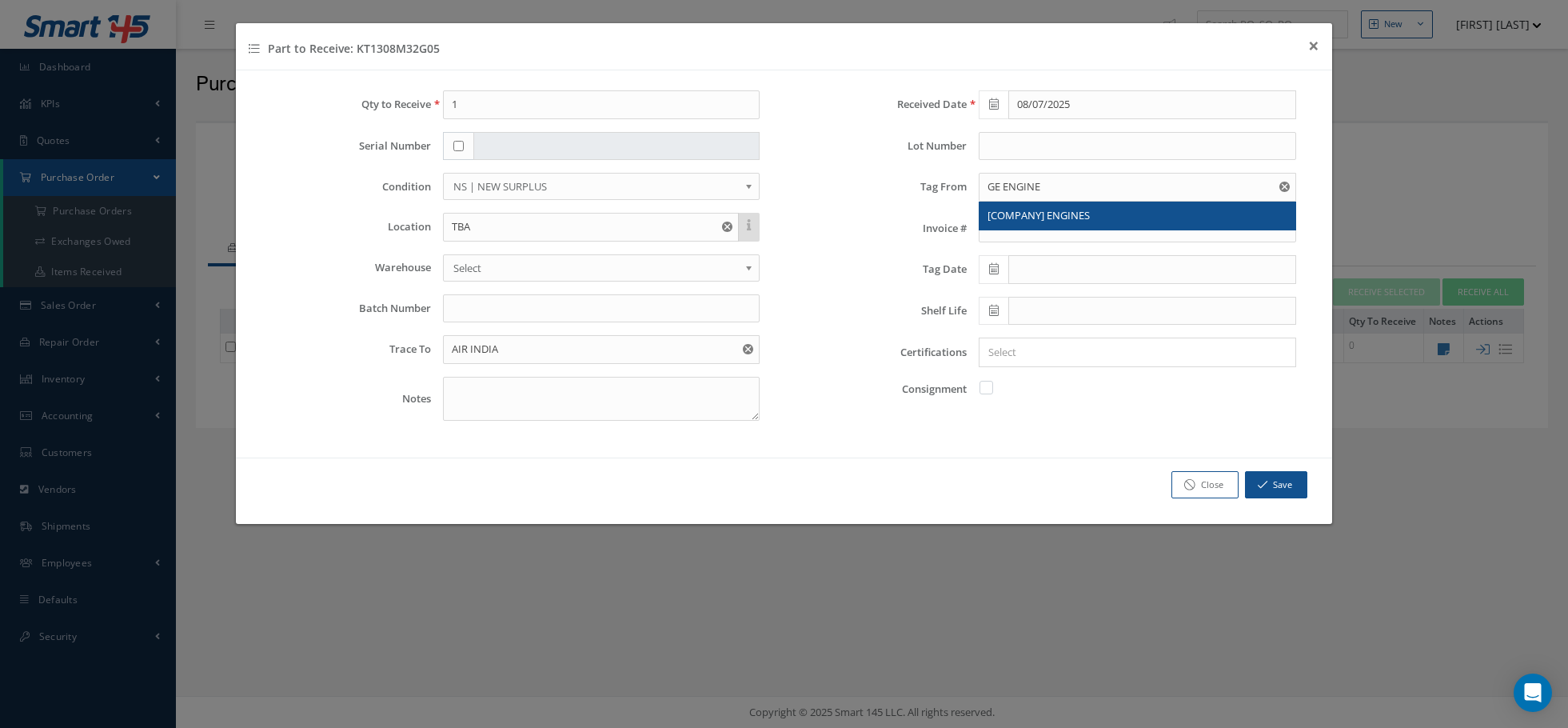 click on "GE ENGINE SERVICES" at bounding box center [1137, 216] 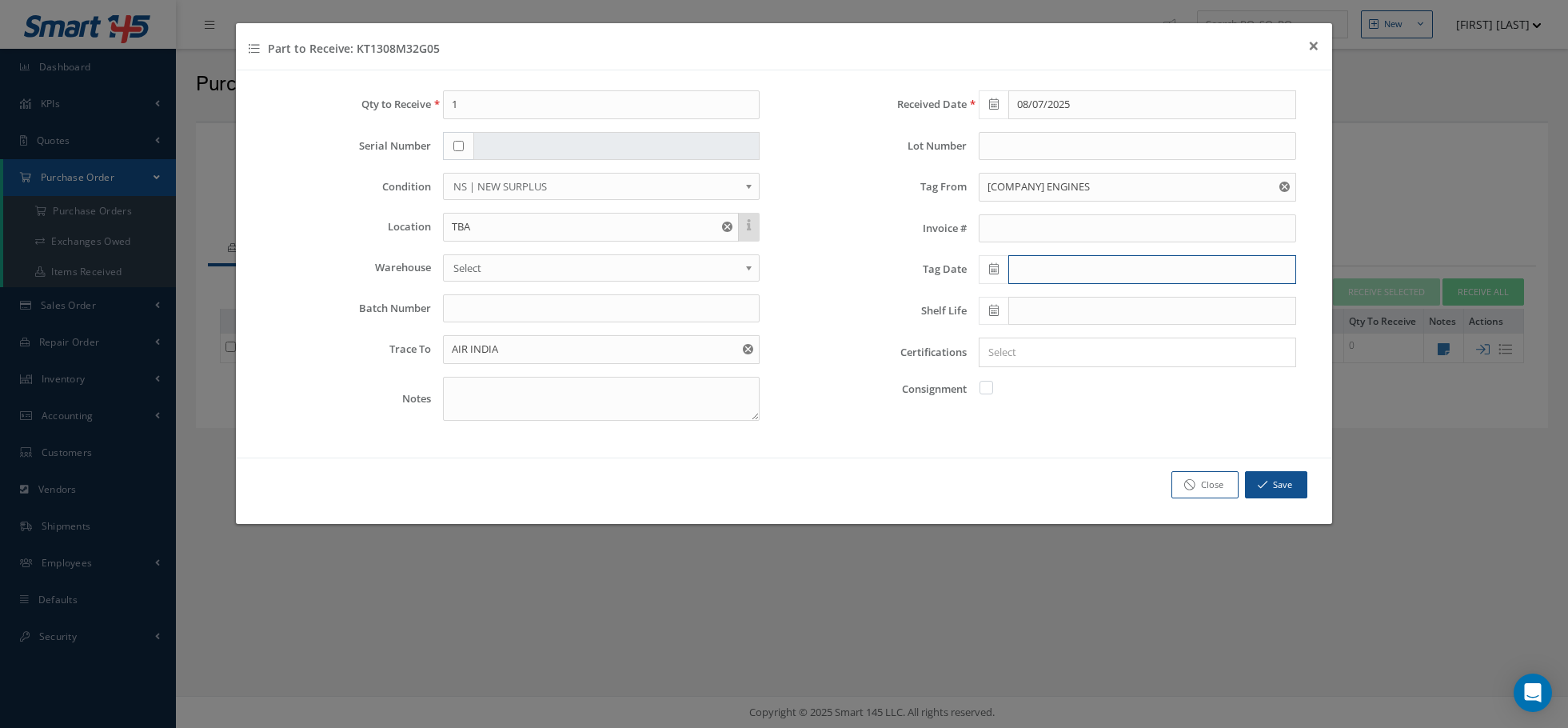 click at bounding box center (1152, 270) 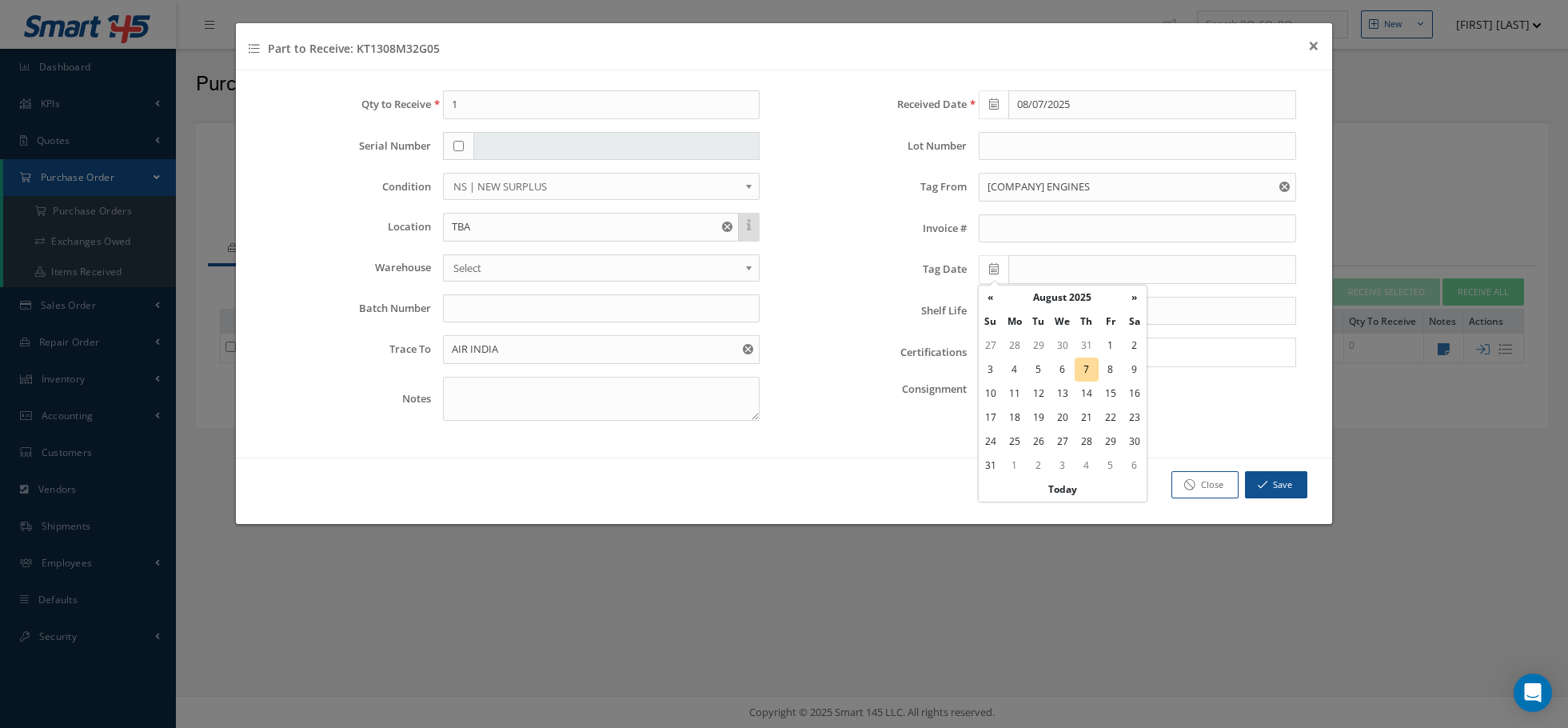 click on "August 2025" at bounding box center (1063, 298) 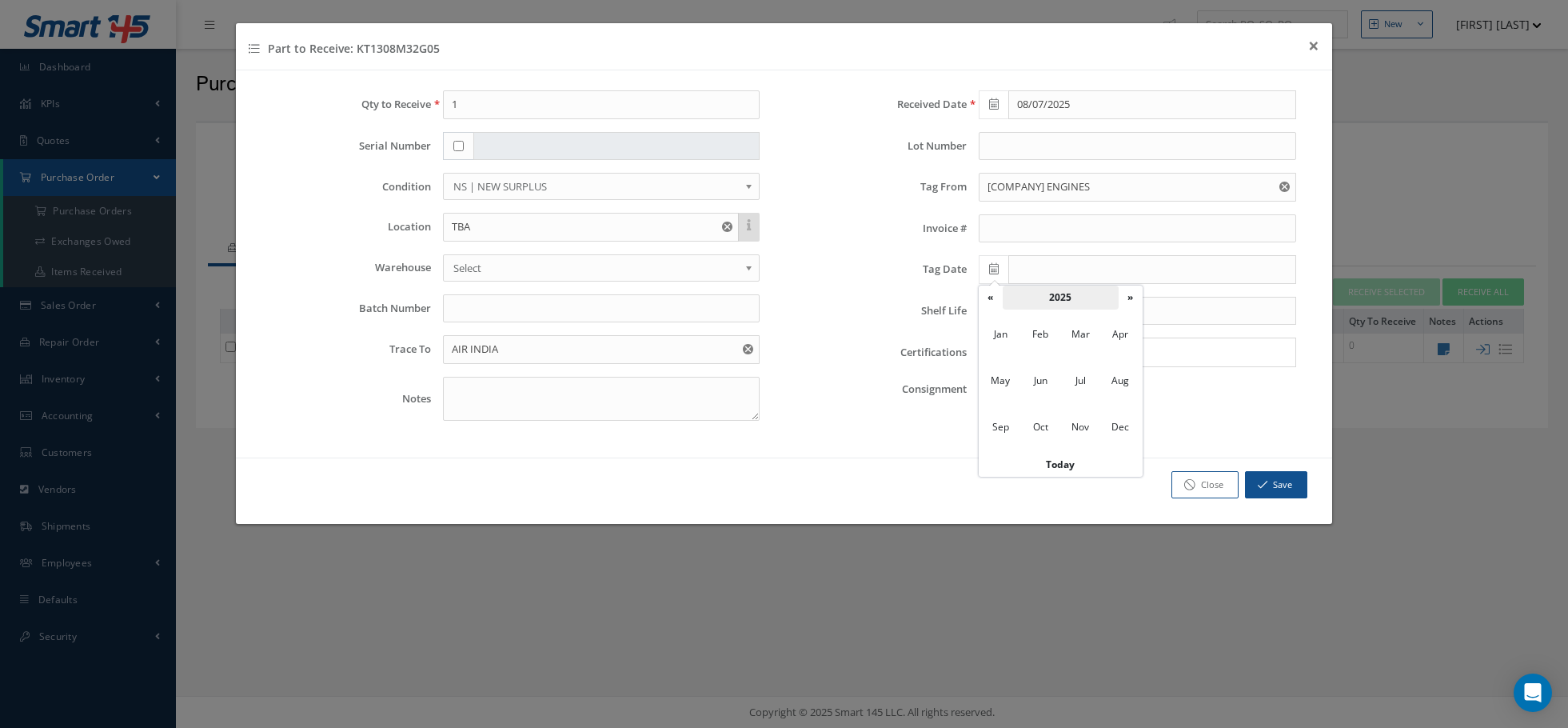 click on "2025" at bounding box center [1060, 298] 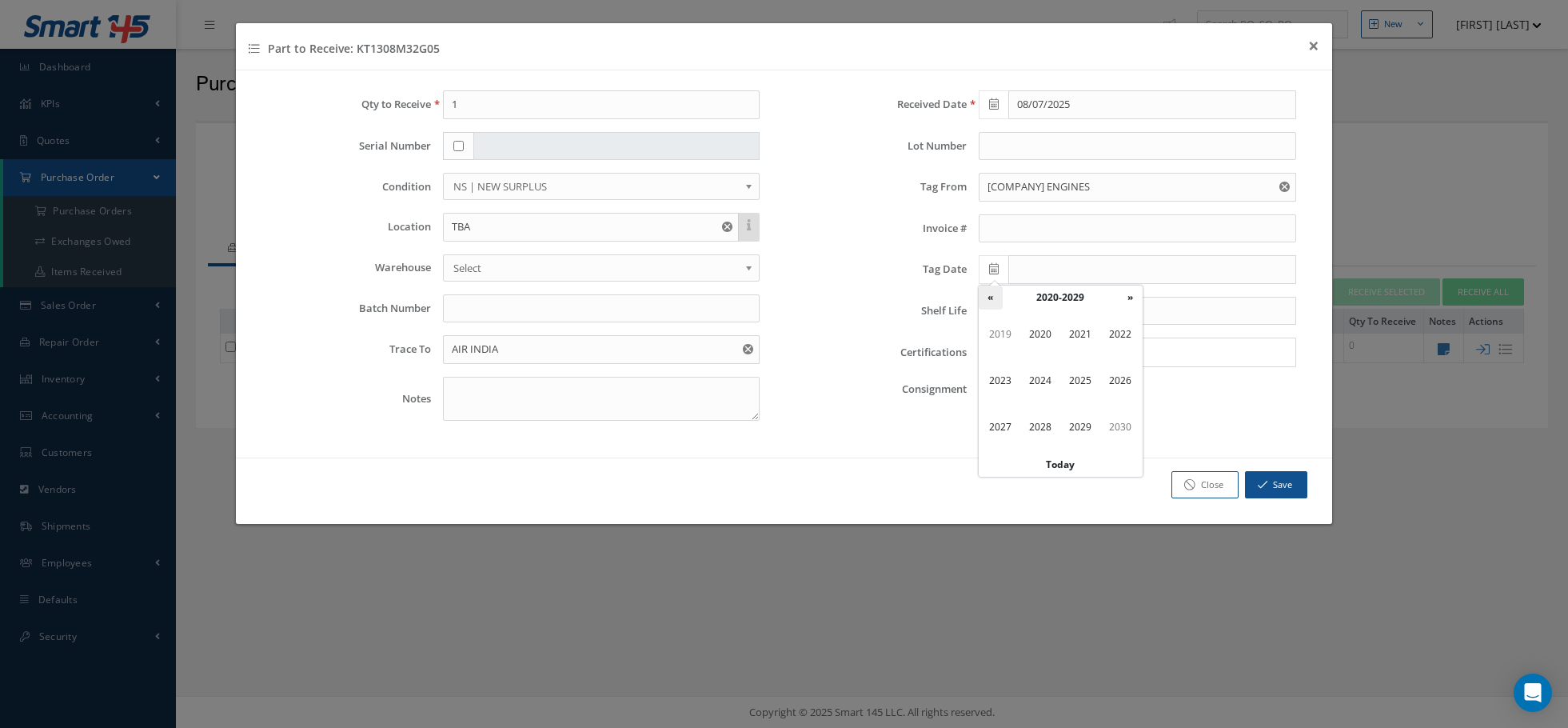 click on "«" at bounding box center [991, 298] 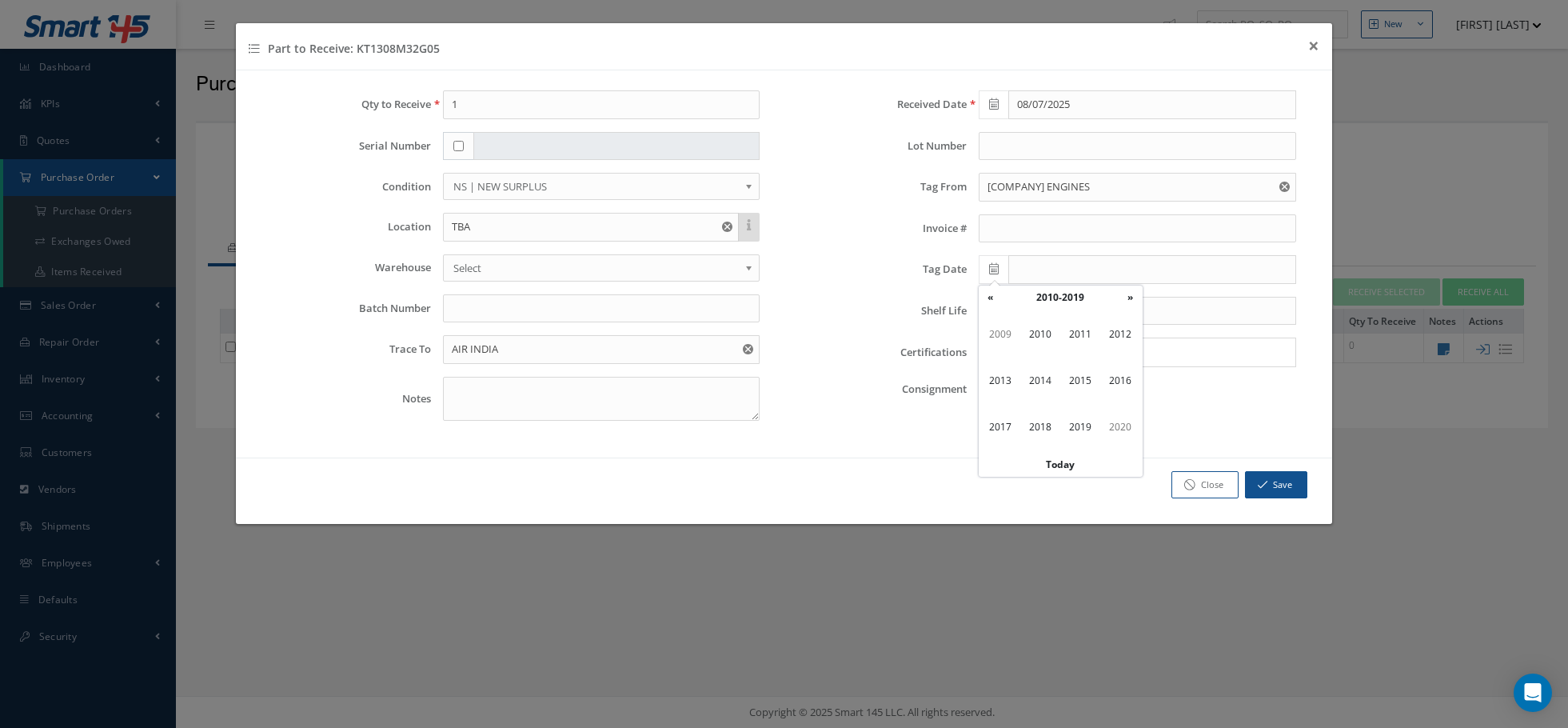 click on "«" at bounding box center [991, 298] 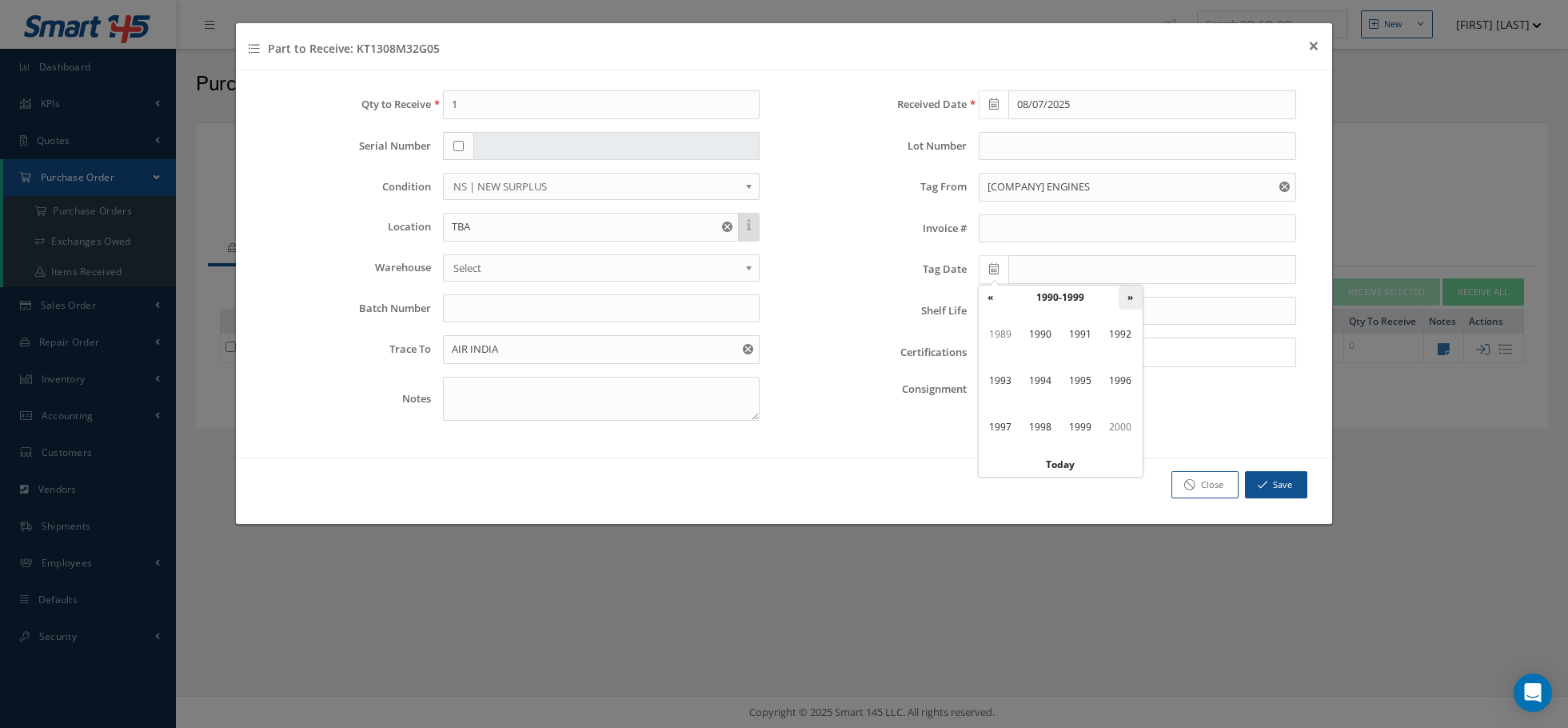 click on "»" at bounding box center [1131, 298] 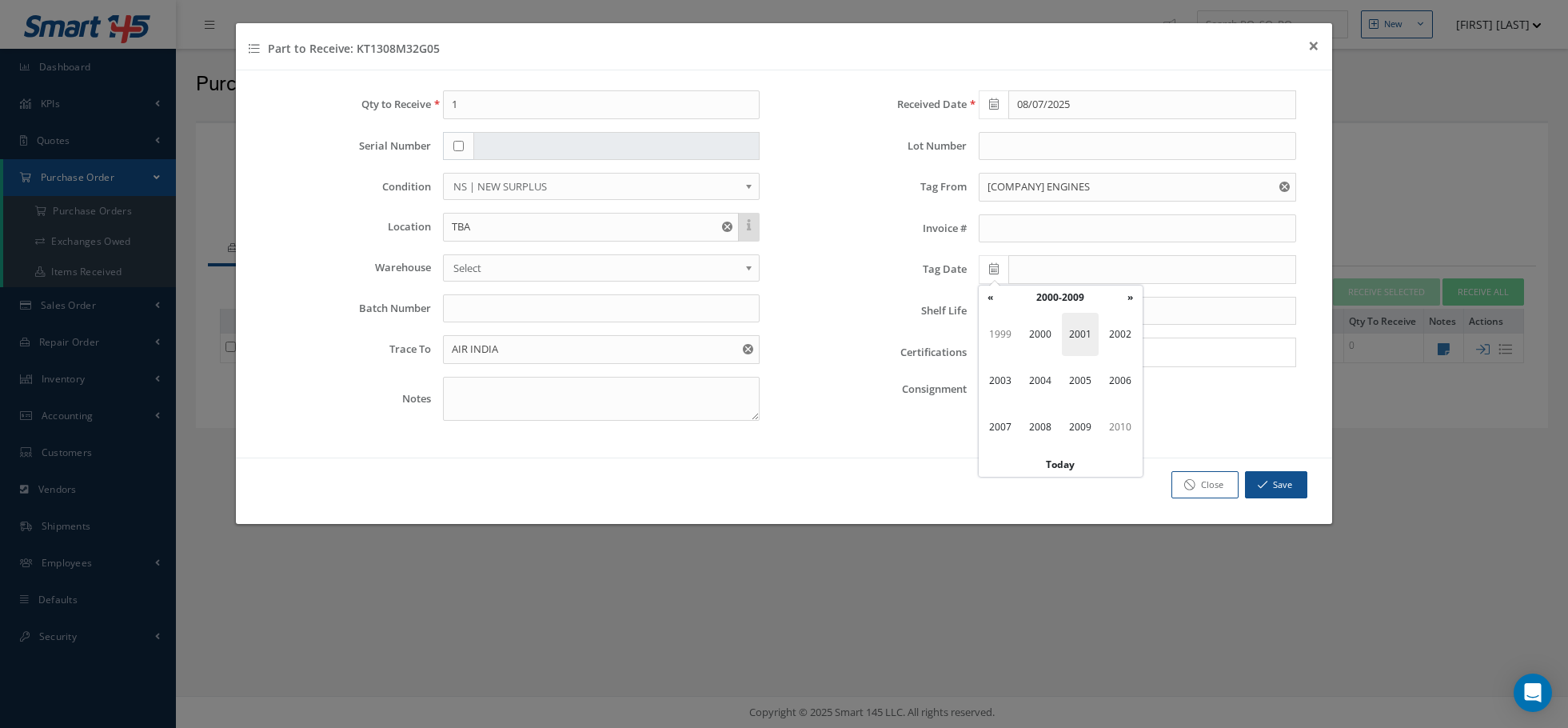 click on "2001" at bounding box center (1080, 334) 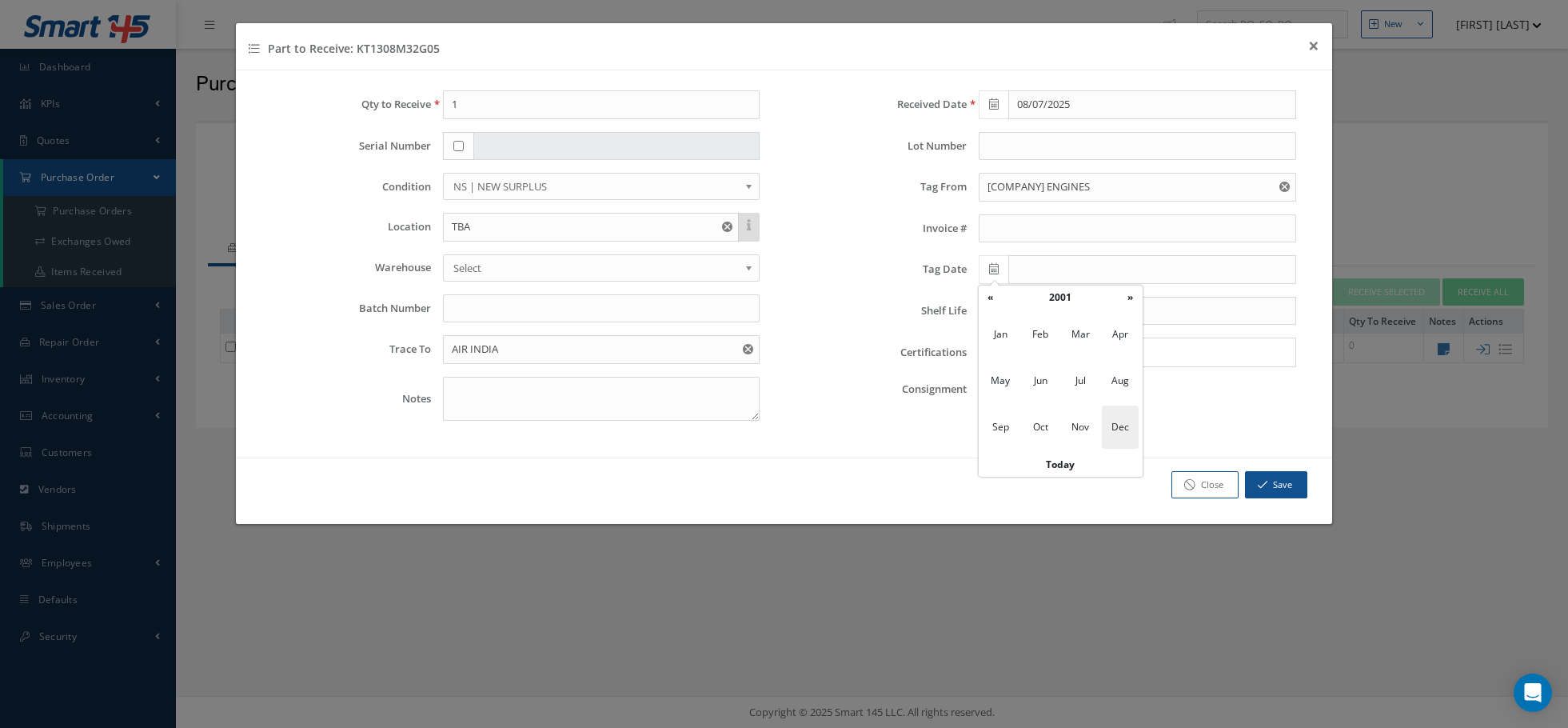 click on "Dec" at bounding box center (1120, 427) 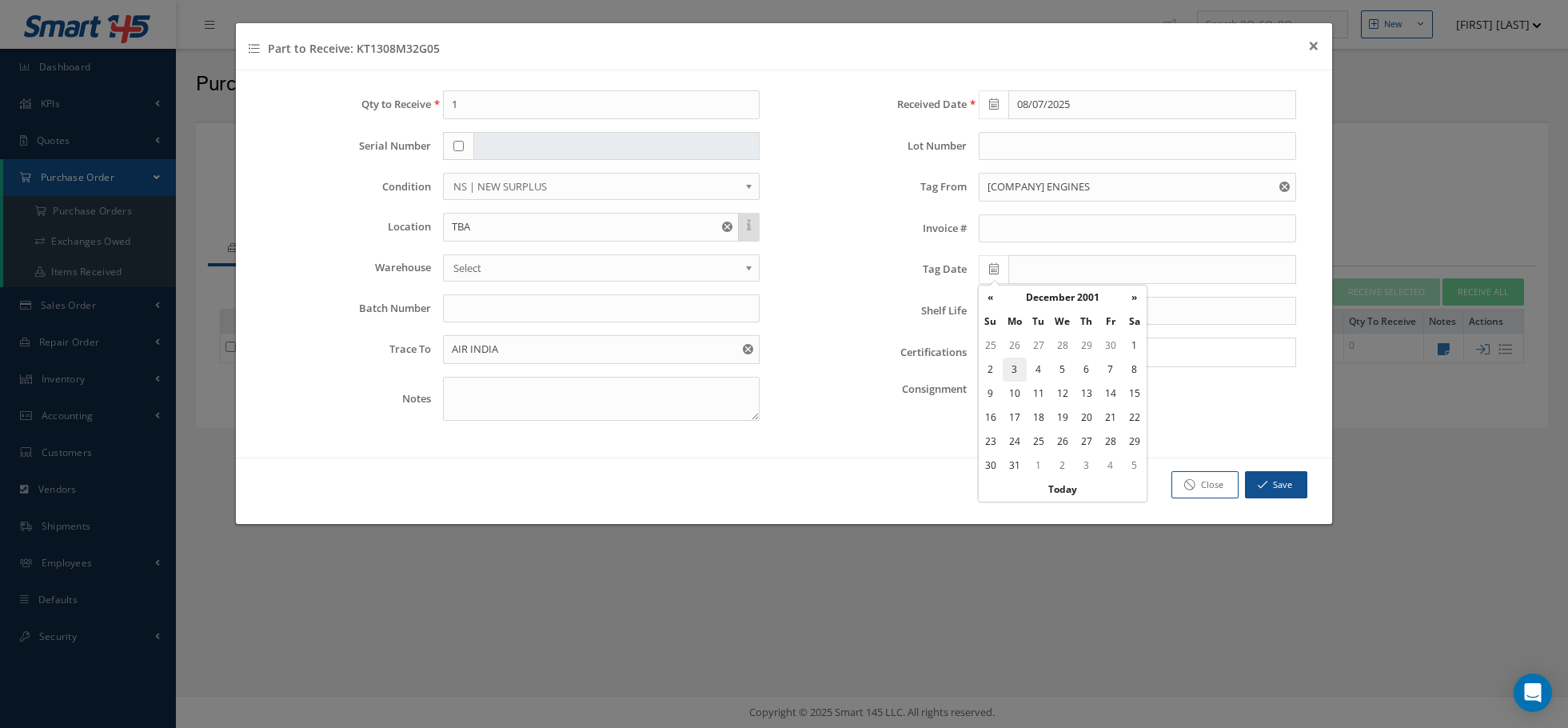 click on "3" at bounding box center [1015, 370] 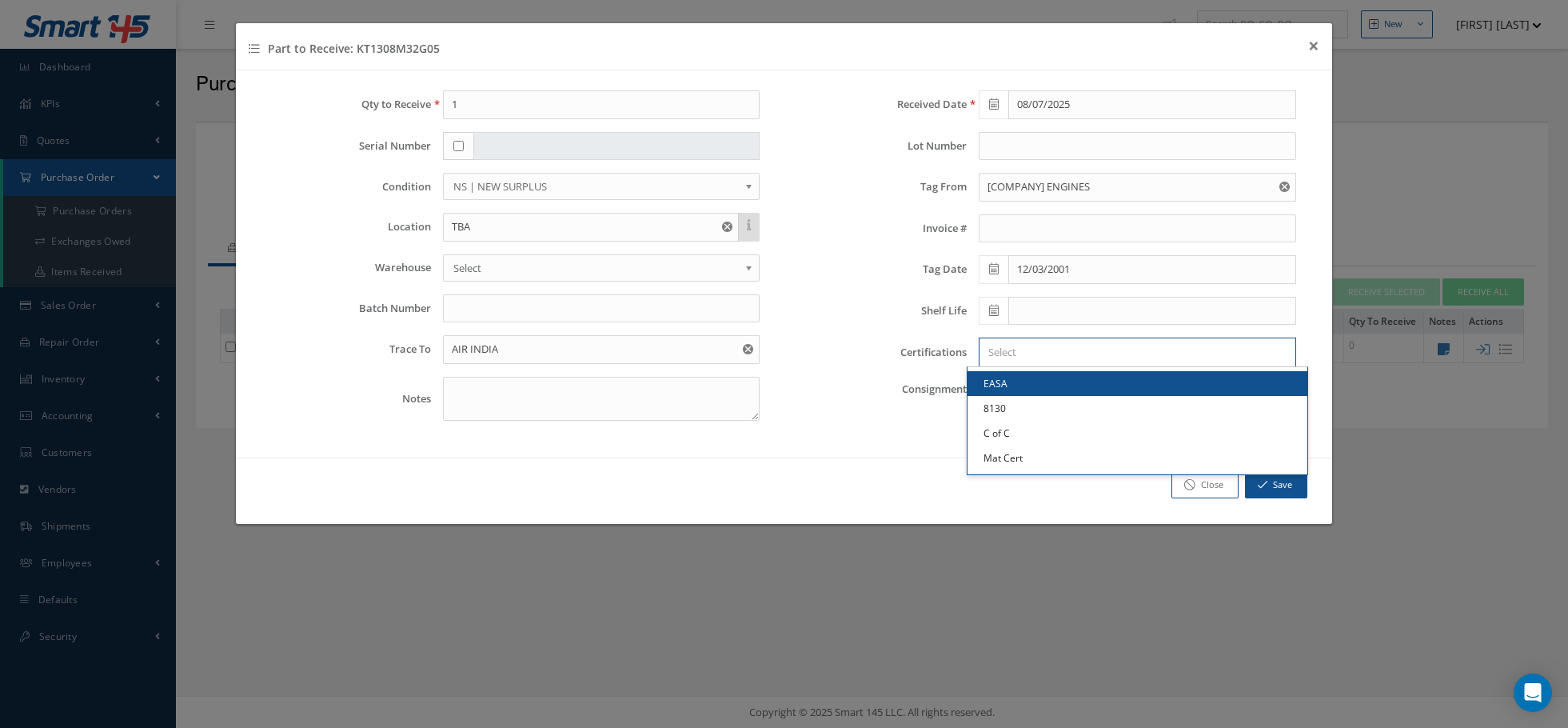 click at bounding box center (1134, 352) 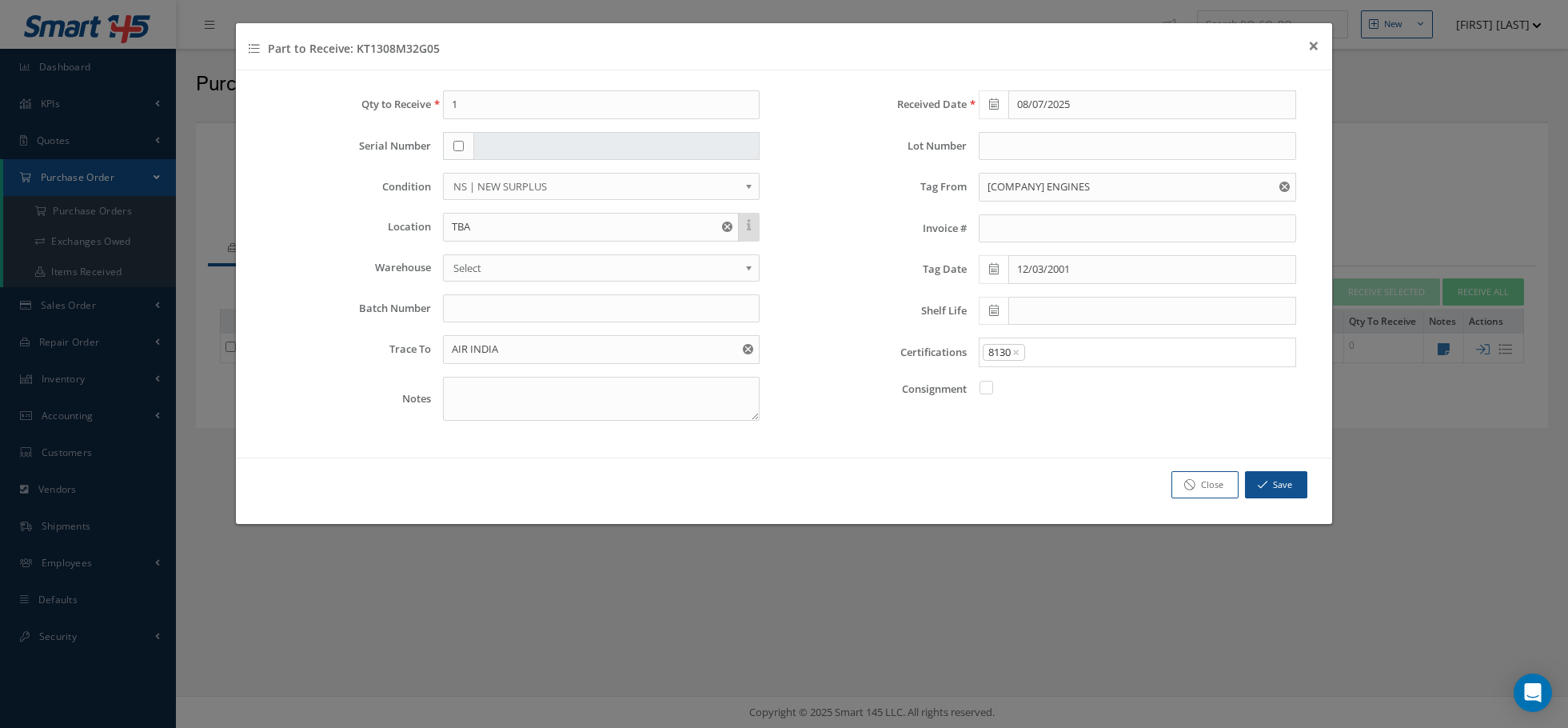 click on "8130" at bounding box center (1137, 408) 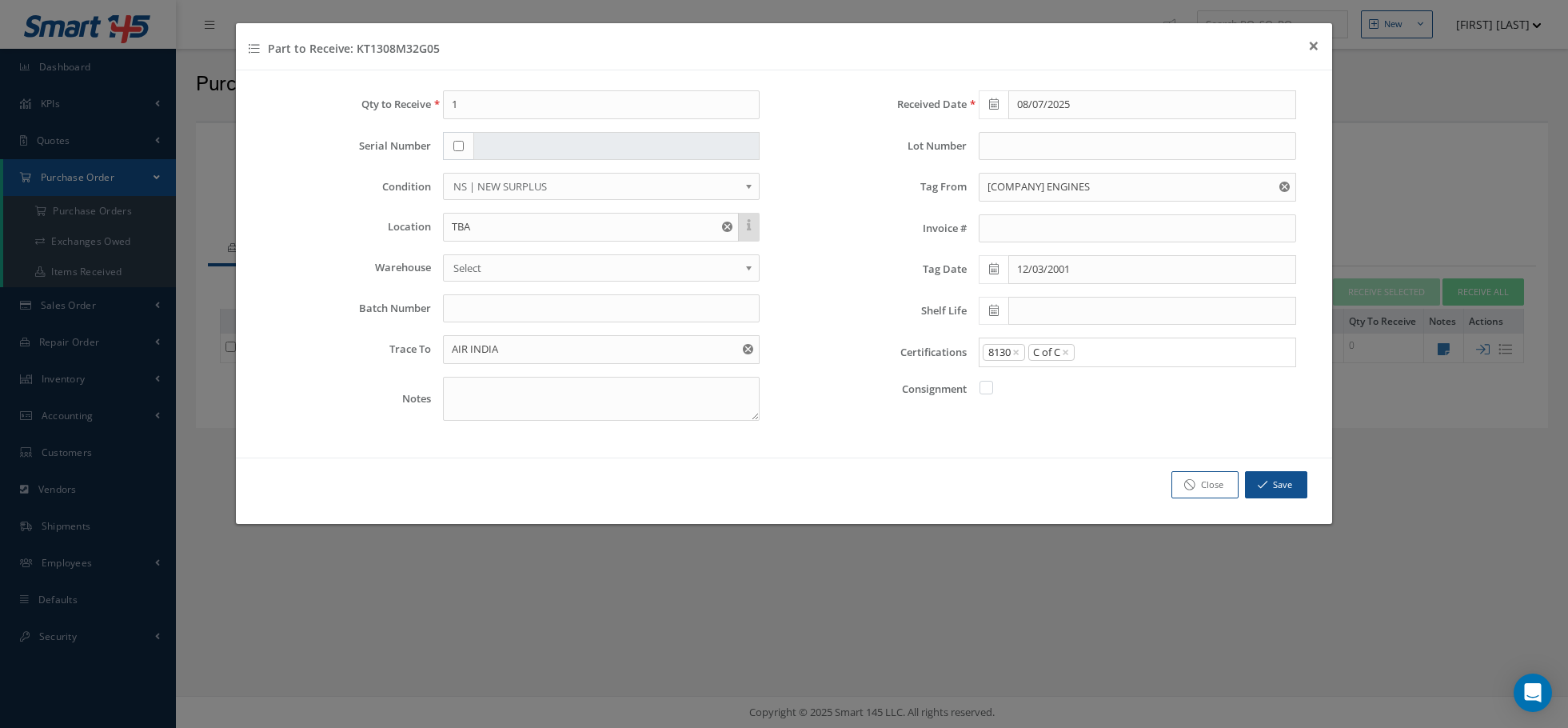 click on "C of C" at bounding box center [1137, 433] 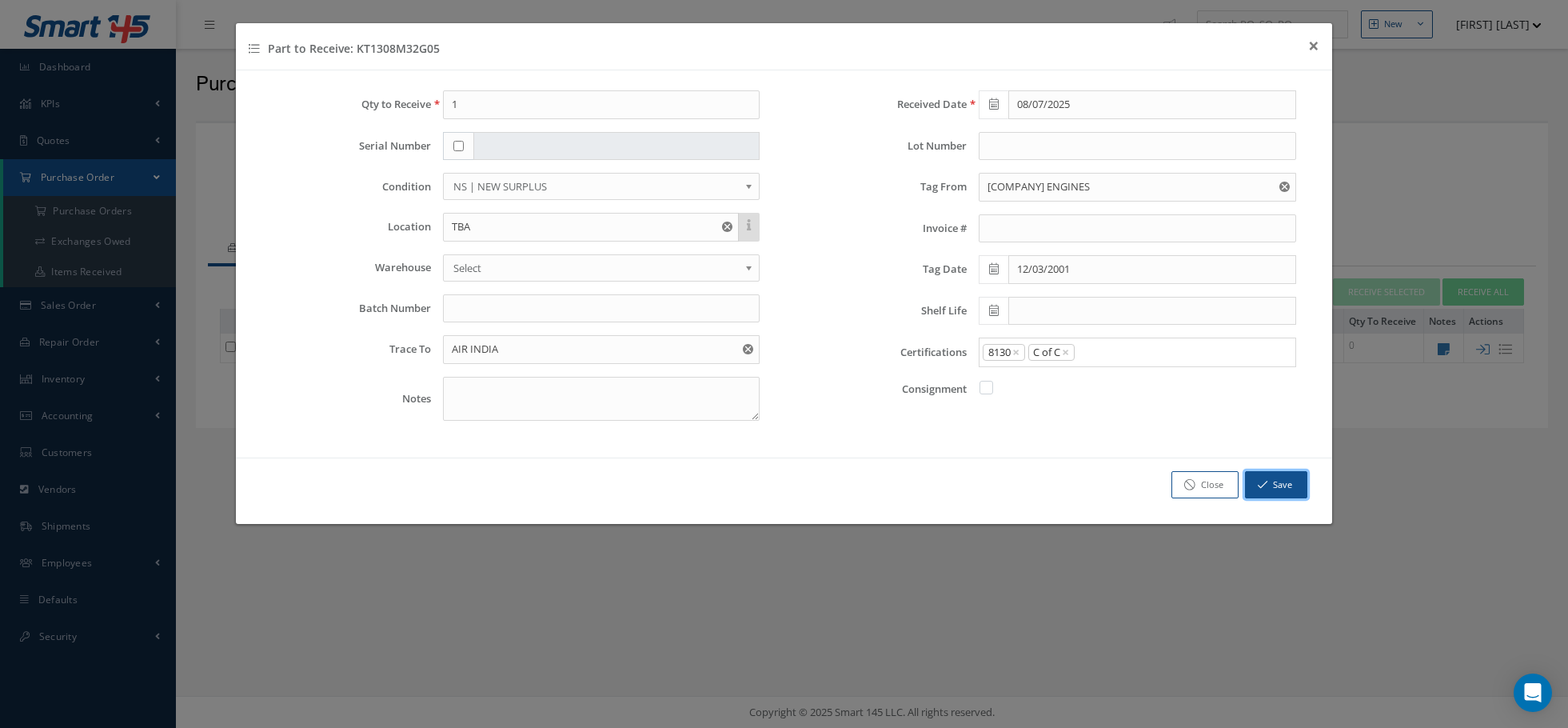 click on "Save" at bounding box center (1276, 485) 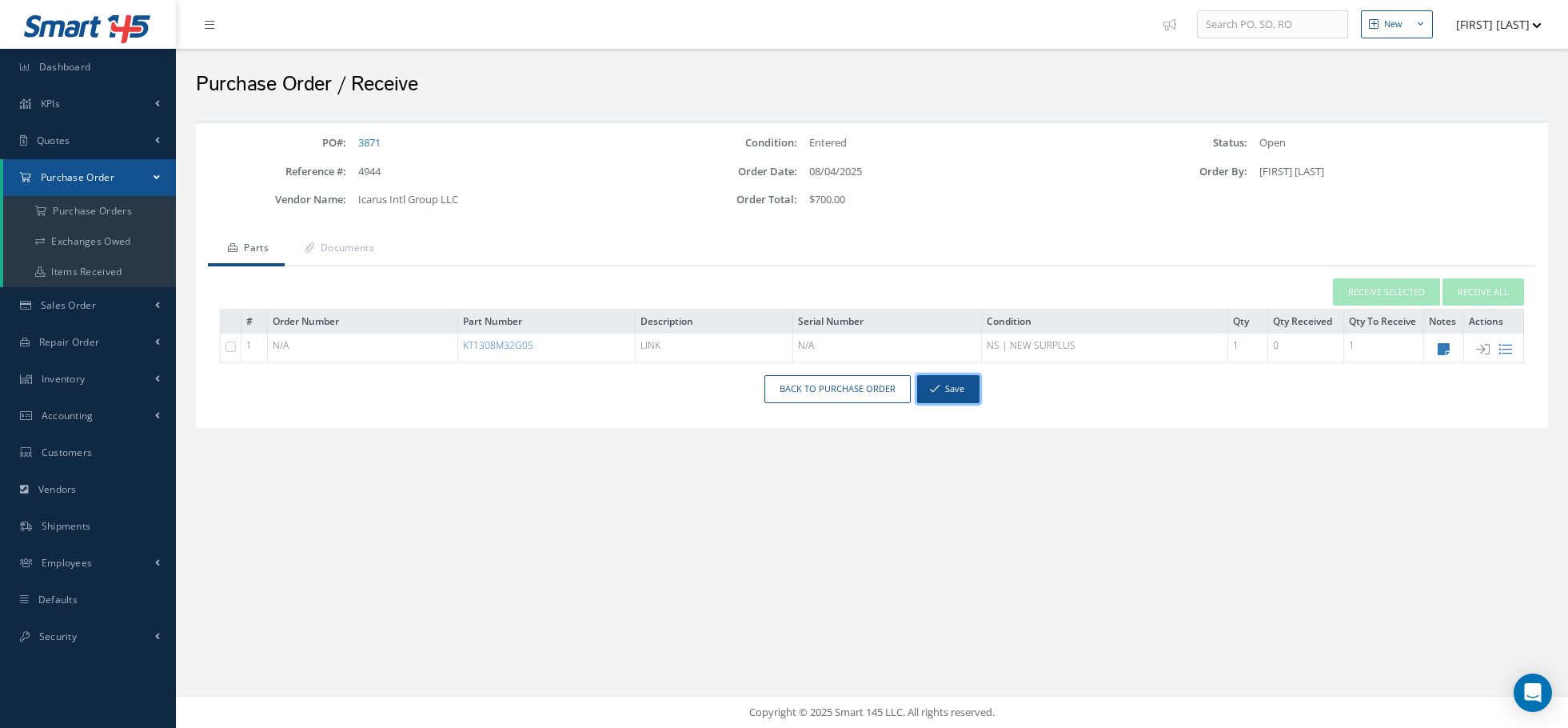 click on "Save" at bounding box center [948, 389] 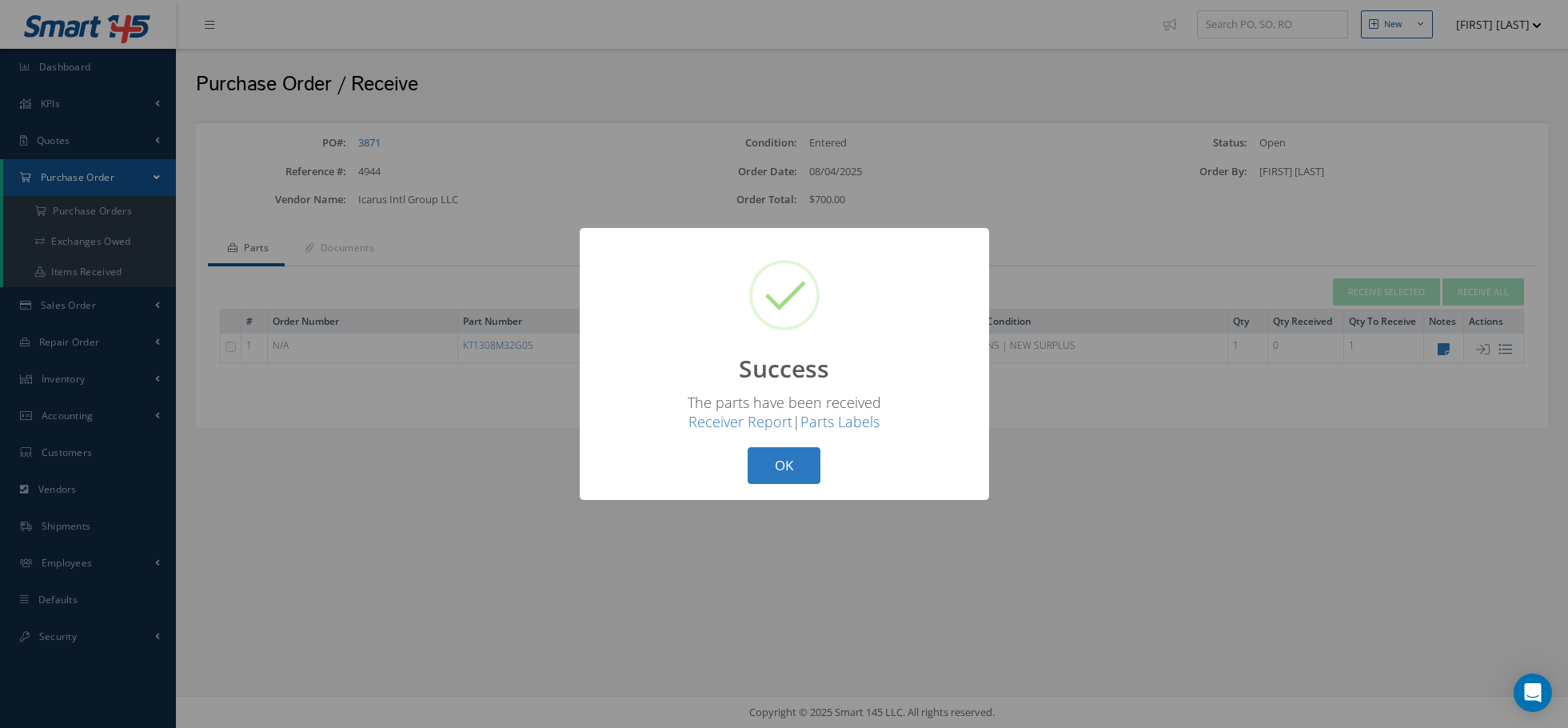 click on "OK" at bounding box center [784, 466] 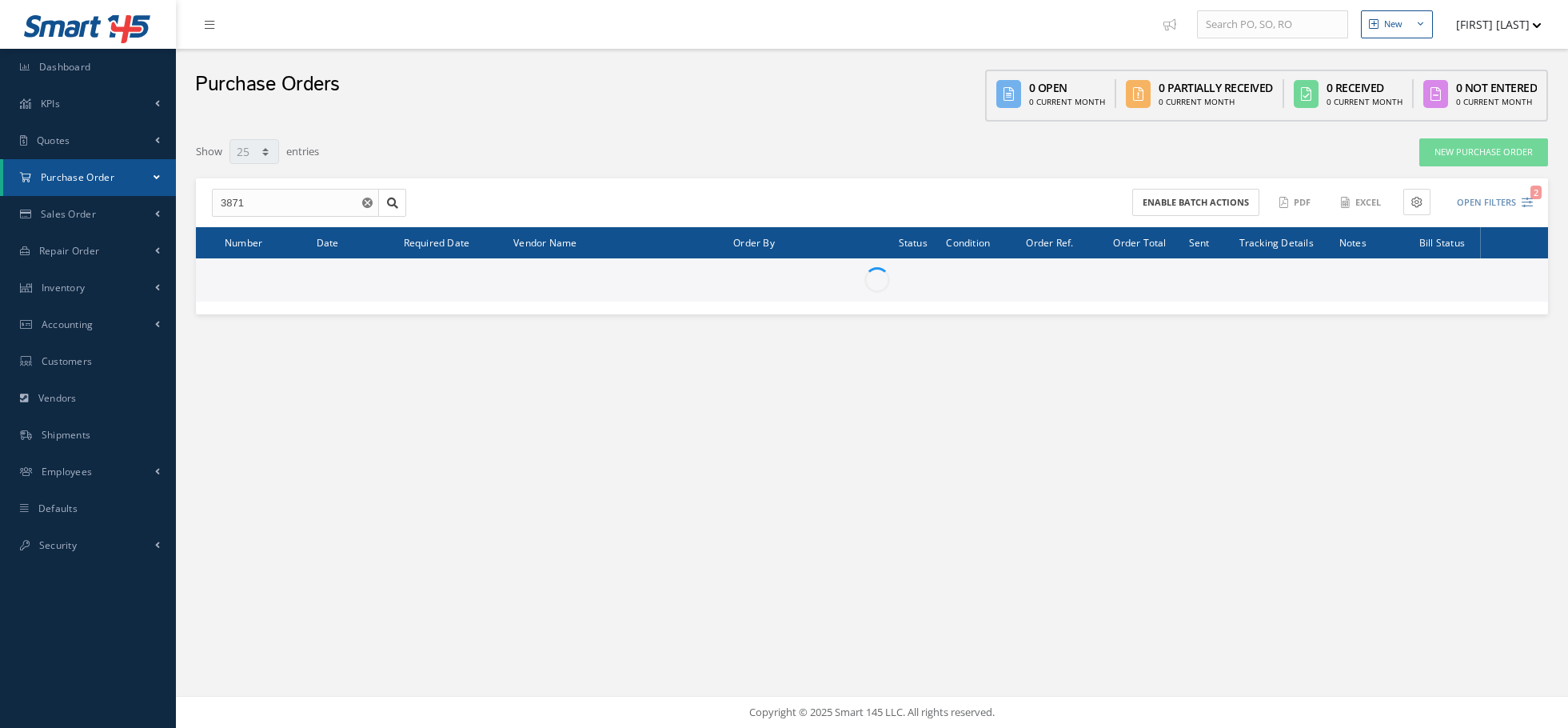 select on "25" 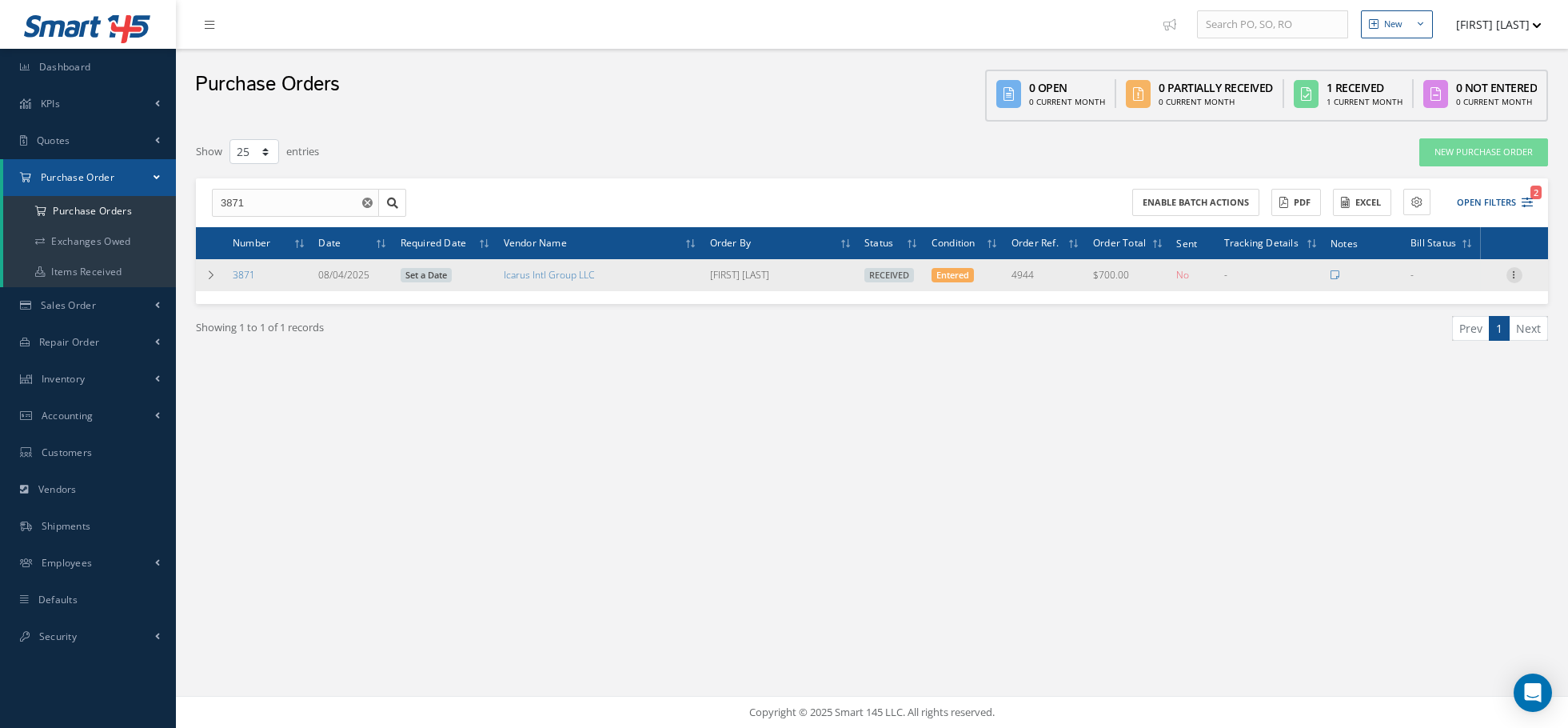 click at bounding box center (1514, 274) 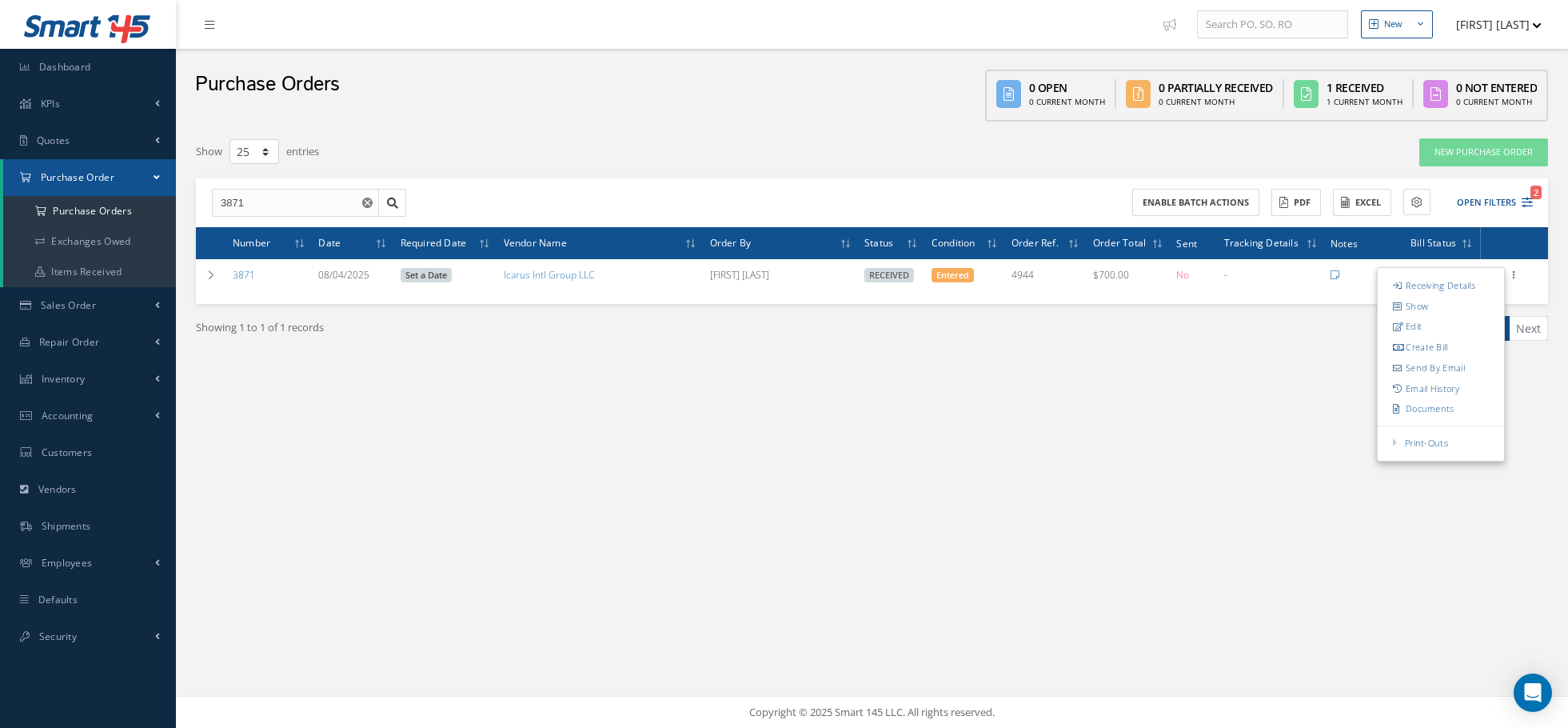 click on "New     New Purchase Order   New Customer
Quote   New Sales Order   New Repair Order
MILTON J AGUILERA
Administration   Clear
Cache   Show Tips   My Profile   Logout    What's new on Smart145
Tip Preview
Close
Tips of the Day
Don't show
Close
Previous
Next
Purchase Orders
0 Open
0 Current Month
0 Partially Received
0 Current Month
Filters" at bounding box center [872, 364] 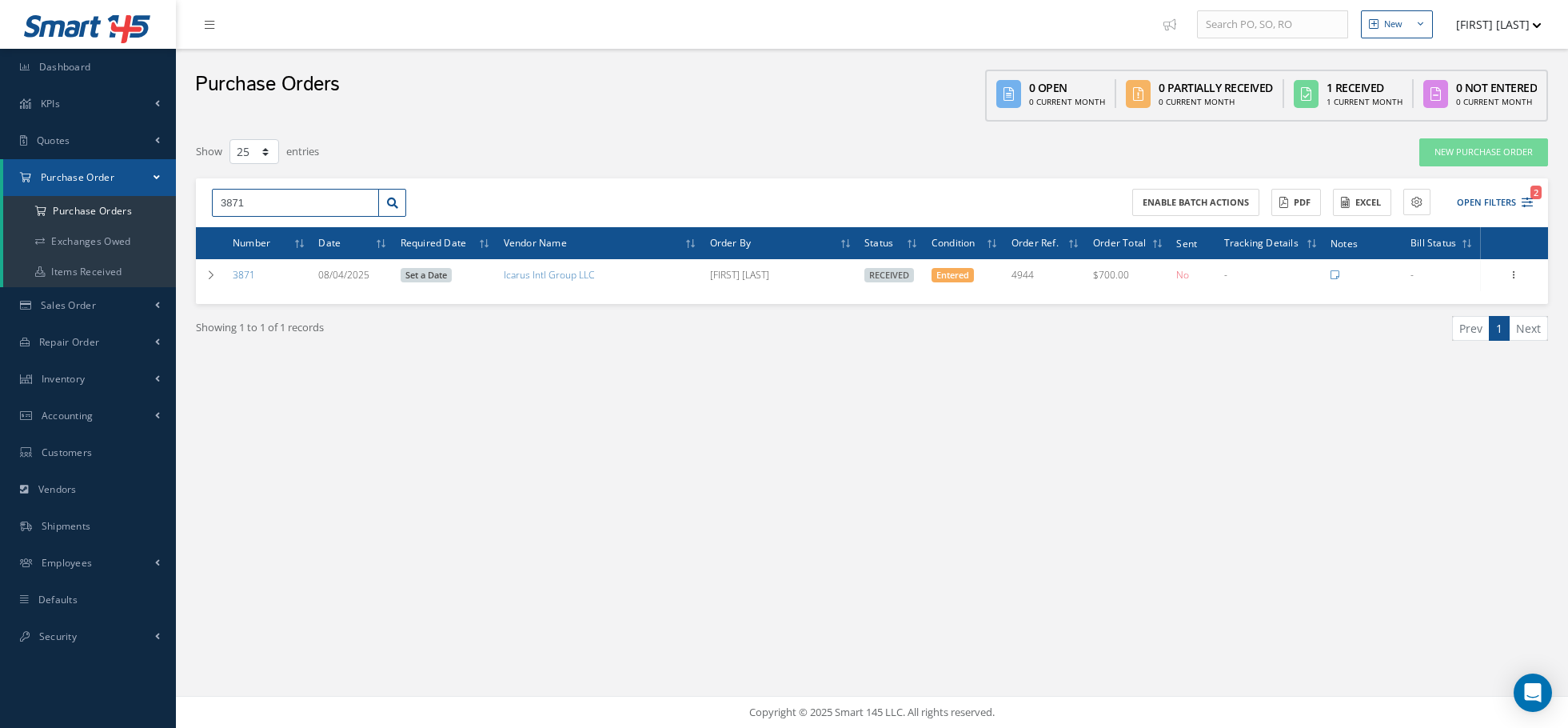 click on "3871" at bounding box center [295, 203] 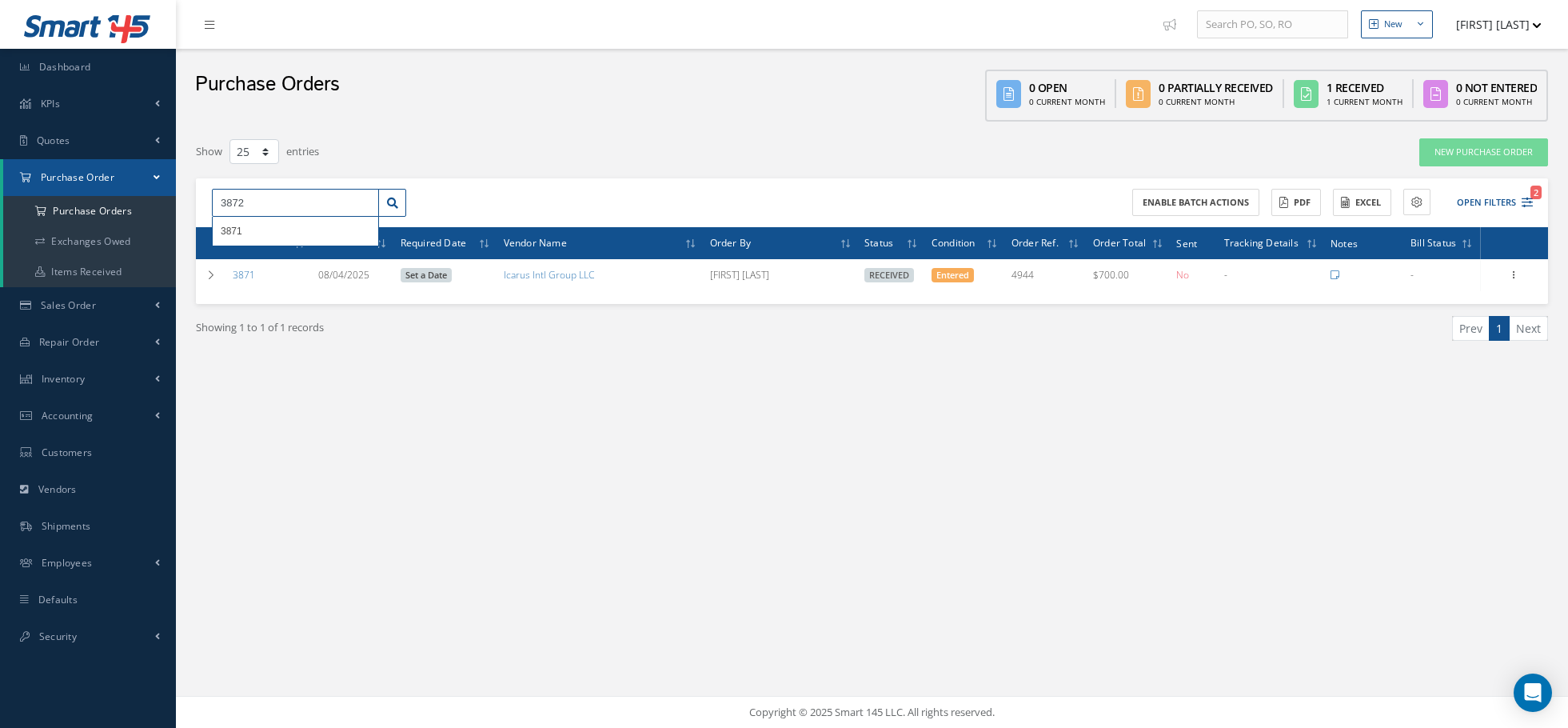 type on "3872" 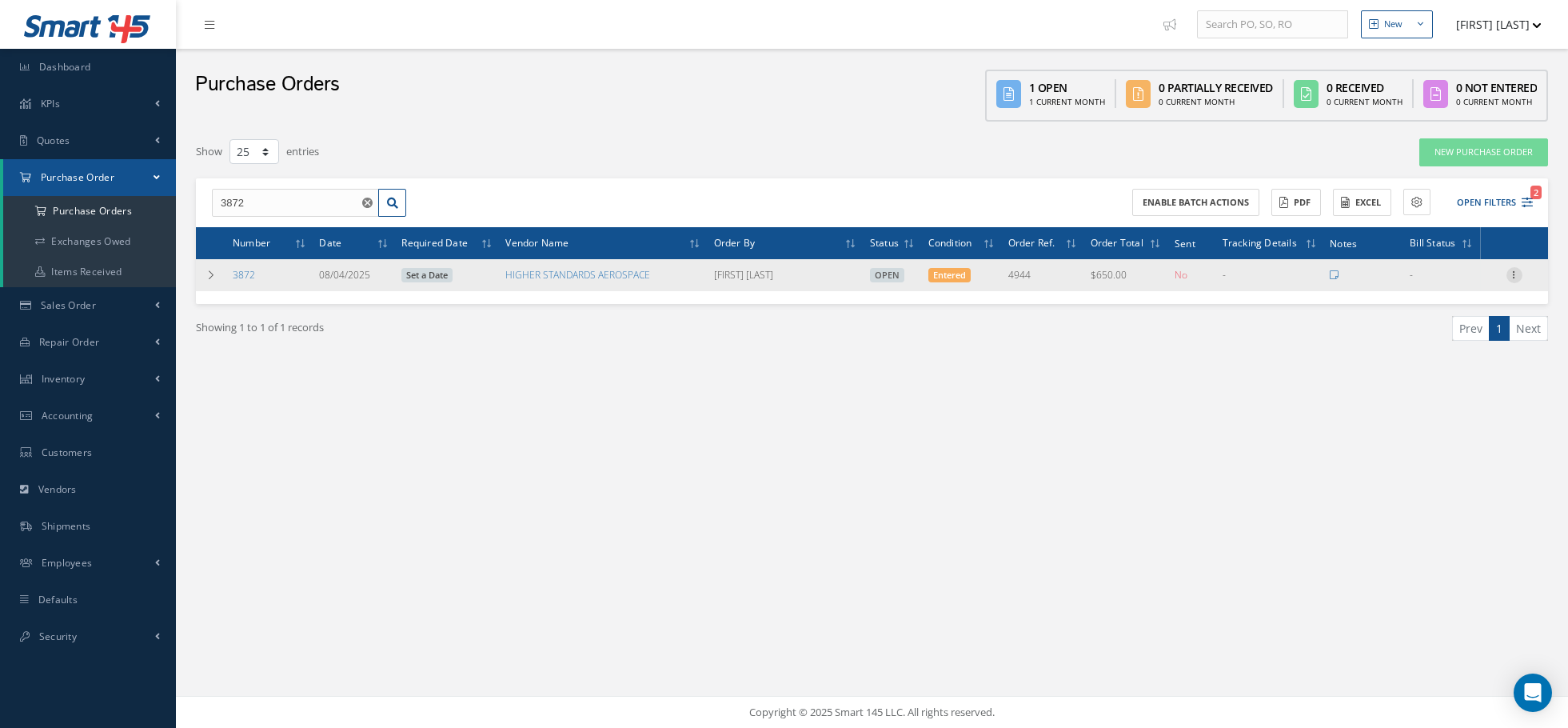click at bounding box center (1514, 274) 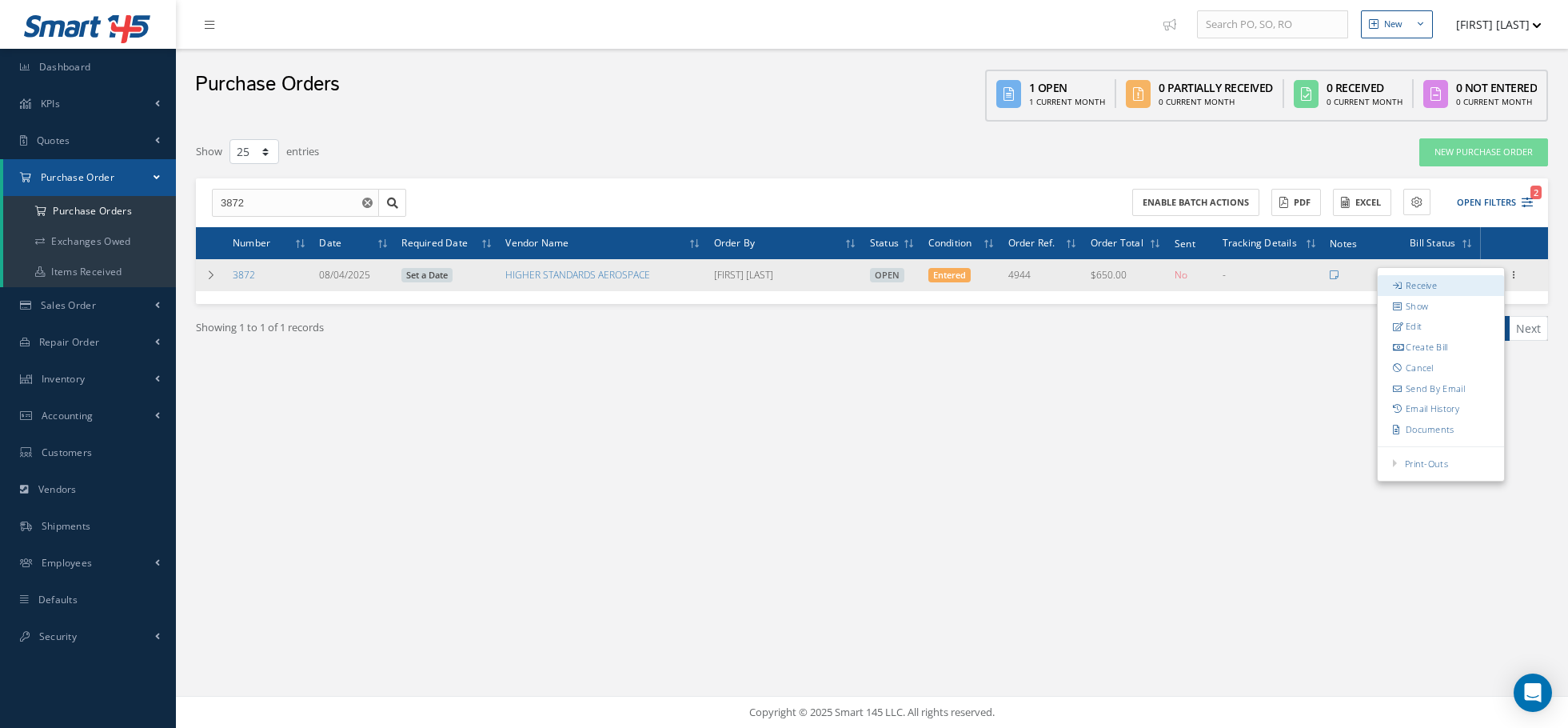 click on "Receive" at bounding box center (1441, 286) 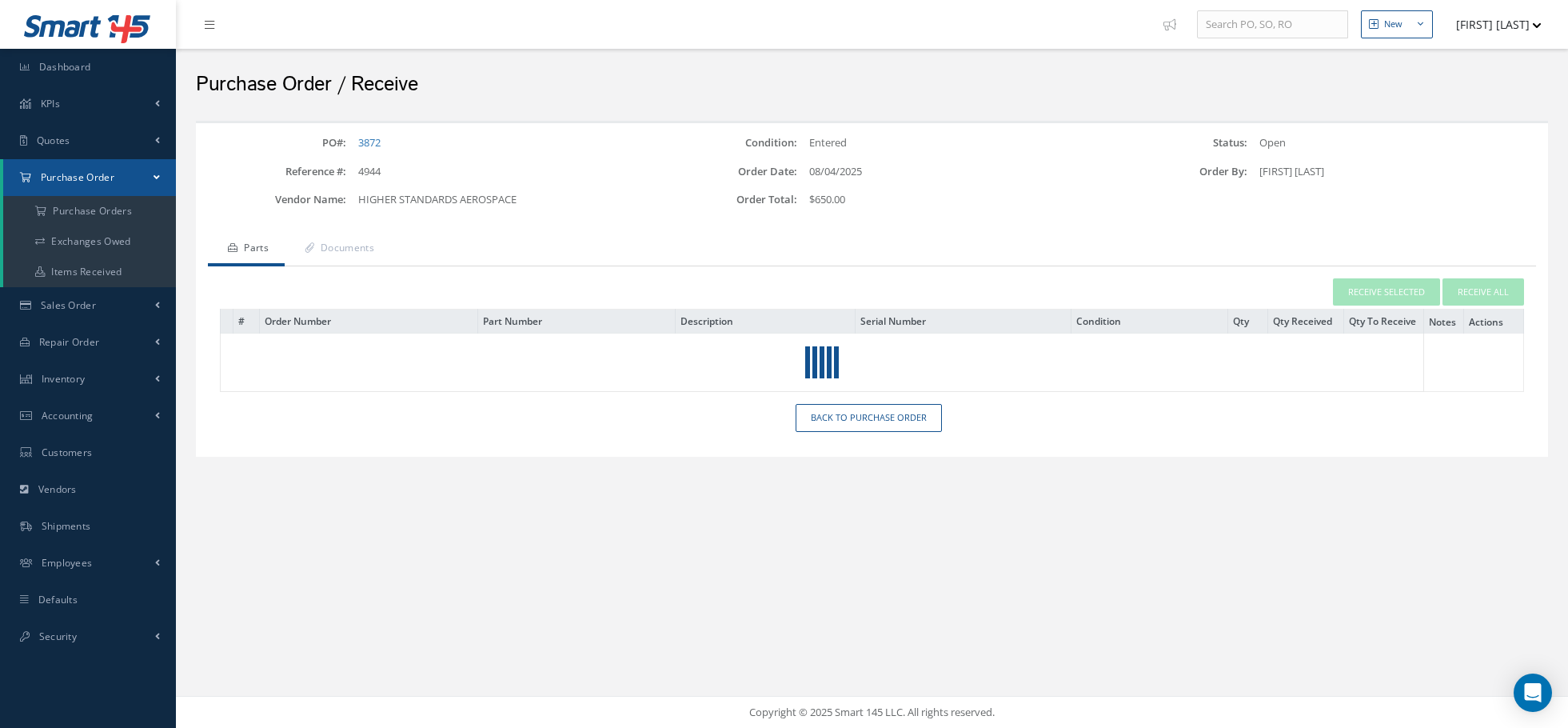 scroll, scrollTop: 0, scrollLeft: 0, axis: both 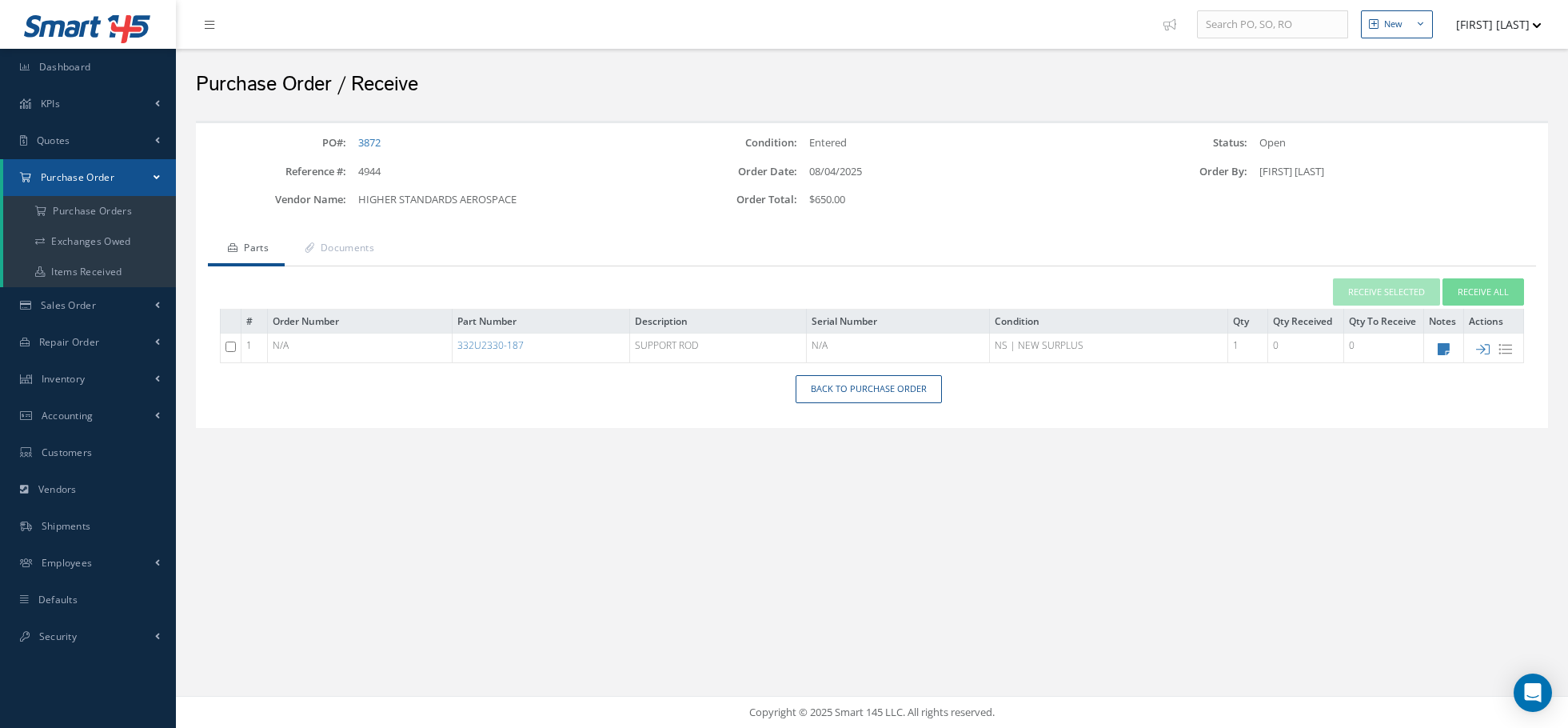 click at bounding box center (1482, 349) 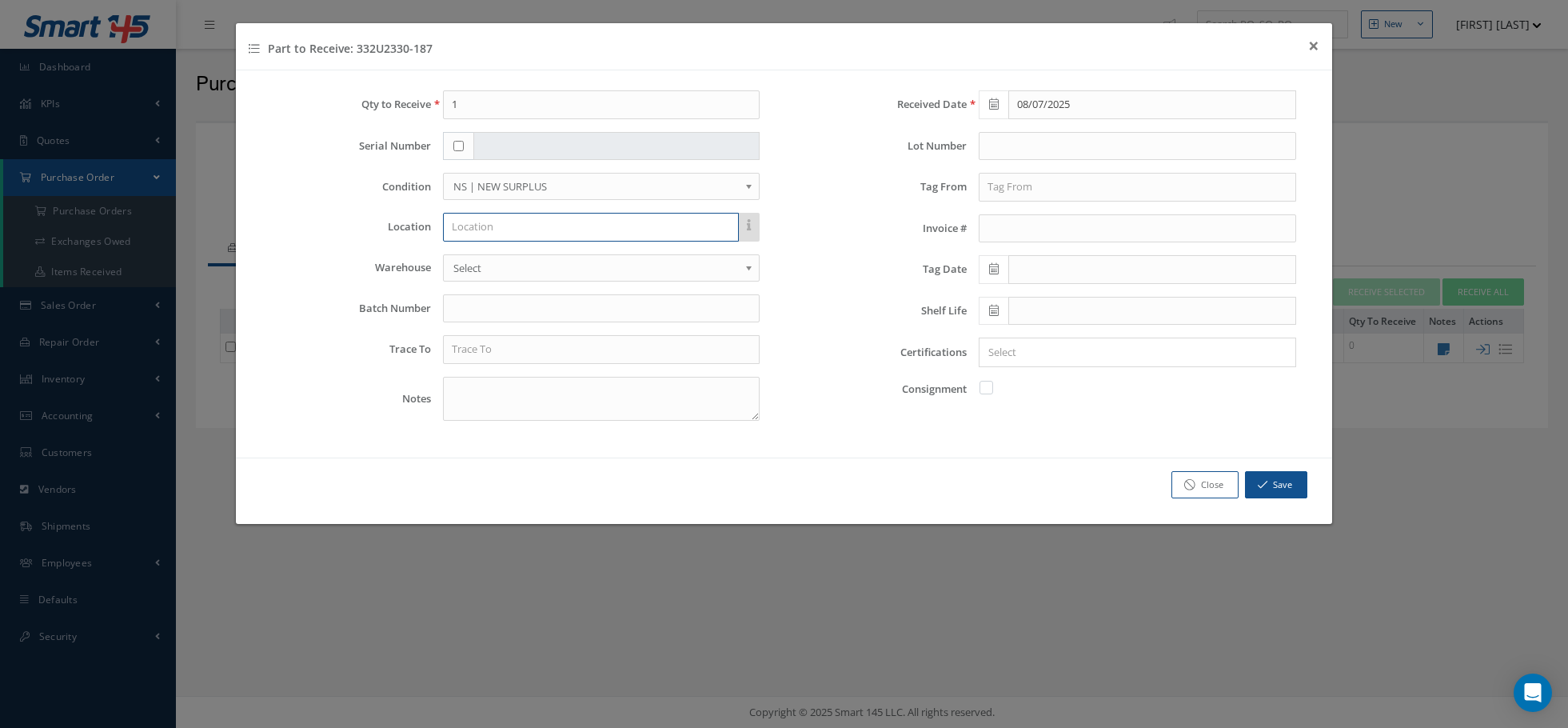 click at bounding box center (591, 227) 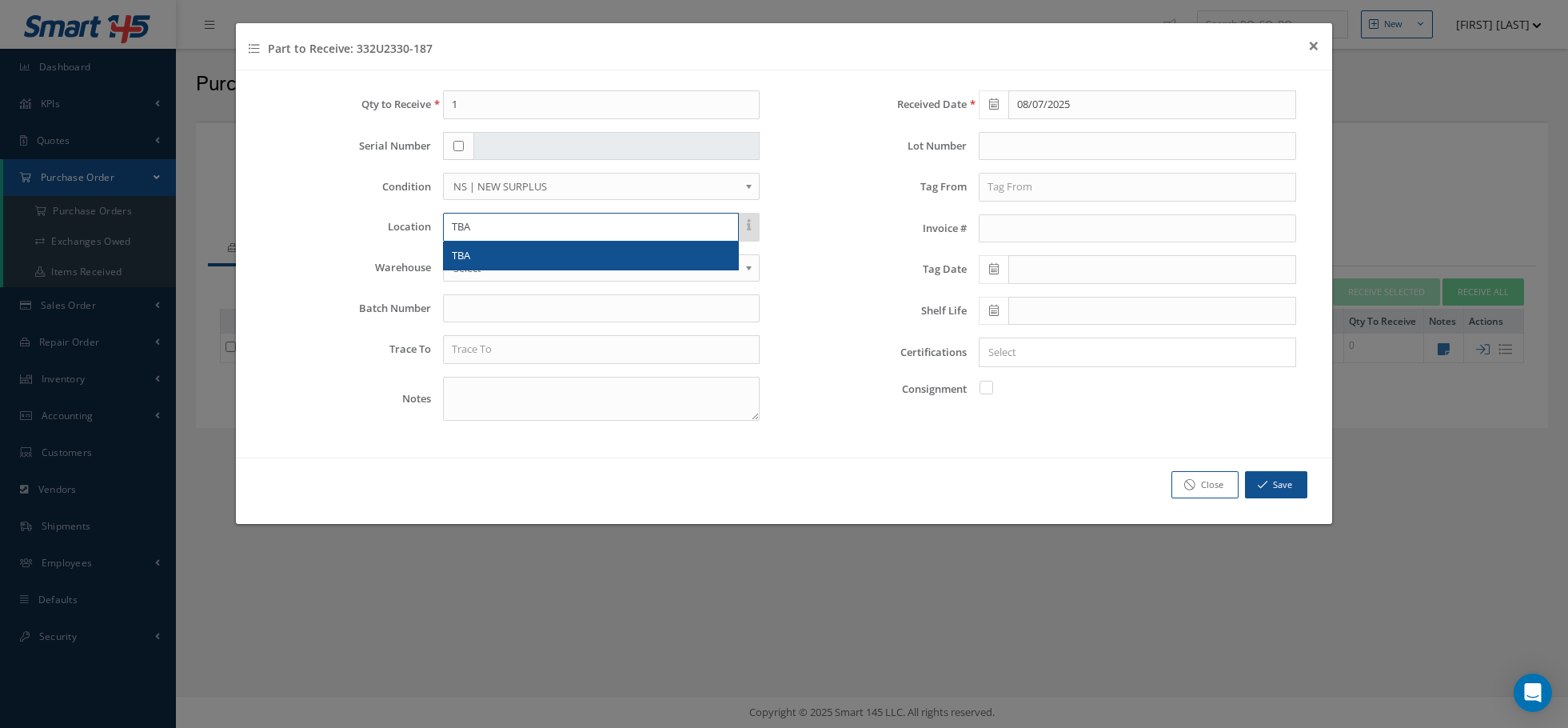 type on "TBA" 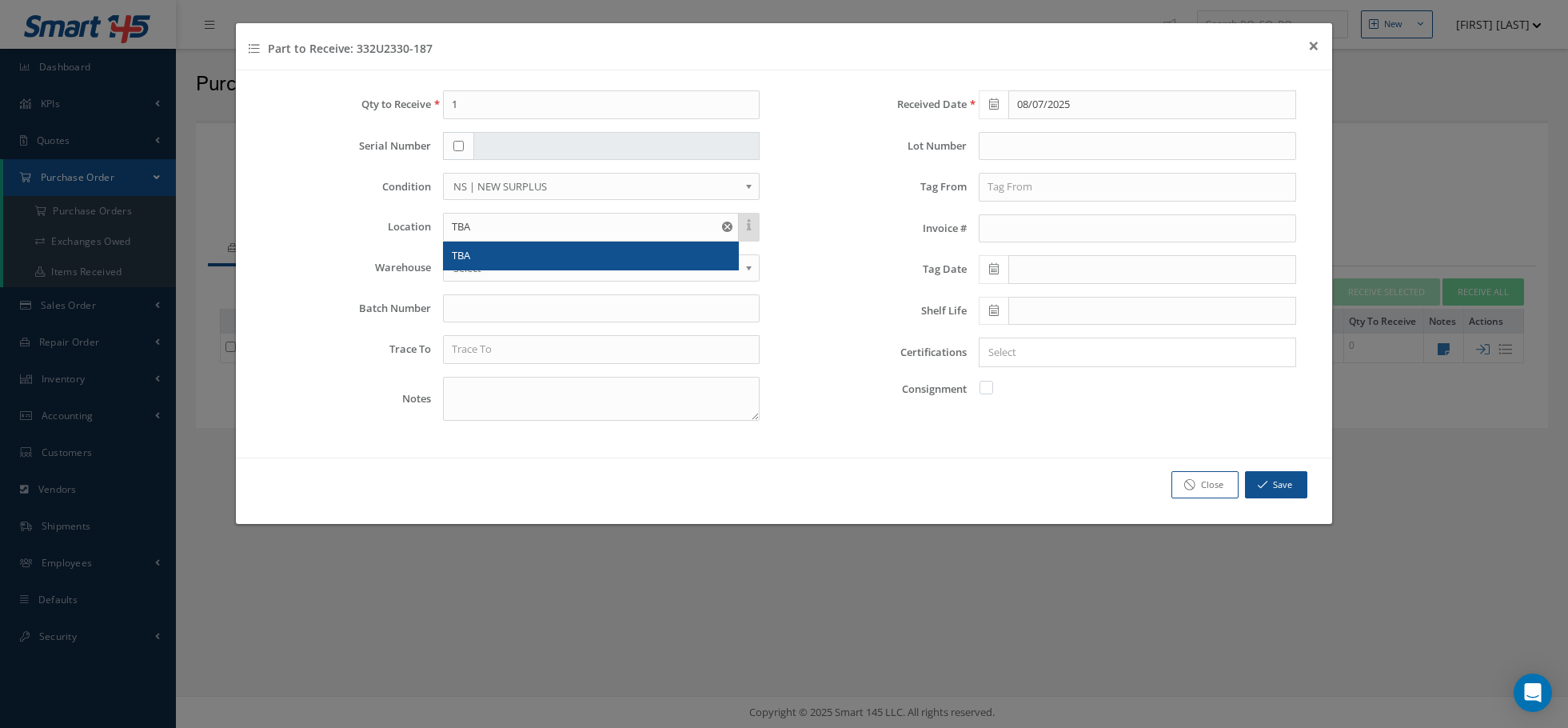 click on "TBA" at bounding box center [461, 255] 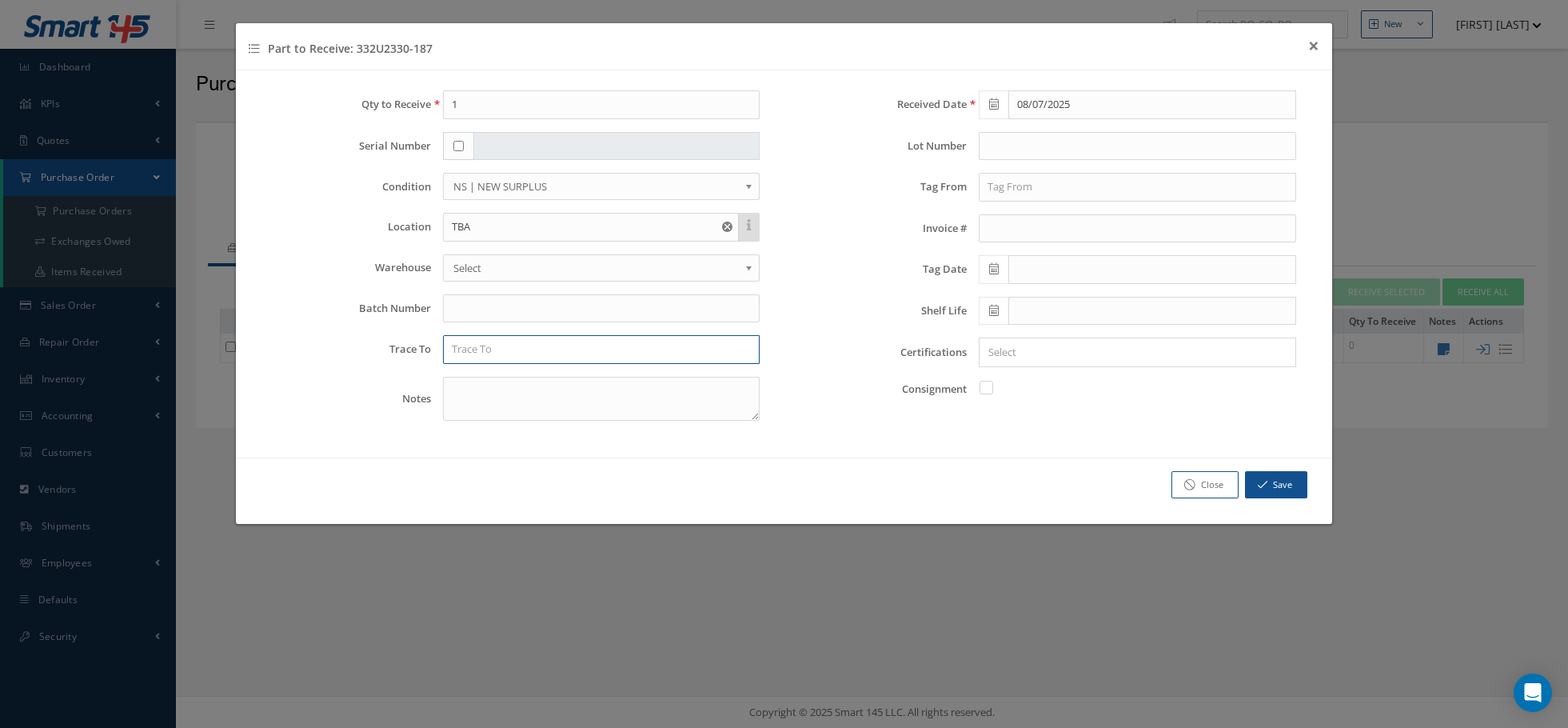 click at bounding box center [601, 350] 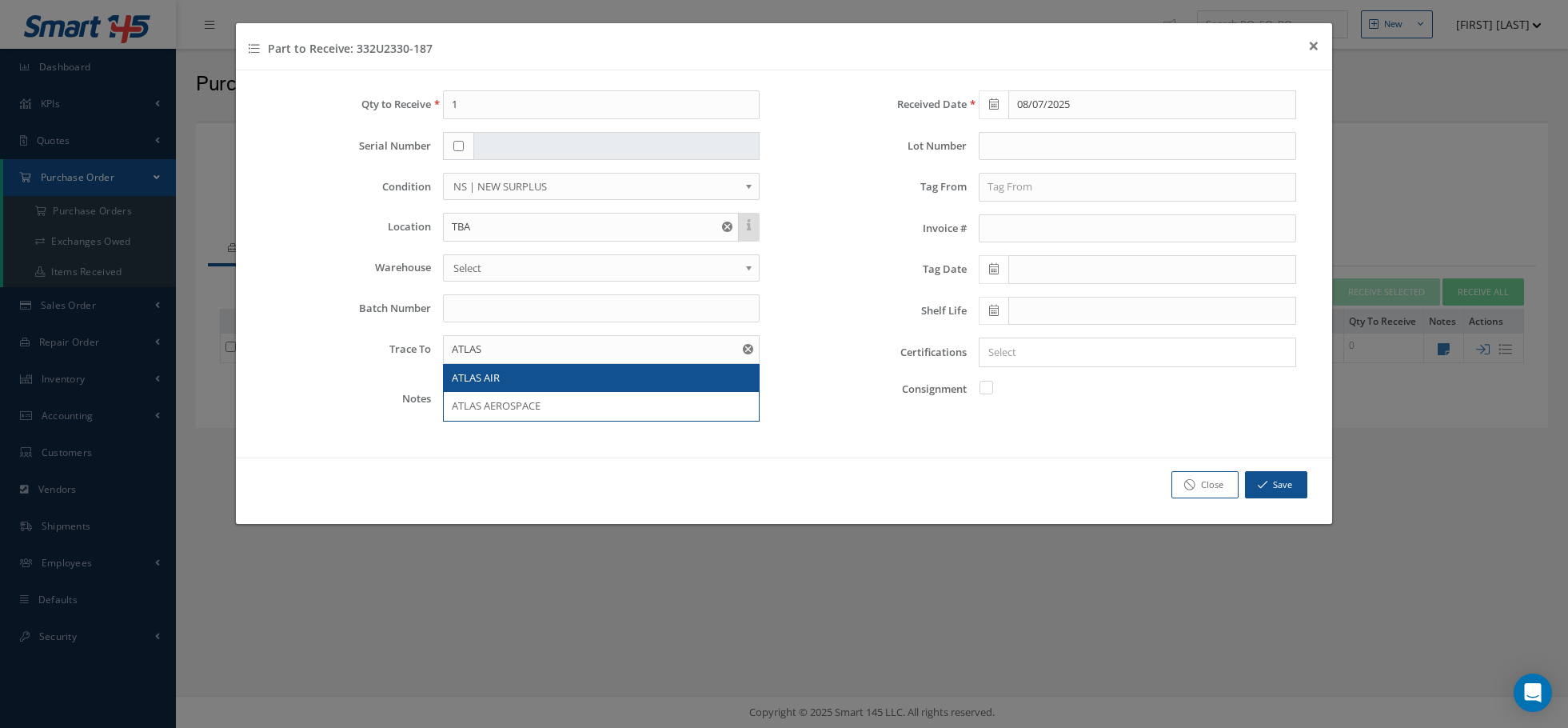 click on "ATLAS AIR" at bounding box center (476, 378) 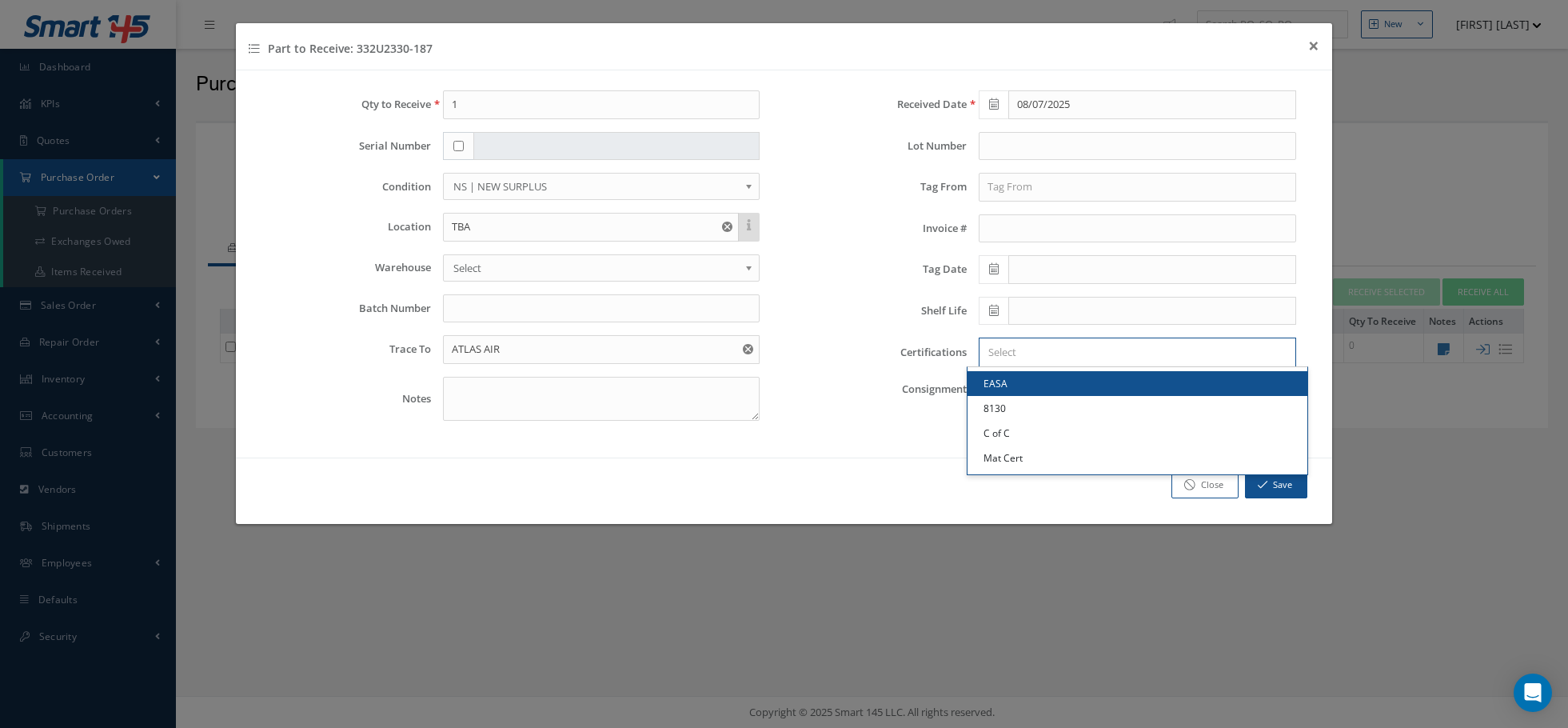 click at bounding box center [1134, 352] 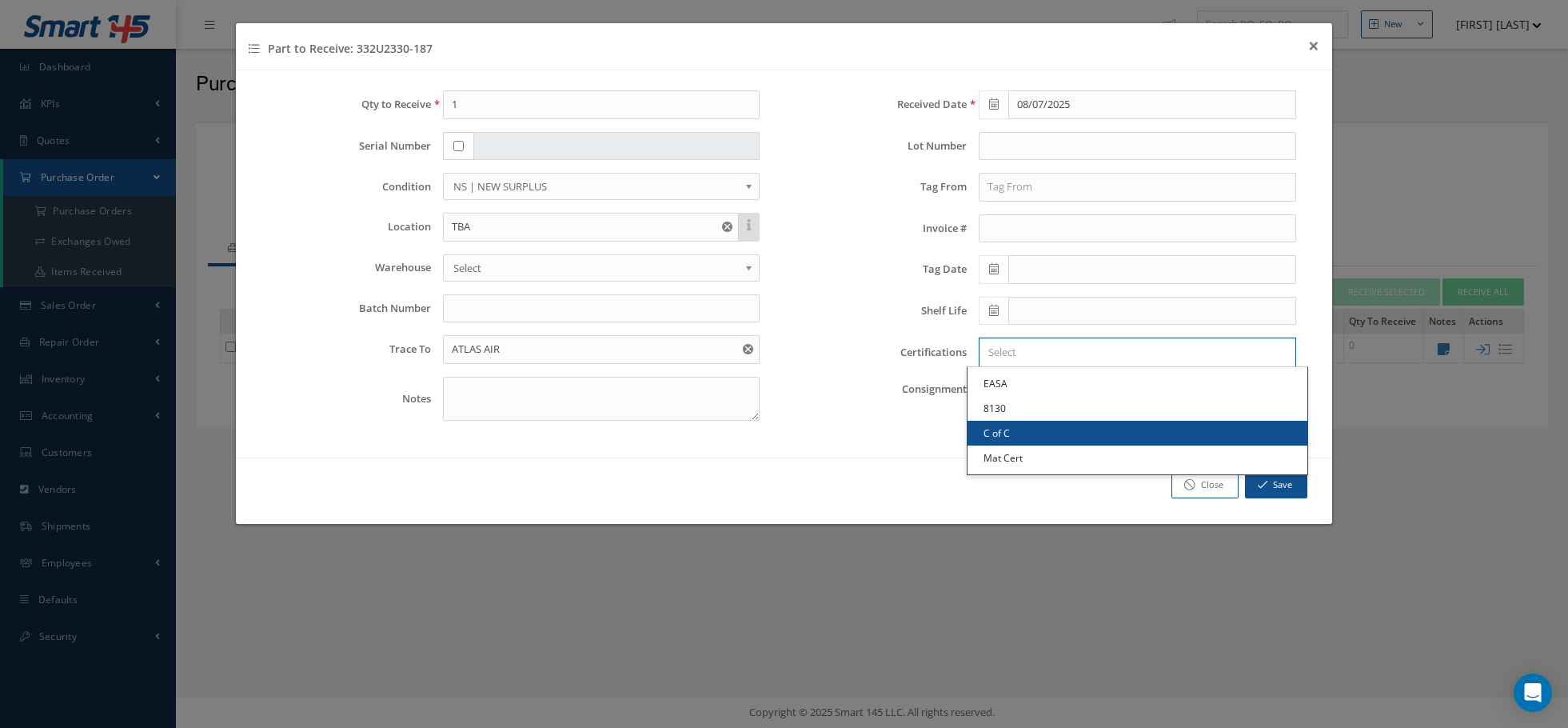 click on "C of C" at bounding box center (1137, 433) 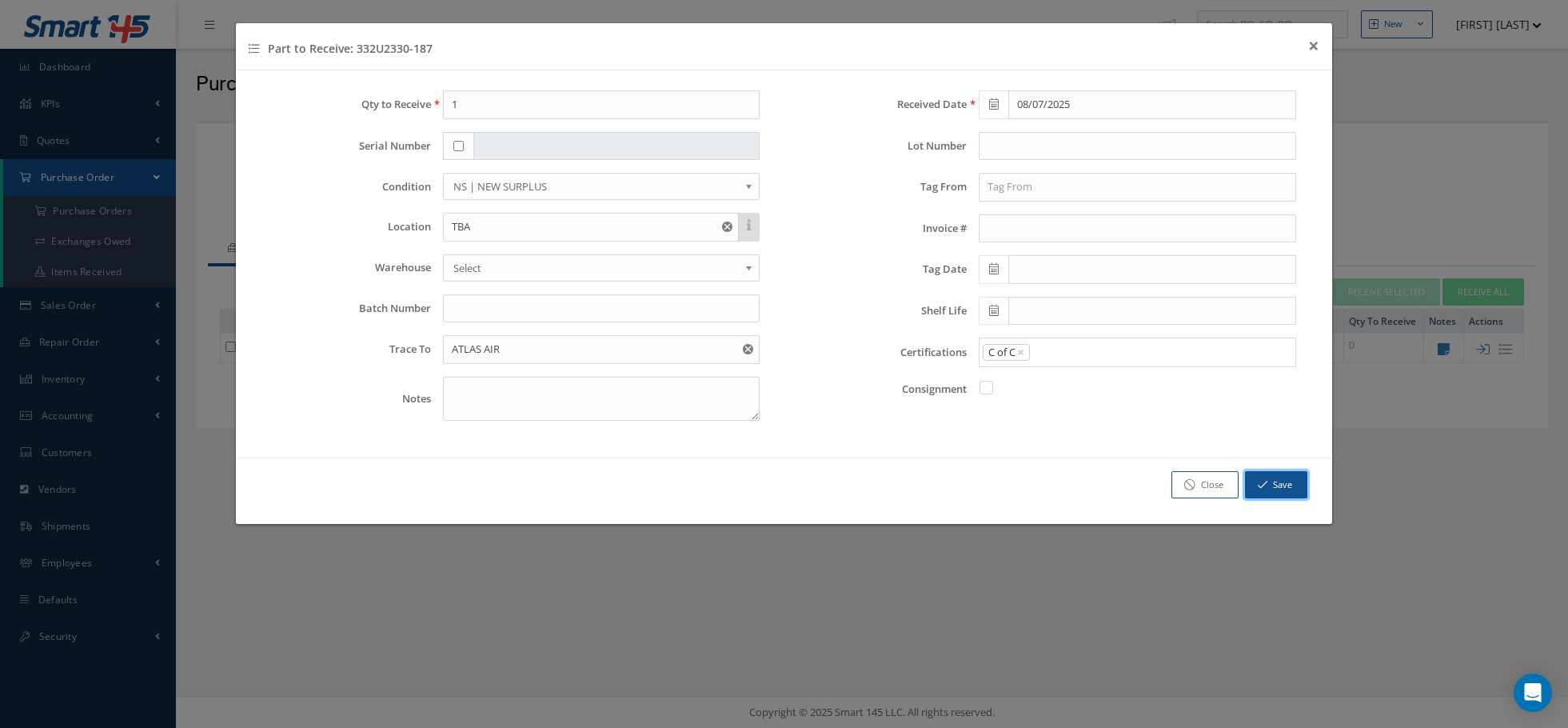 click on "Save" at bounding box center (1276, 485) 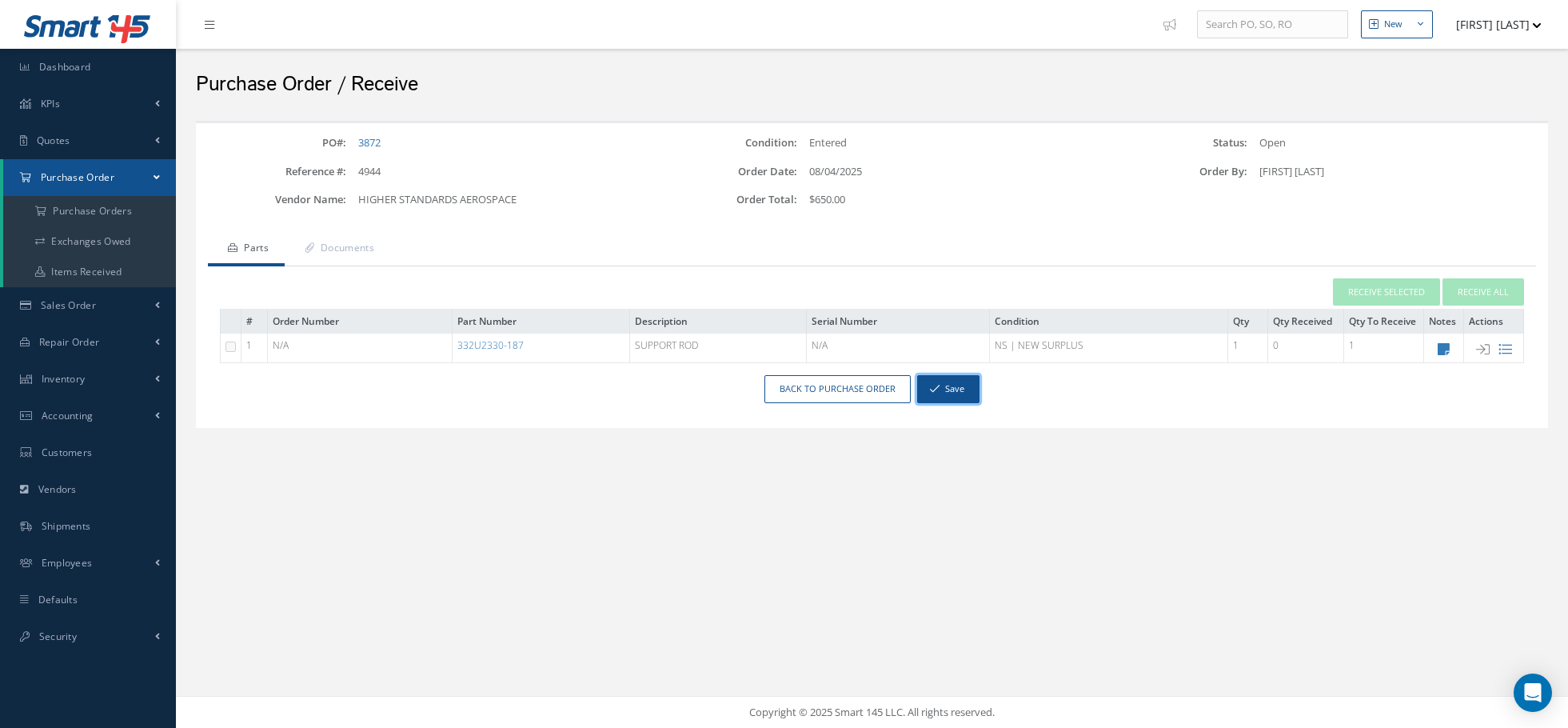 click on "Save" at bounding box center (948, 389) 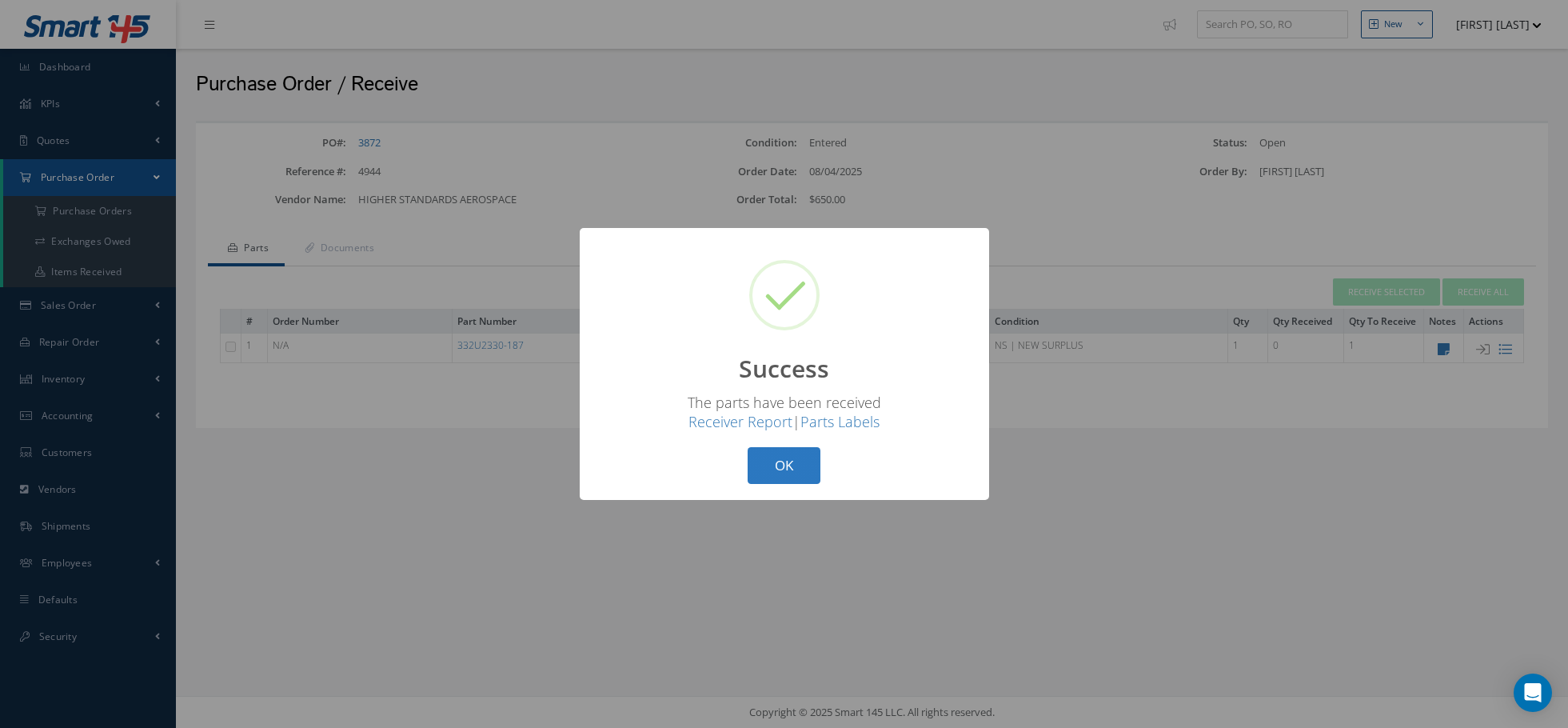 click on "OK" at bounding box center (784, 466) 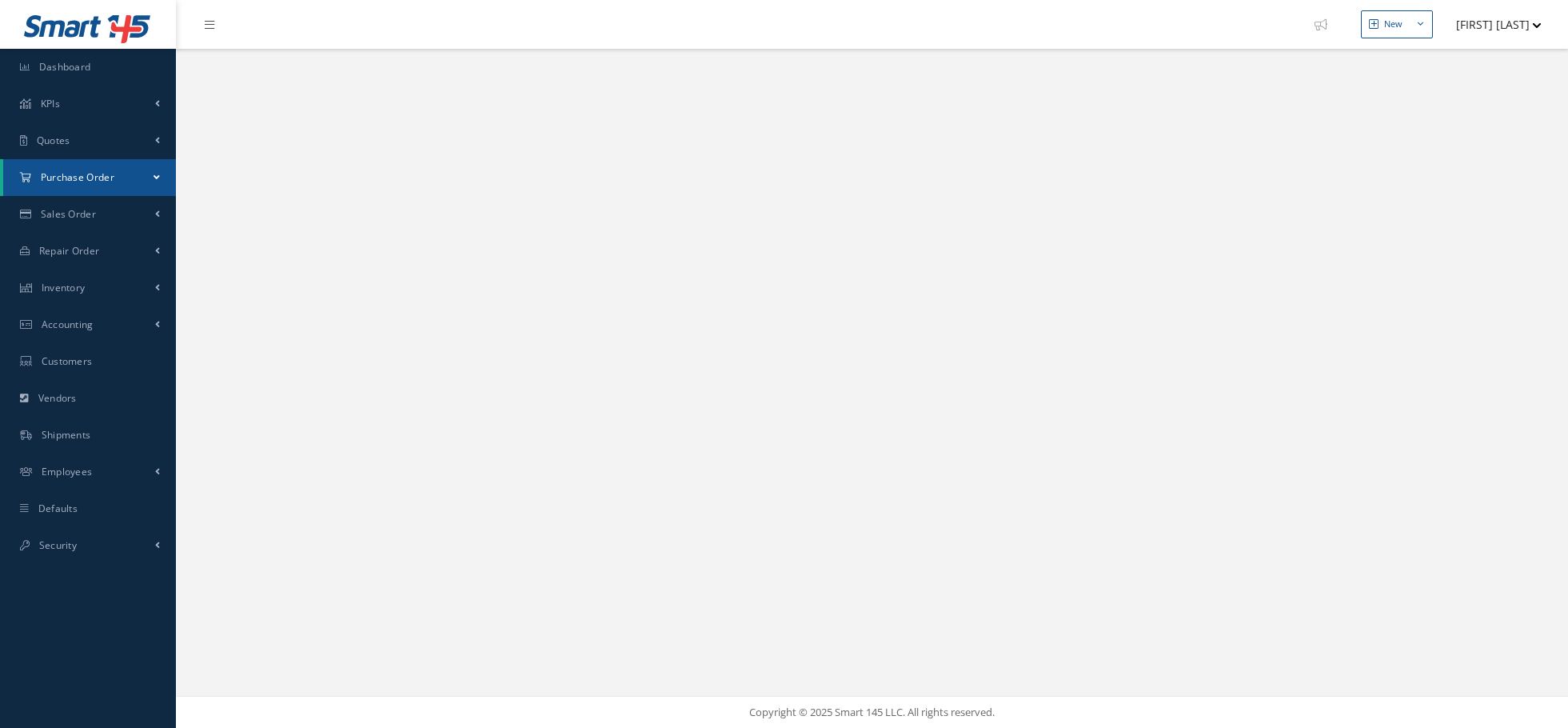 scroll, scrollTop: 0, scrollLeft: 0, axis: both 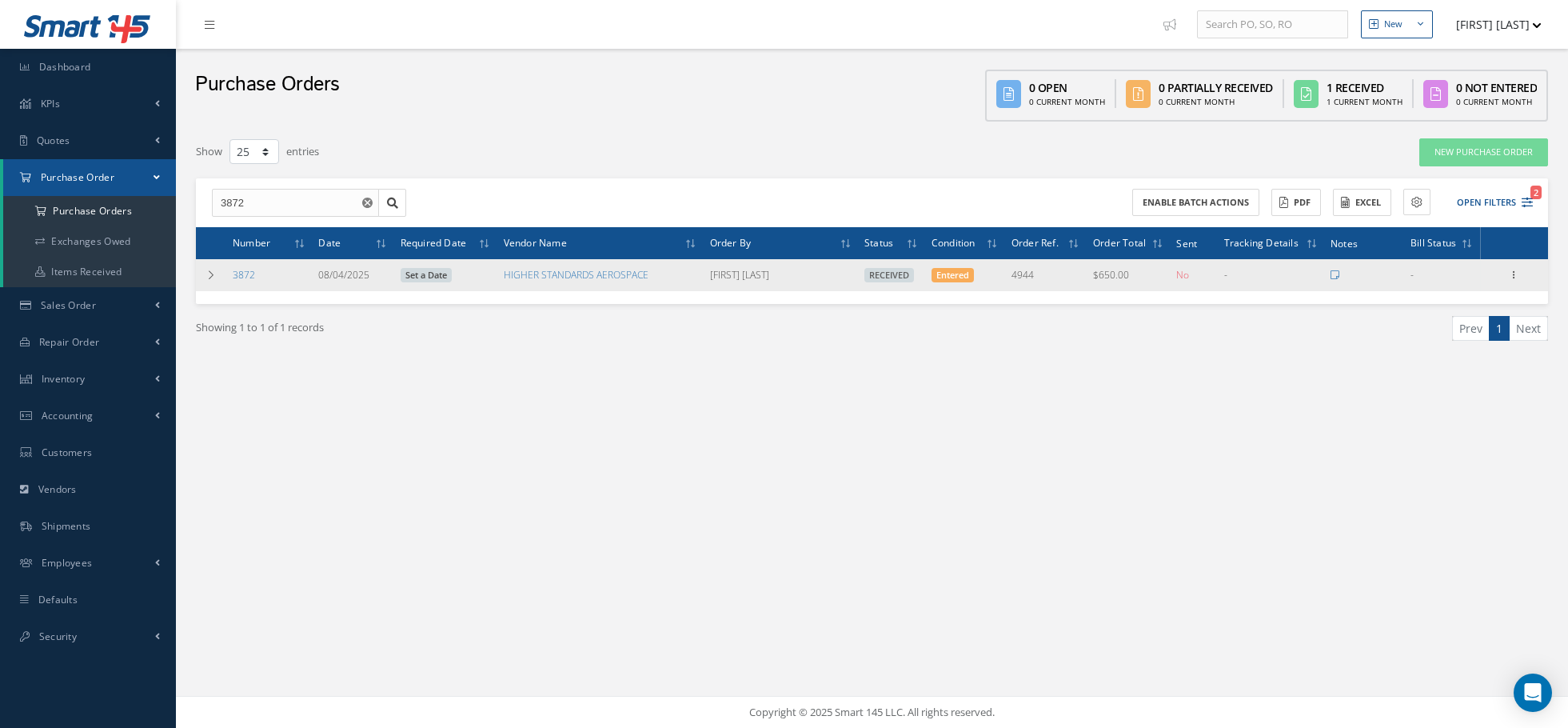 click on "4944" at bounding box center (1046, 275) 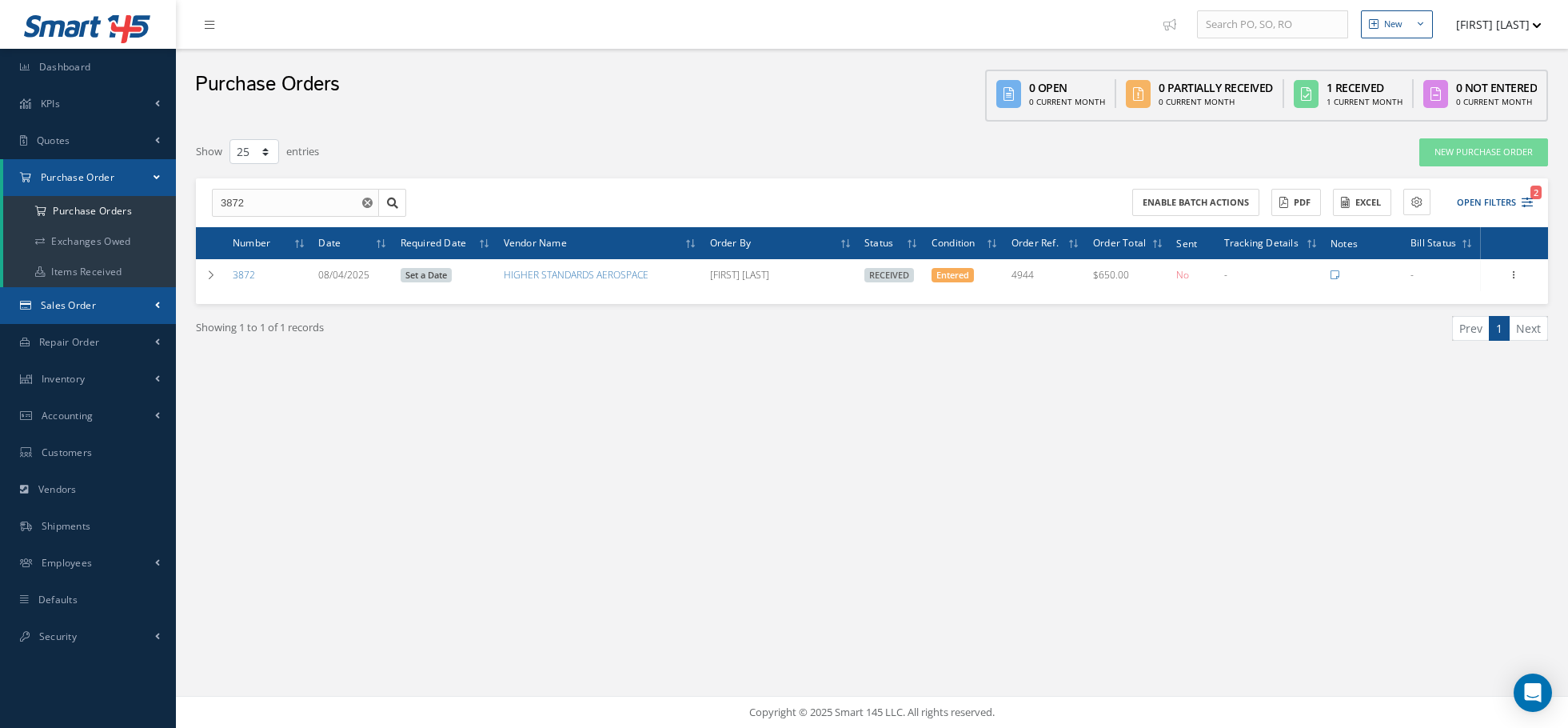 click on "Sales Order" at bounding box center [88, 306] 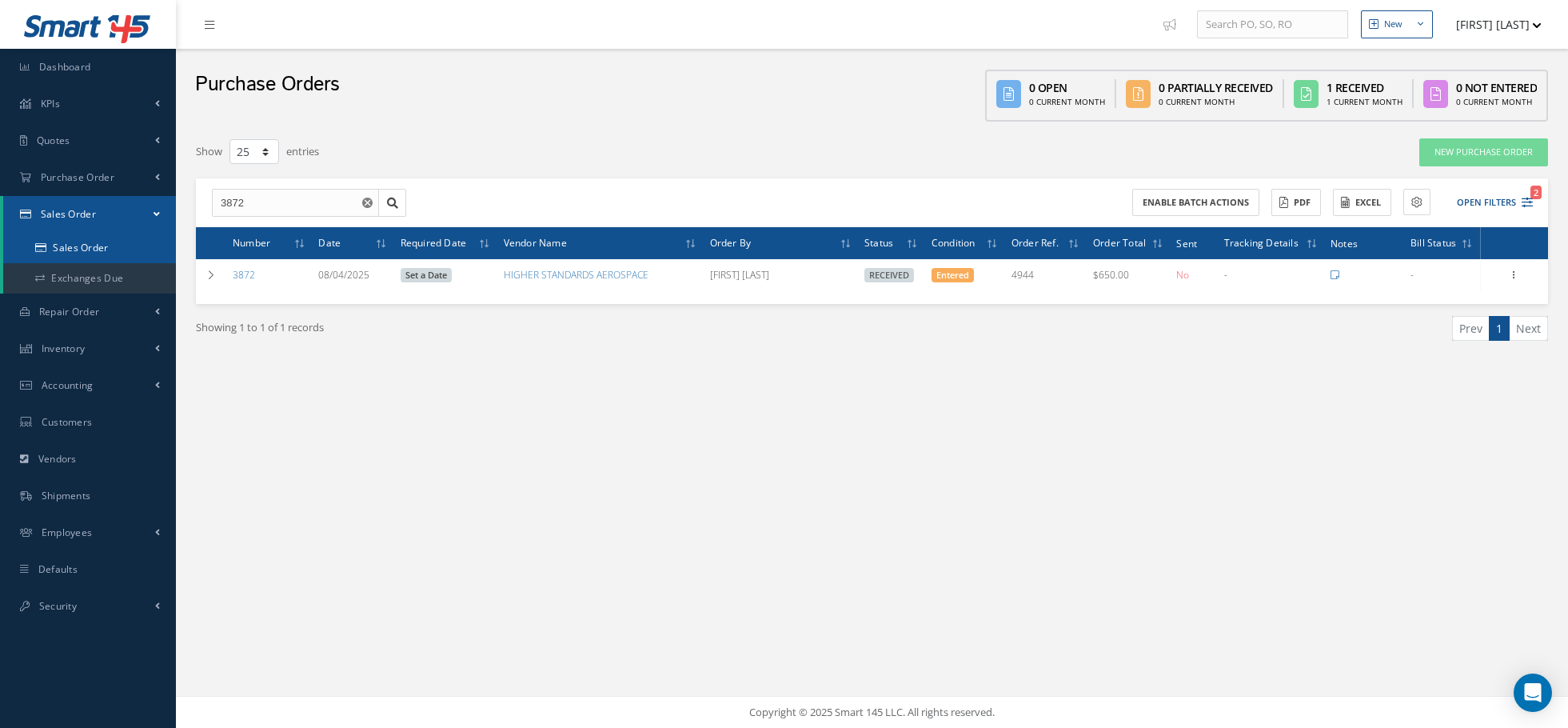 click on "Sales Order" at bounding box center (90, 248) 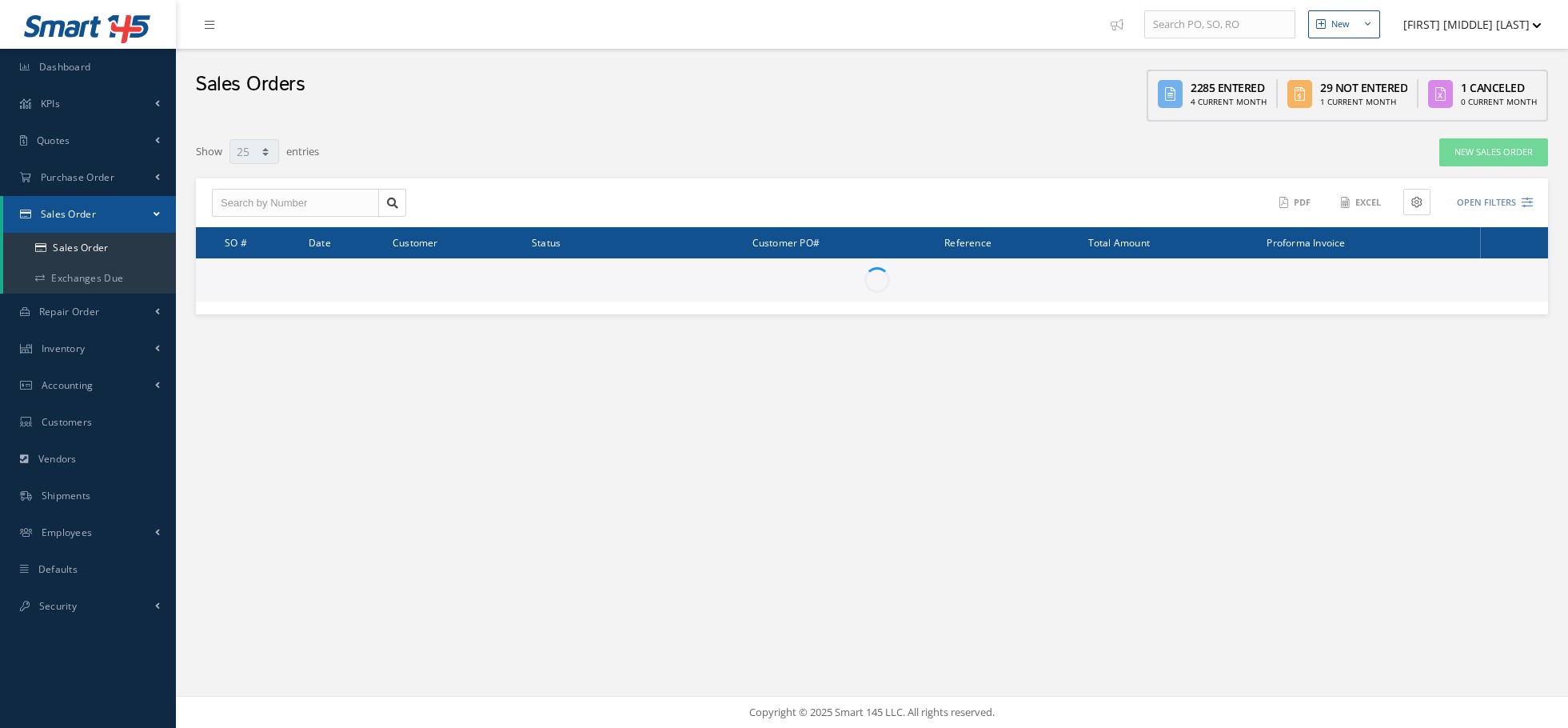 select on "25" 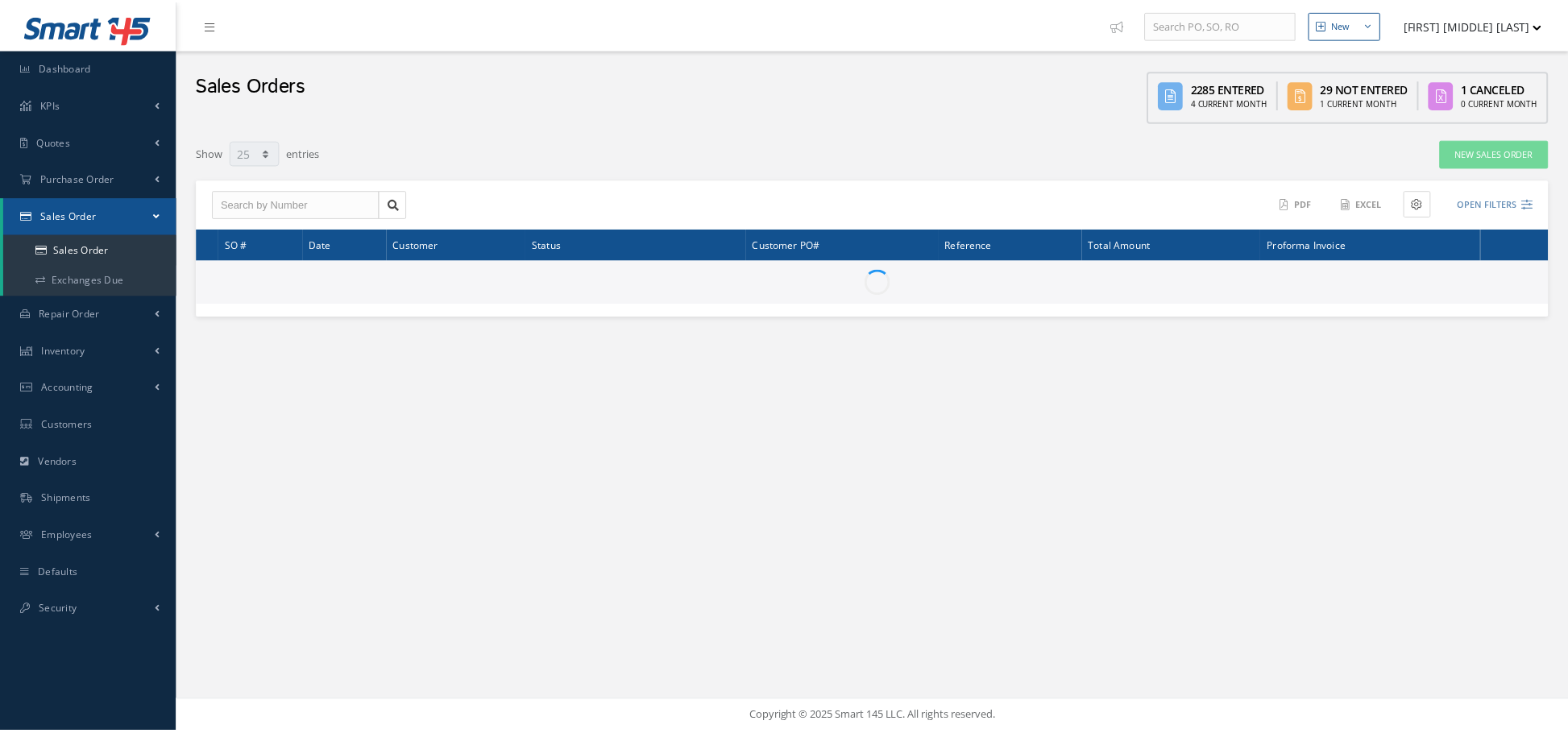 scroll, scrollTop: 0, scrollLeft: 0, axis: both 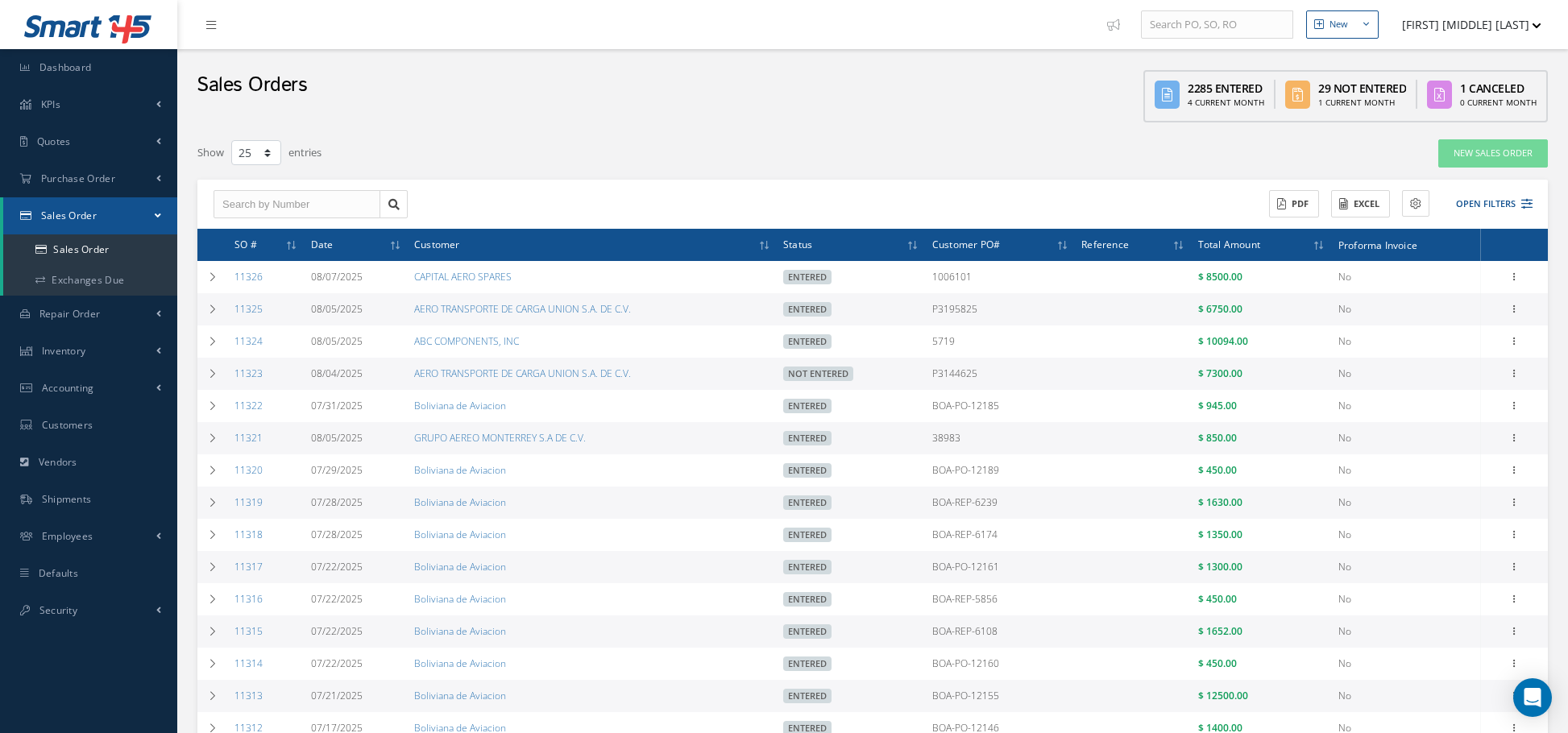 click on "AERO TRANSPORTE DE CARGA UNION S.A. DE C.V." at bounding box center [592, 309] 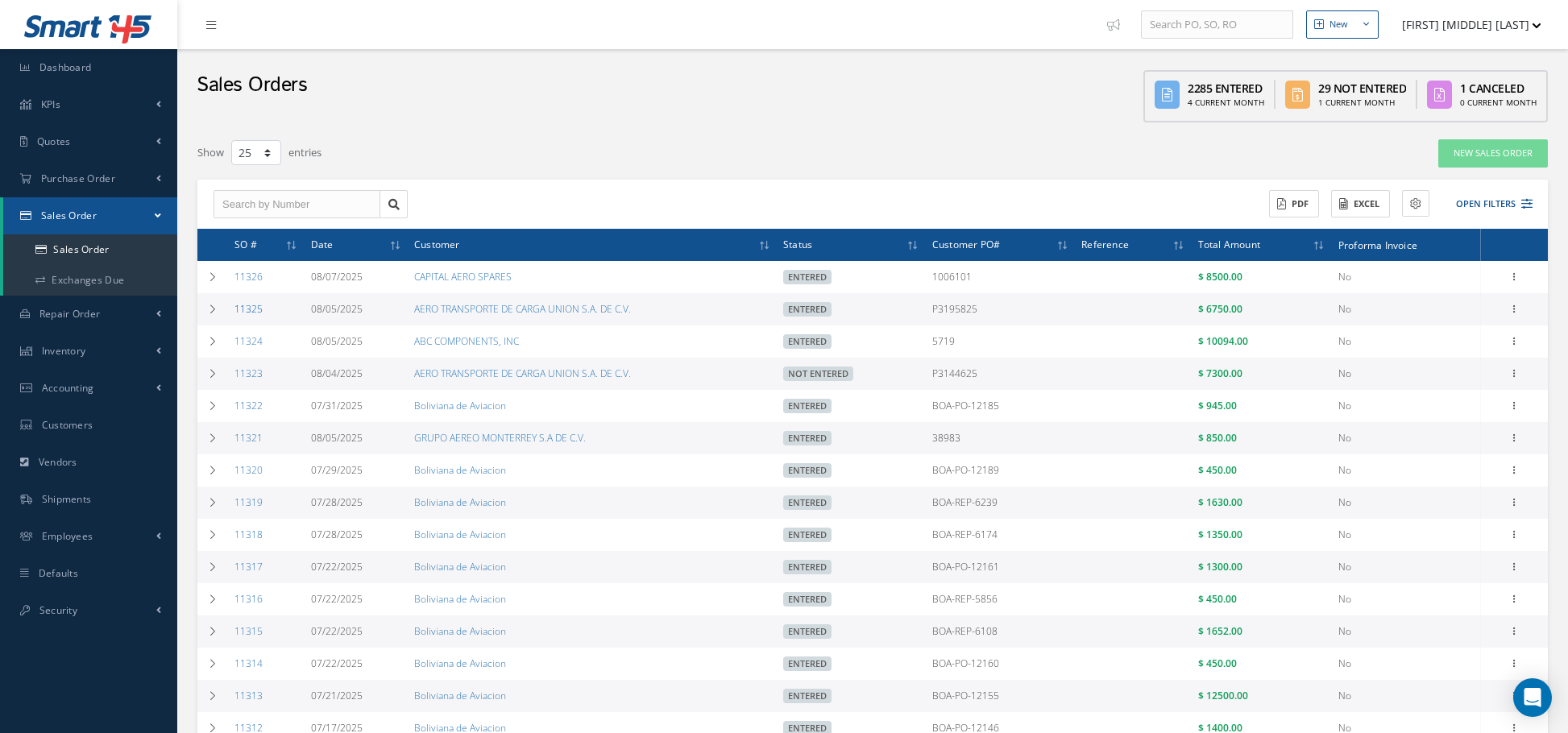 click on "11325" at bounding box center (248, 309) 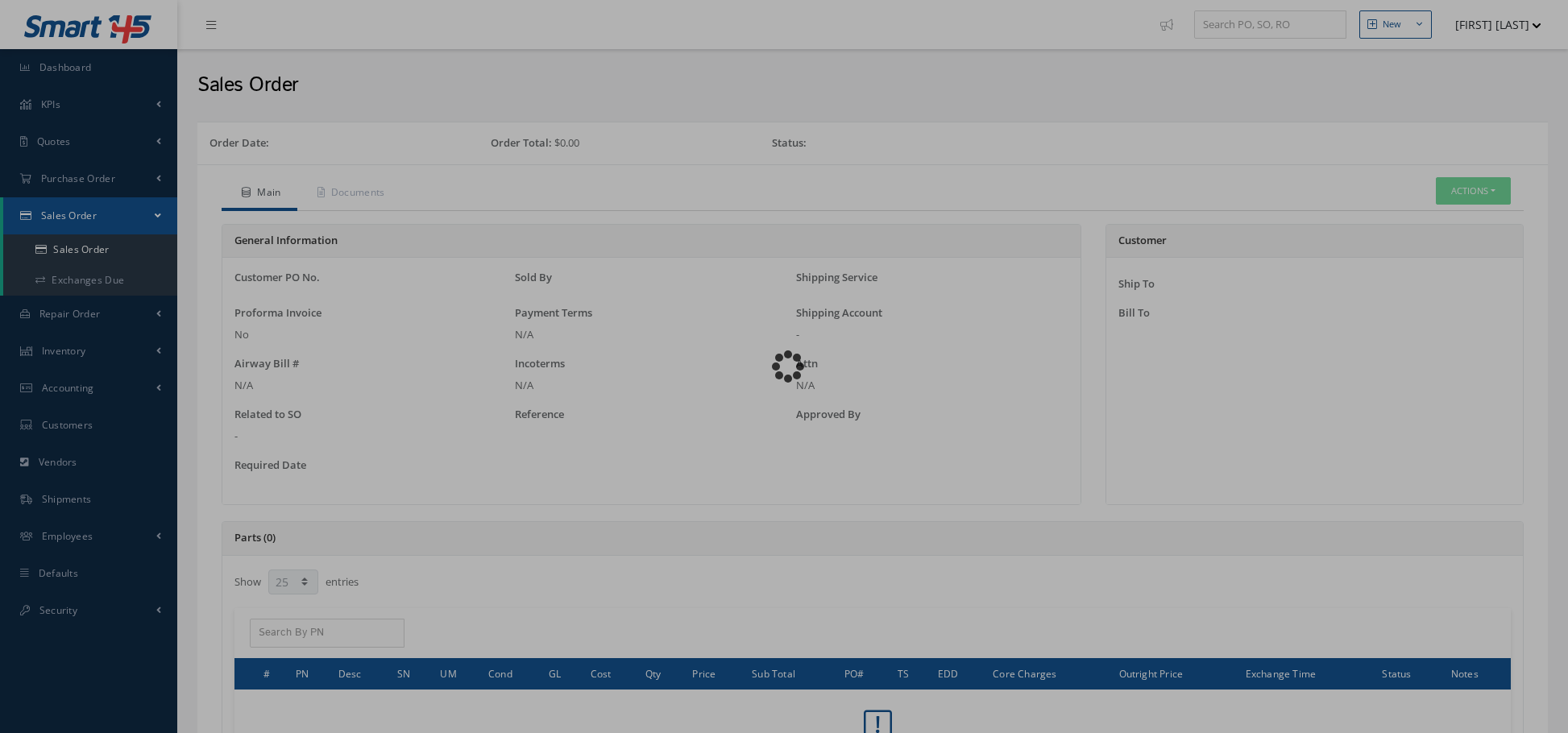 select on "25" 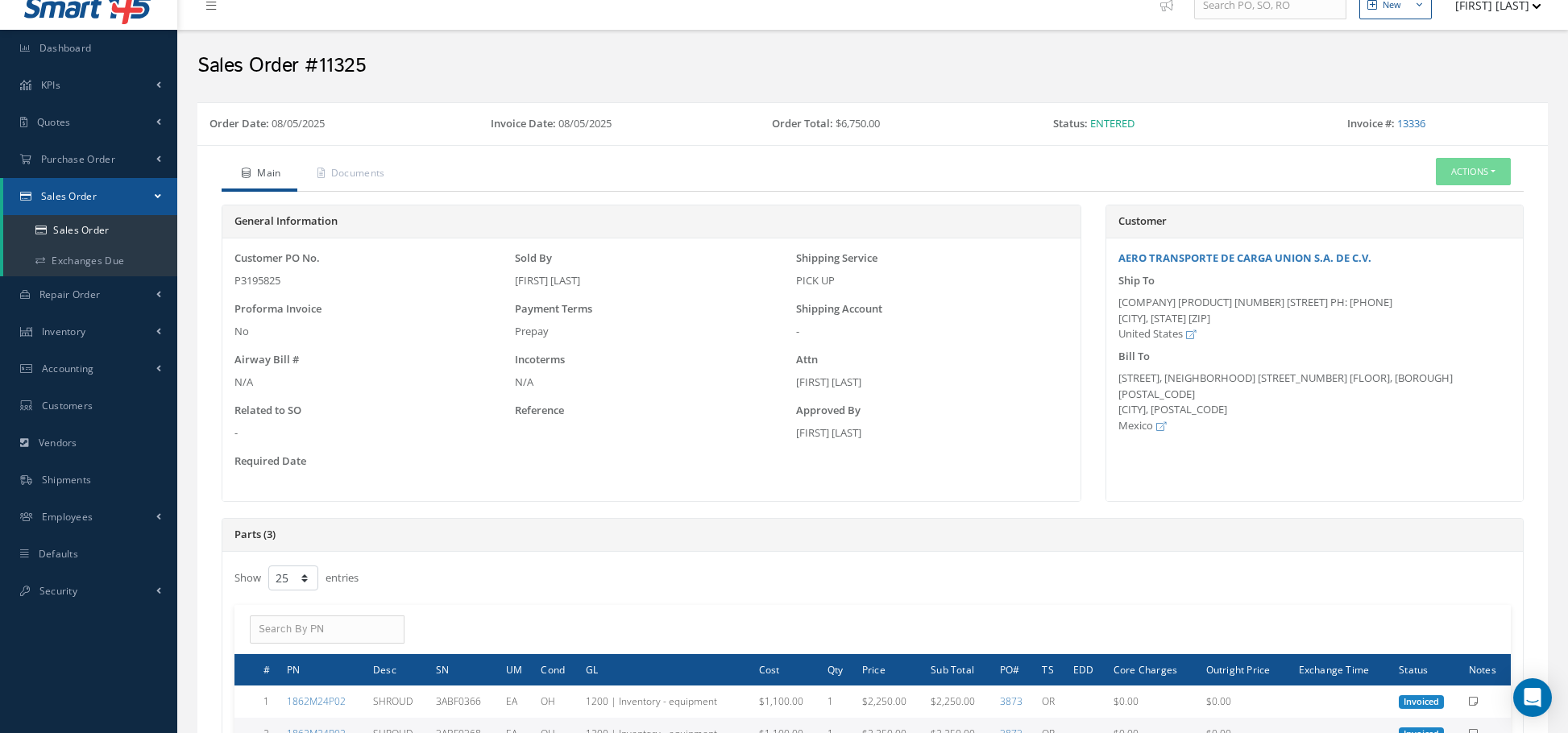 scroll, scrollTop: 0, scrollLeft: 0, axis: both 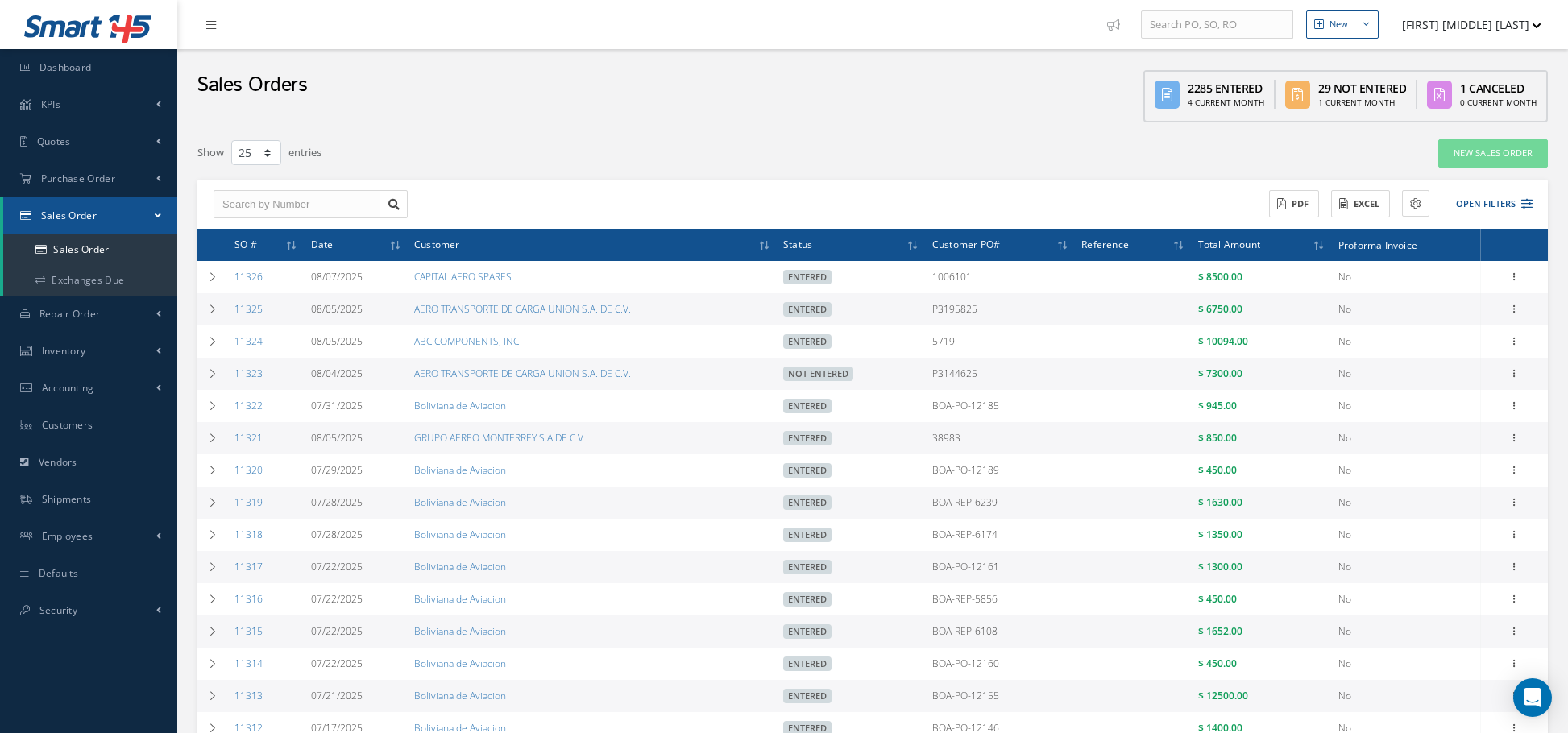 select on "25" 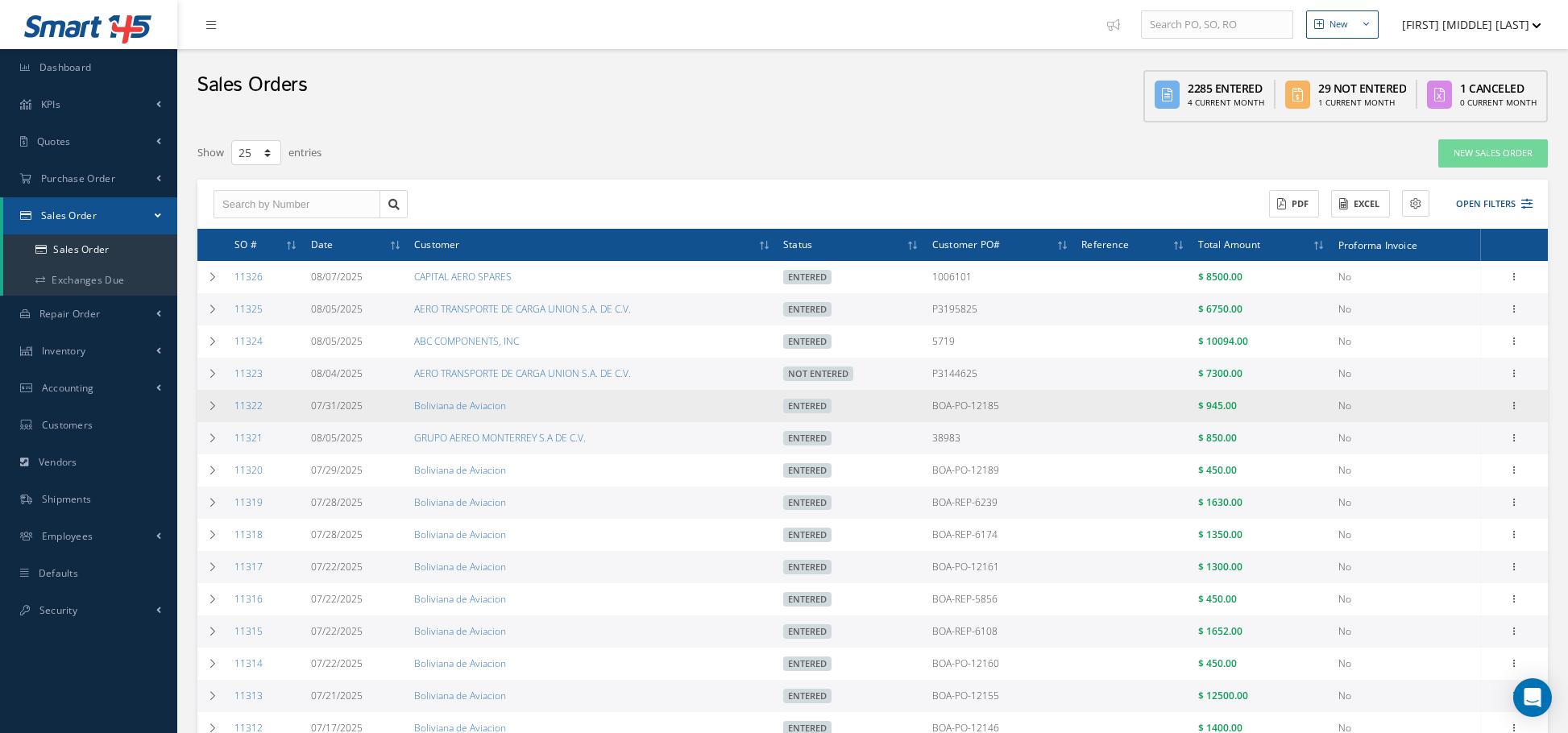 scroll, scrollTop: 0, scrollLeft: 0, axis: both 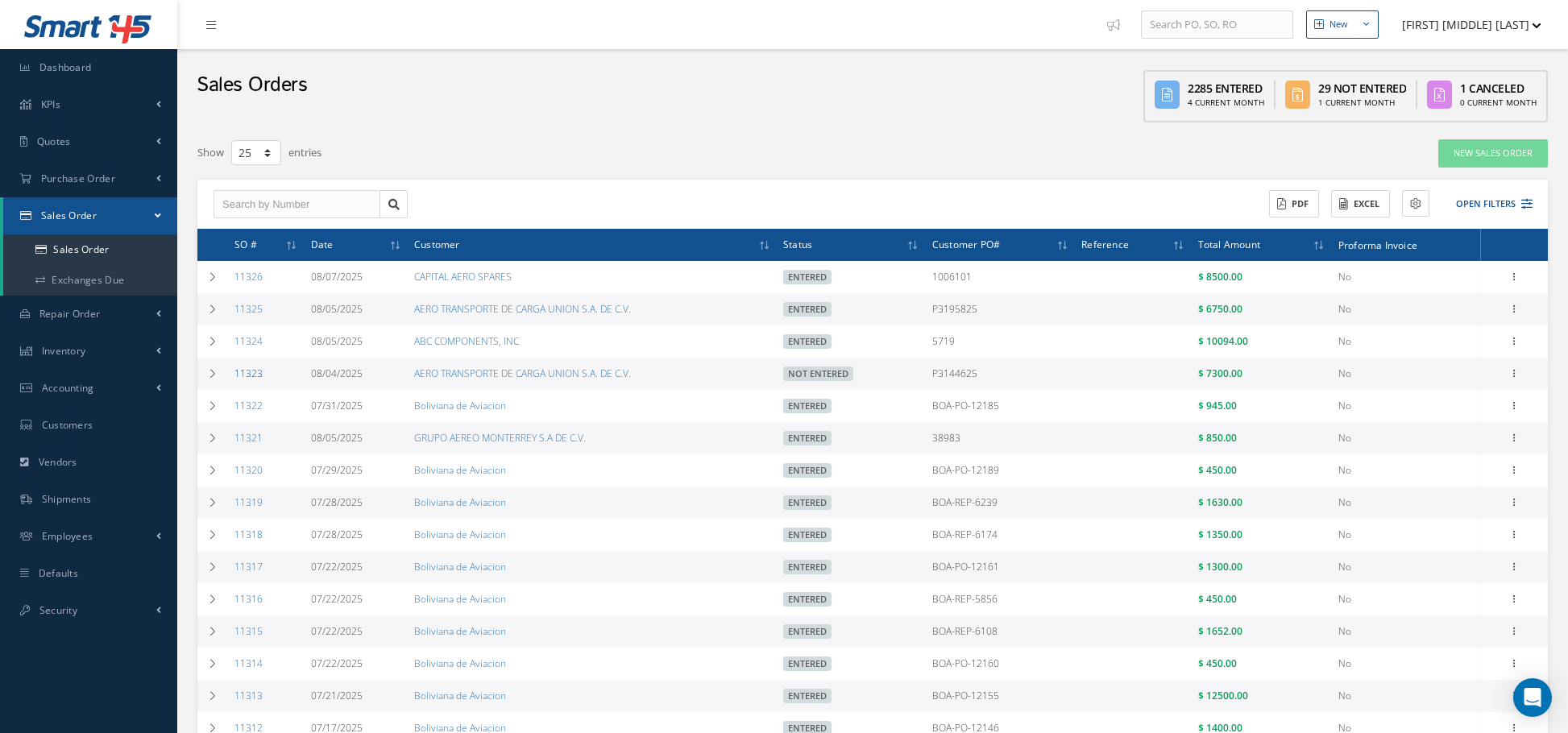 click on "11323" at bounding box center (248, 373) 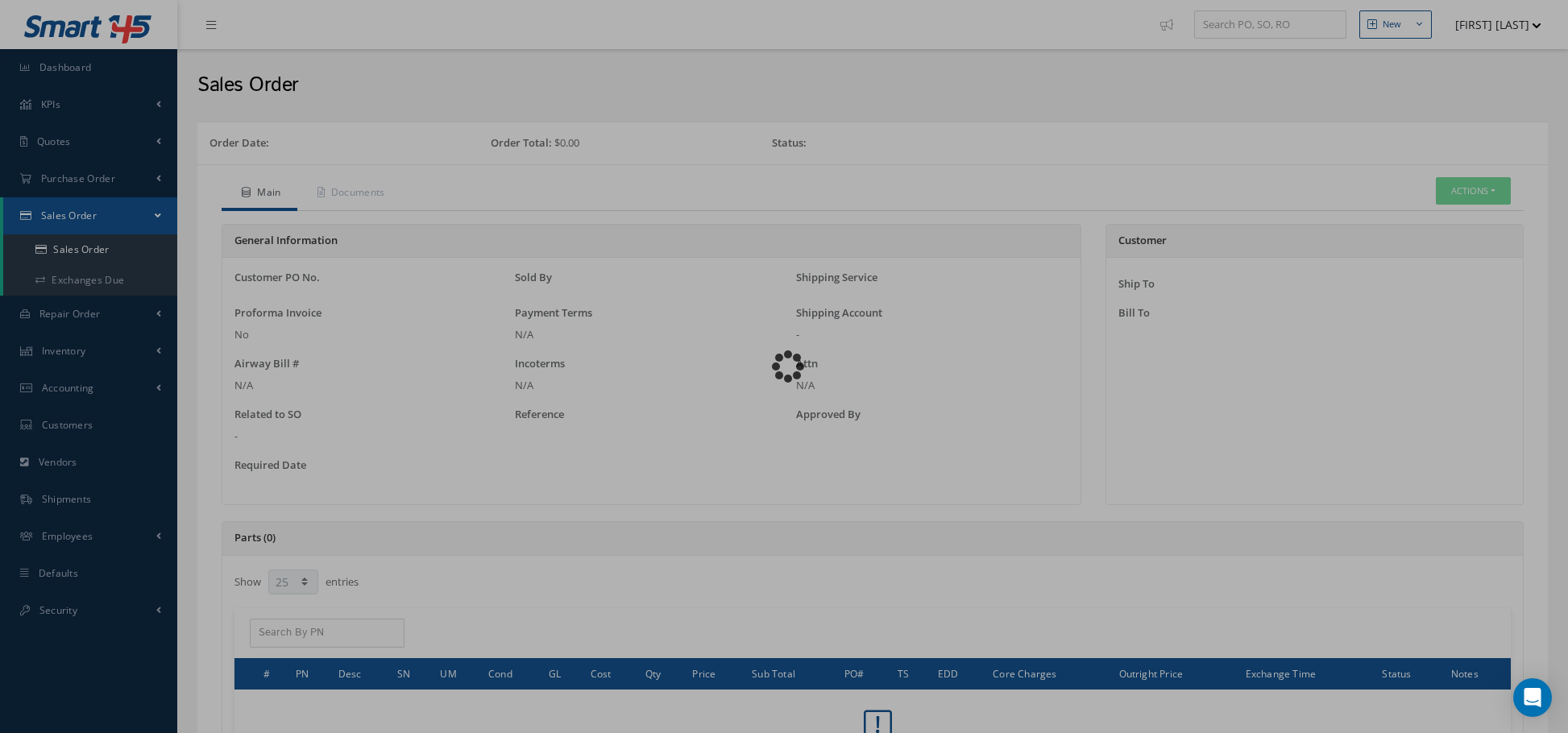 select on "25" 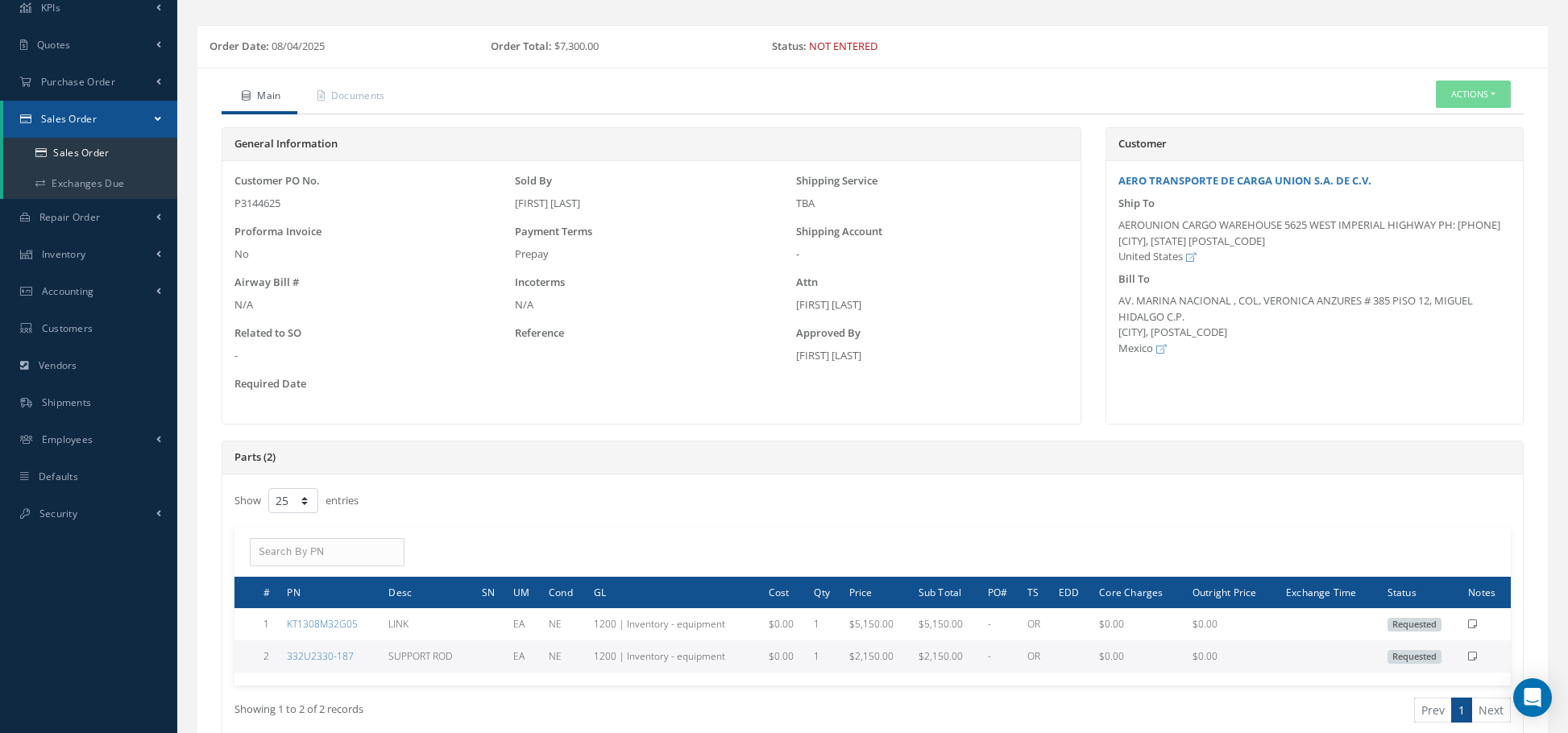 scroll, scrollTop: 0, scrollLeft: 0, axis: both 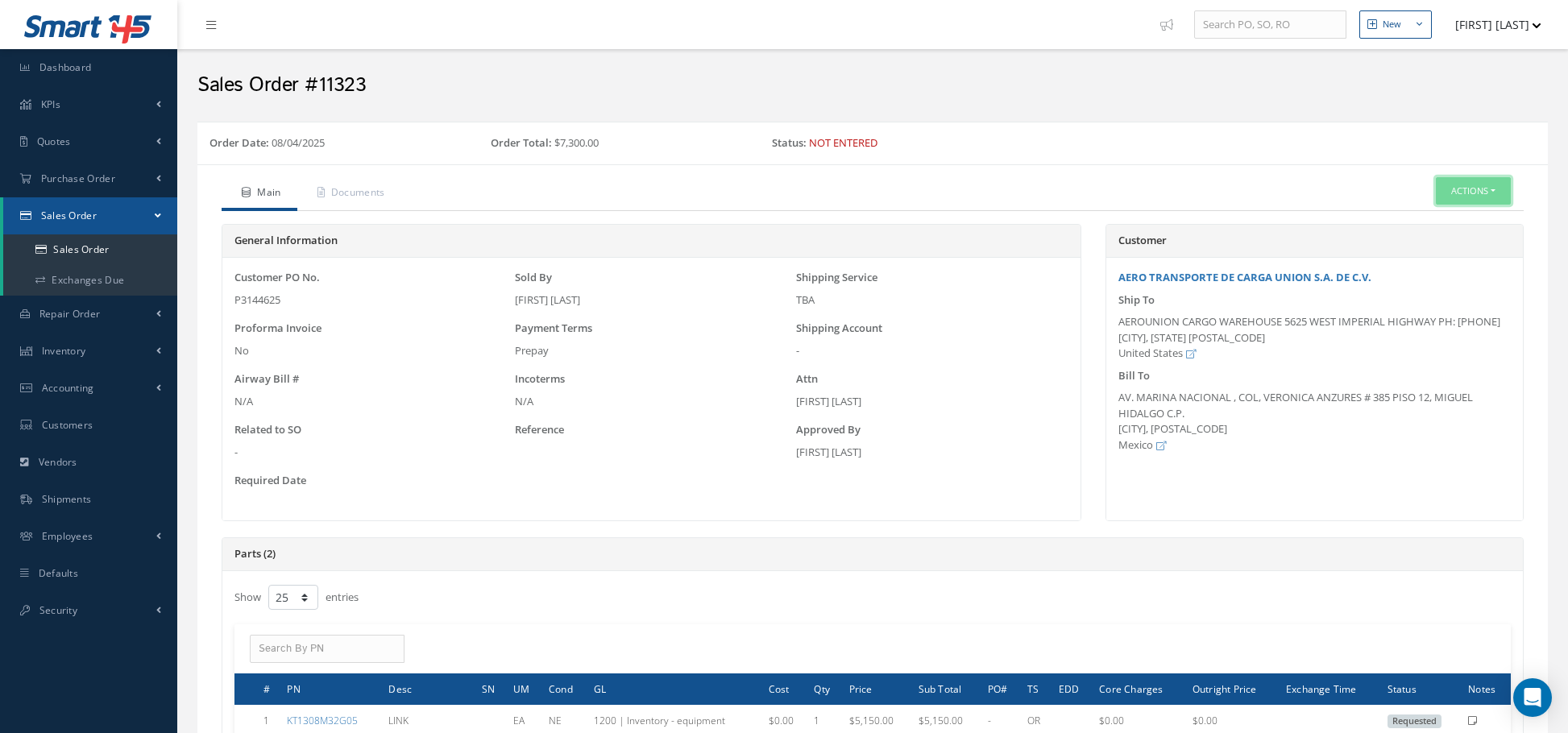 click on "Actions" at bounding box center (1473, 191) 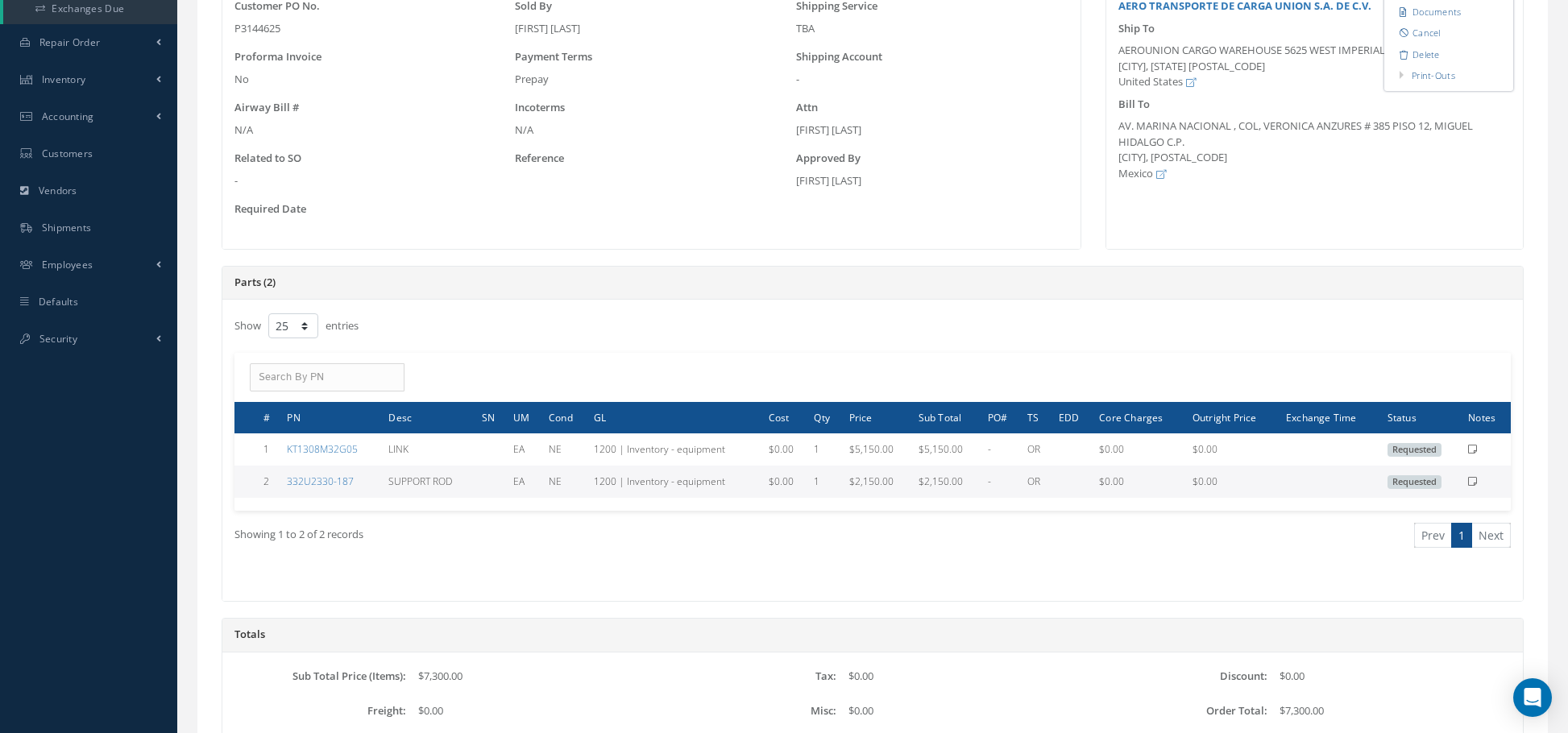 scroll, scrollTop: 214, scrollLeft: 0, axis: vertical 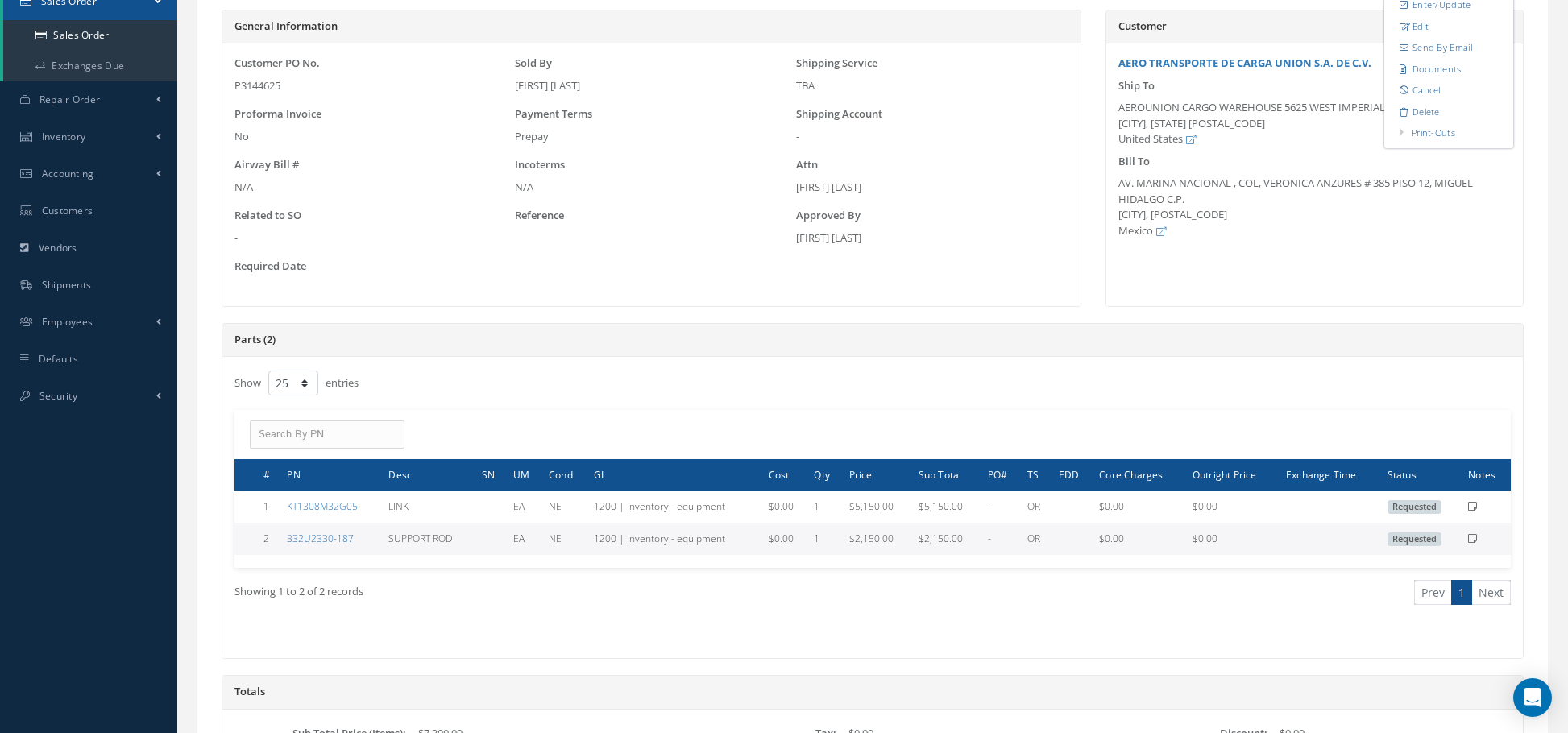 type 